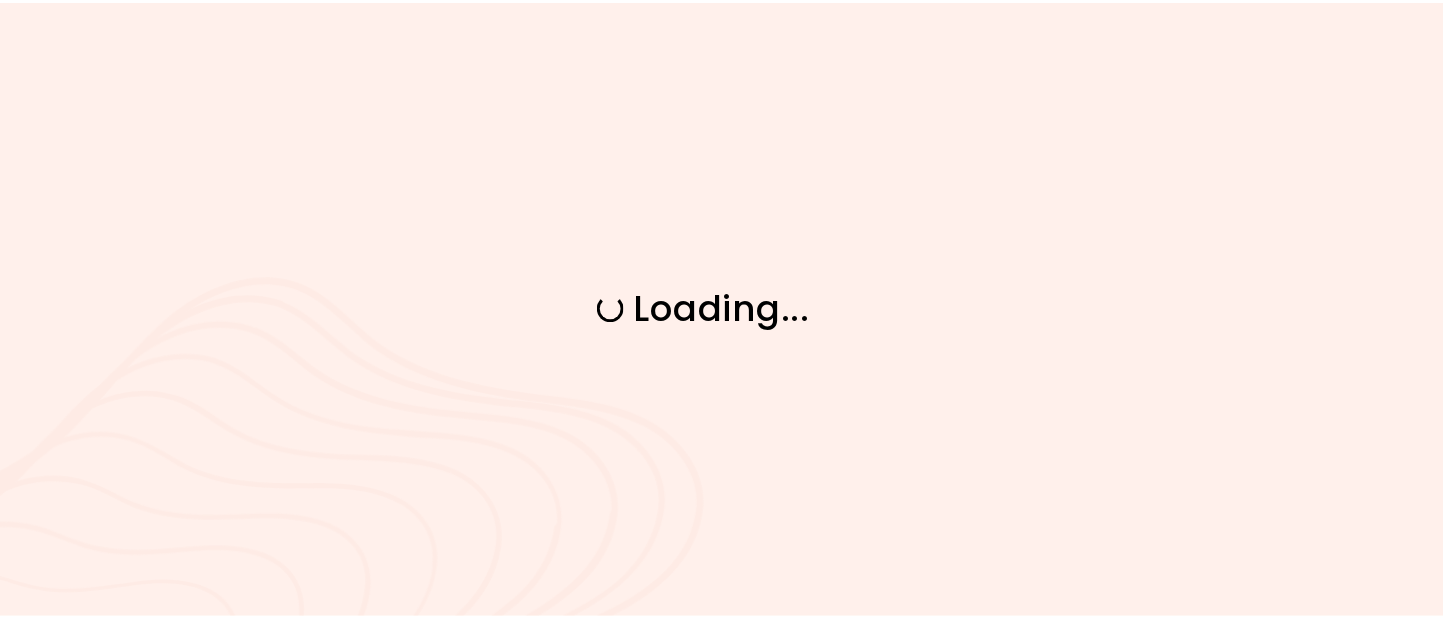 scroll, scrollTop: 0, scrollLeft: 0, axis: both 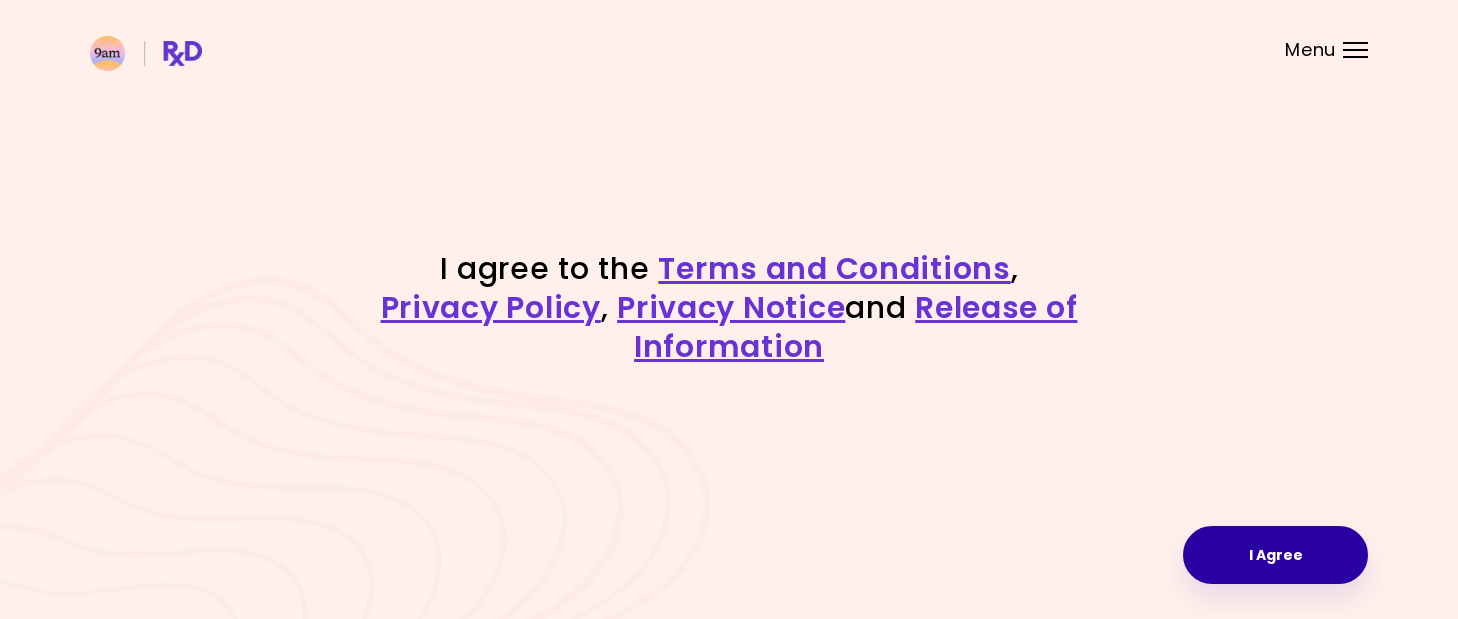 click on "I Agree" at bounding box center [1275, 555] 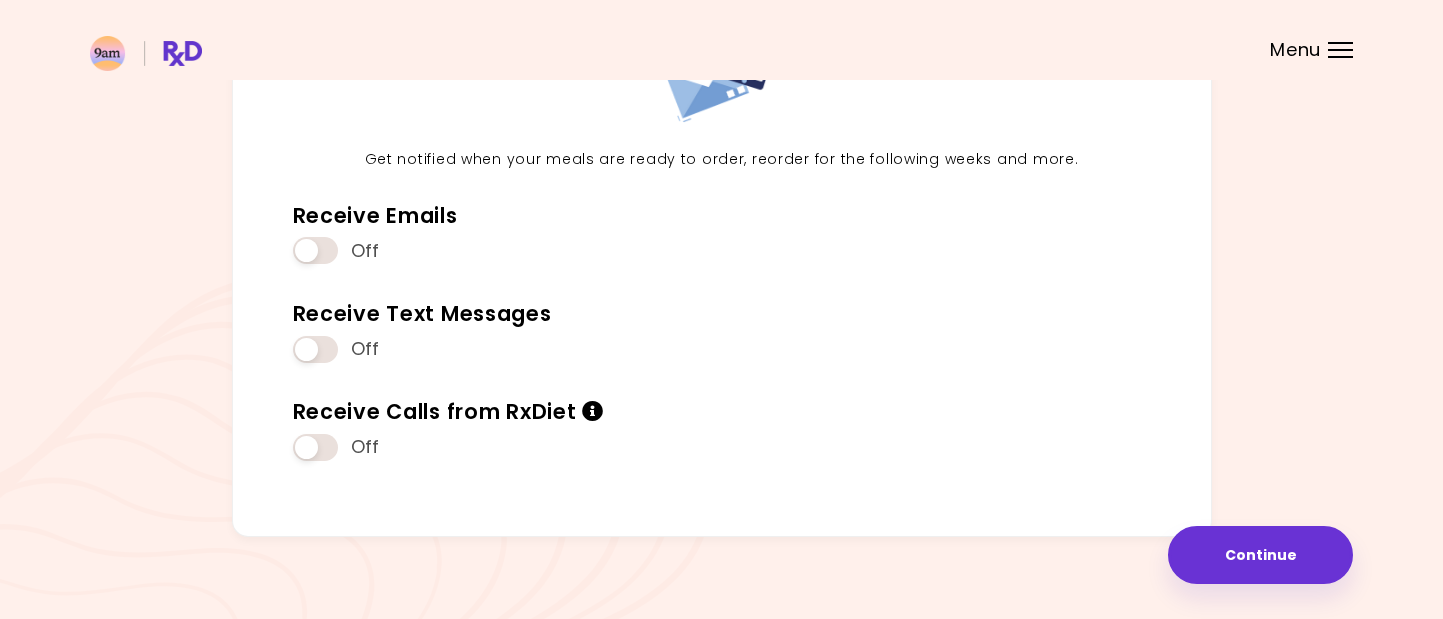 scroll, scrollTop: 218, scrollLeft: 0, axis: vertical 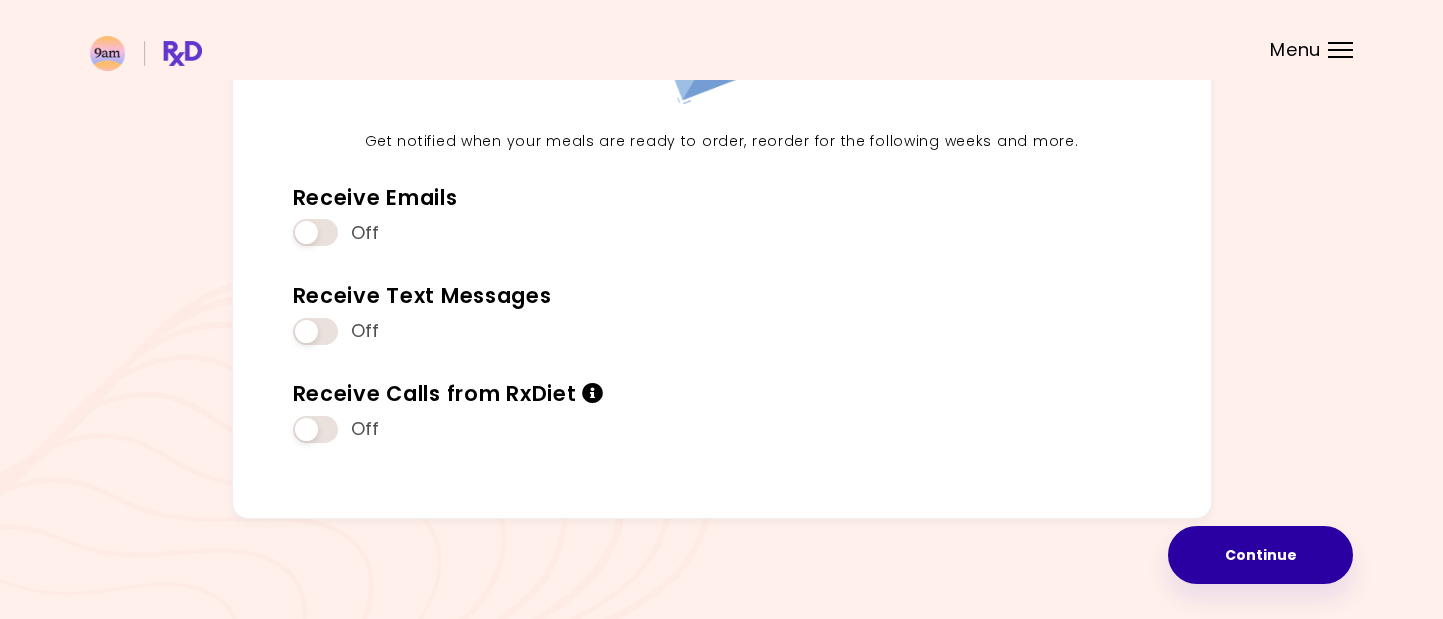 click on "Continue" at bounding box center [1260, 555] 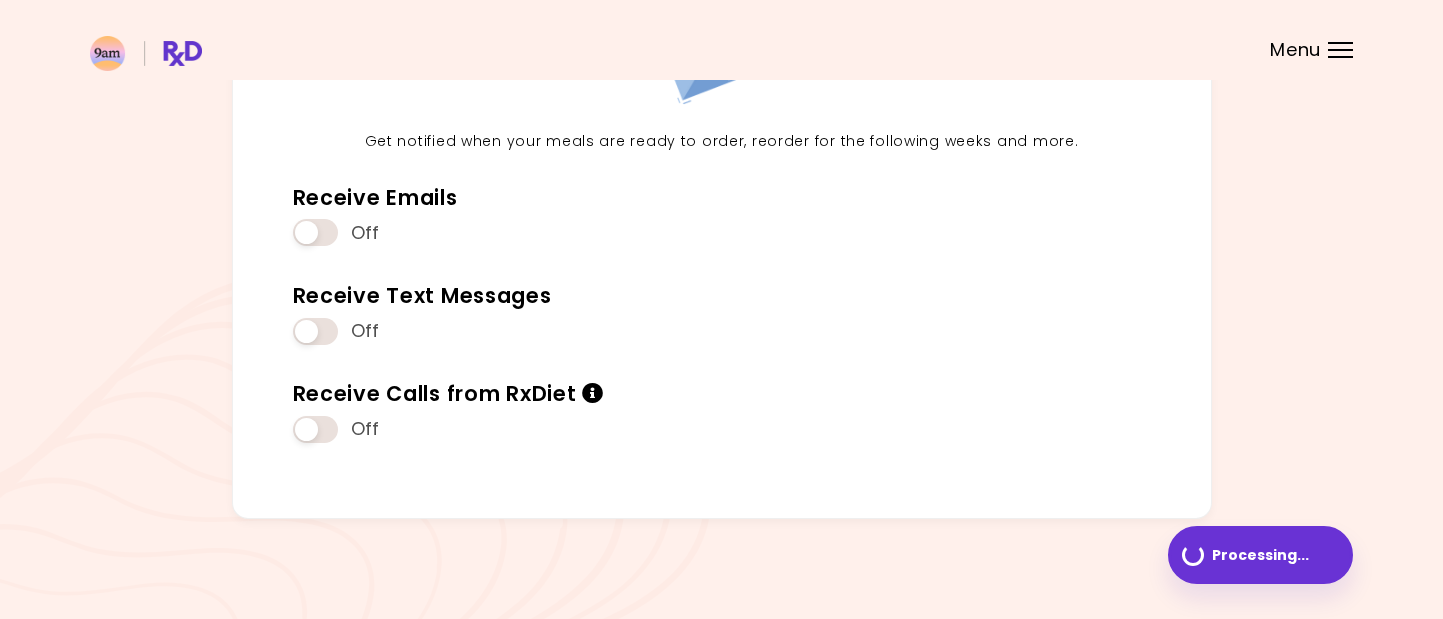 scroll, scrollTop: 0, scrollLeft: 0, axis: both 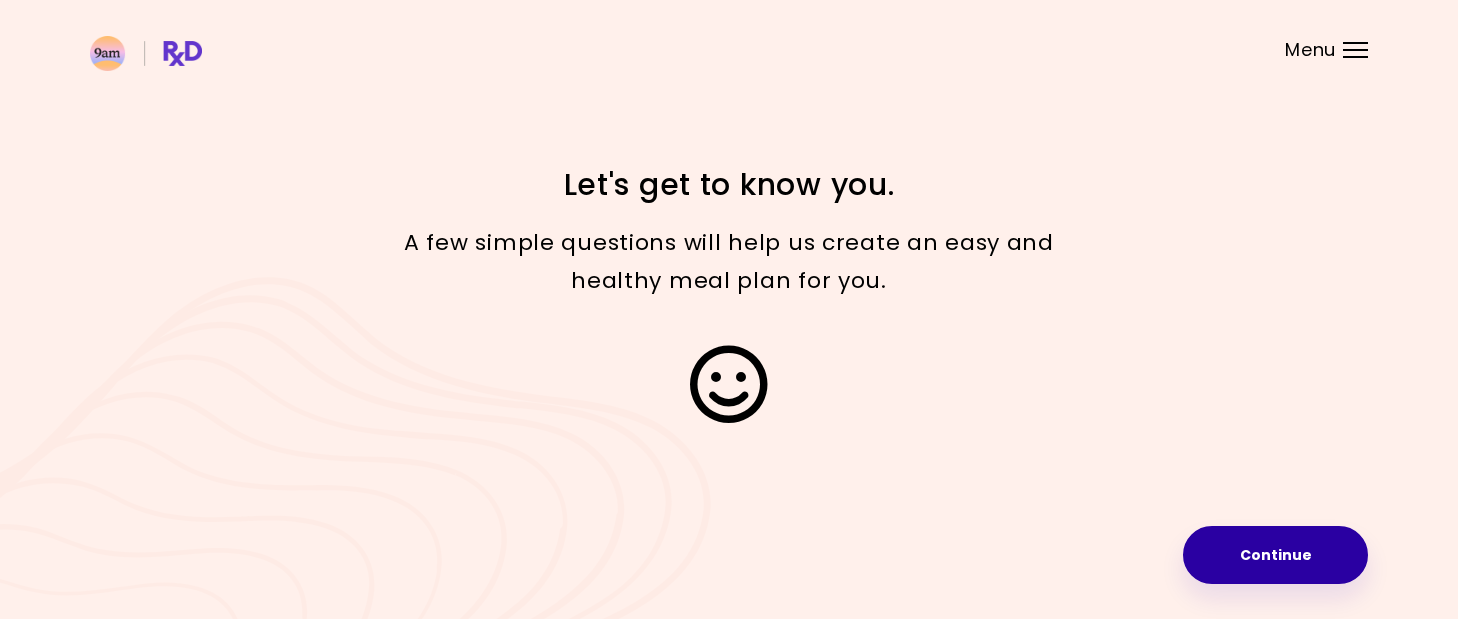 click on "Continue" at bounding box center [1275, 555] 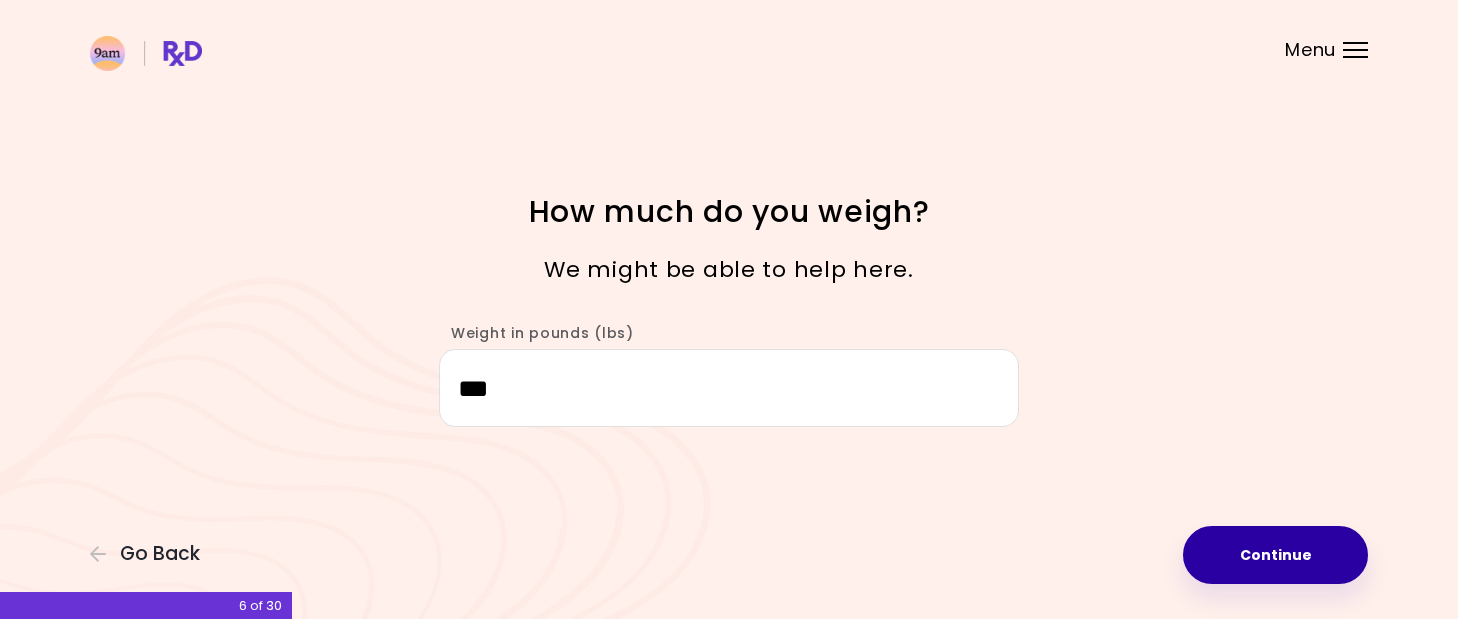 click on "Continue" at bounding box center [1275, 555] 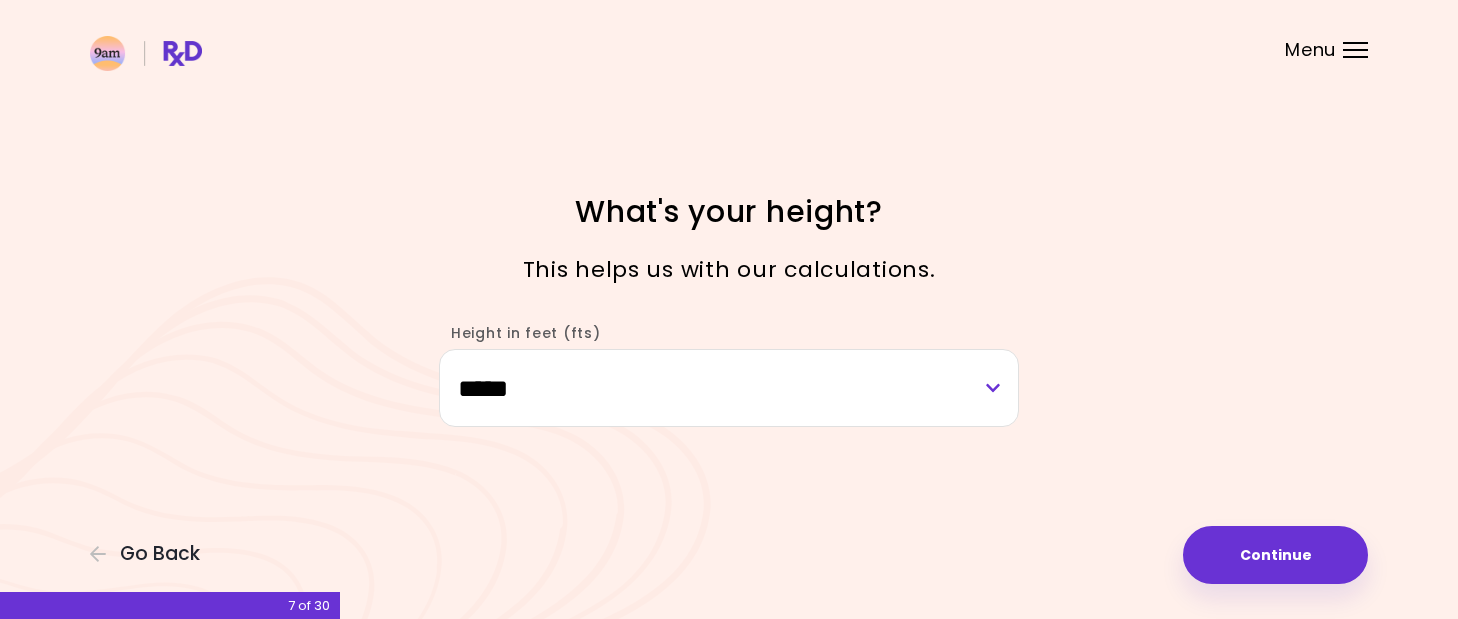click on "Continue" at bounding box center [1275, 555] 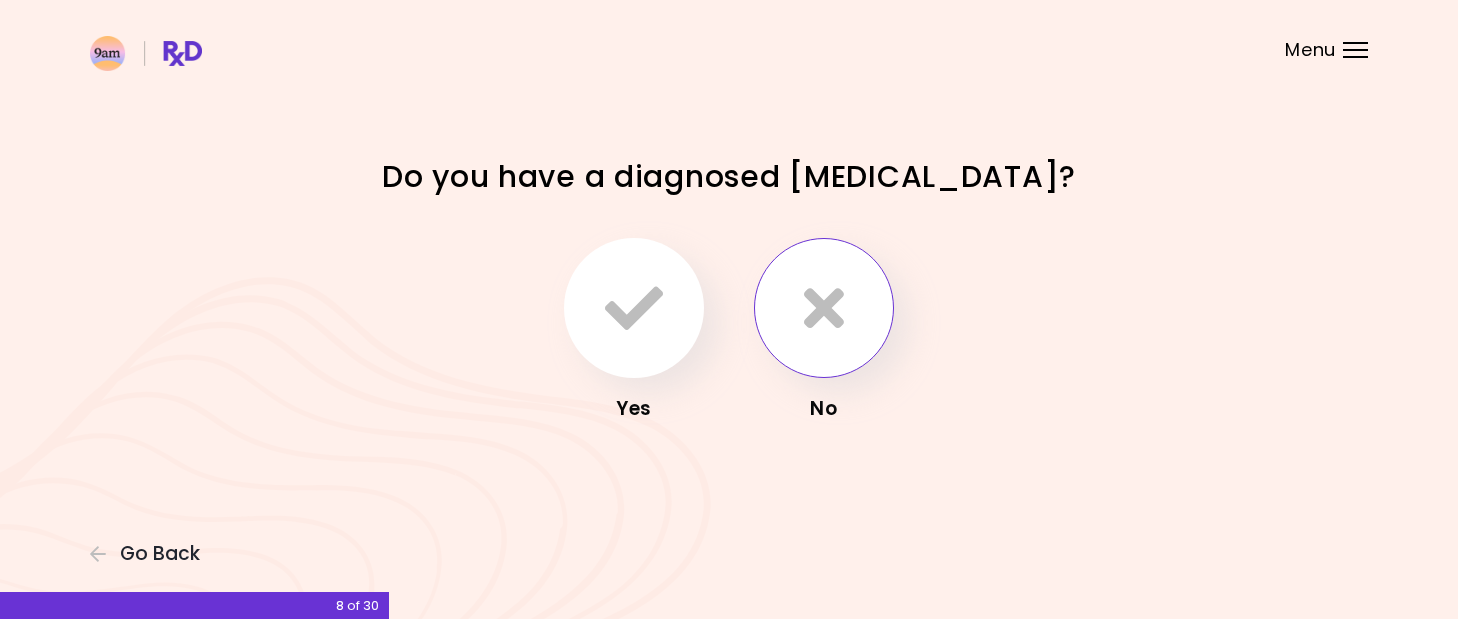 click at bounding box center (824, 308) 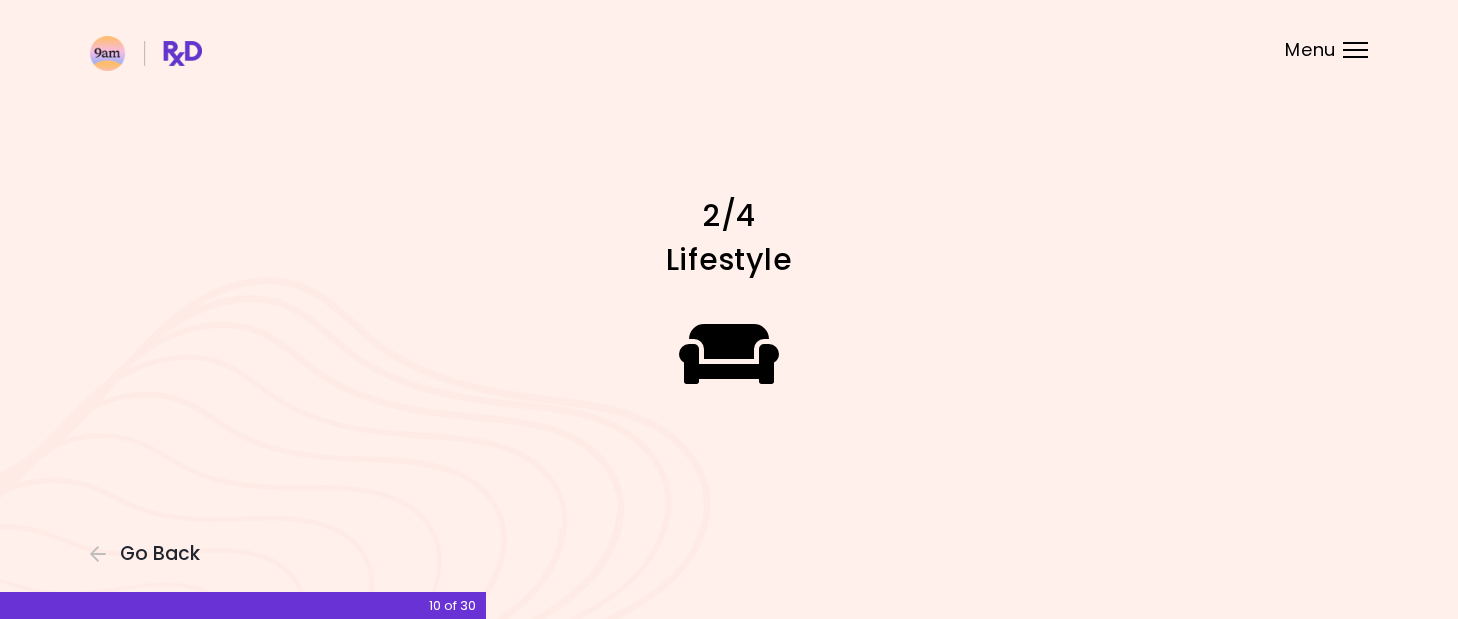 click at bounding box center [729, 354] 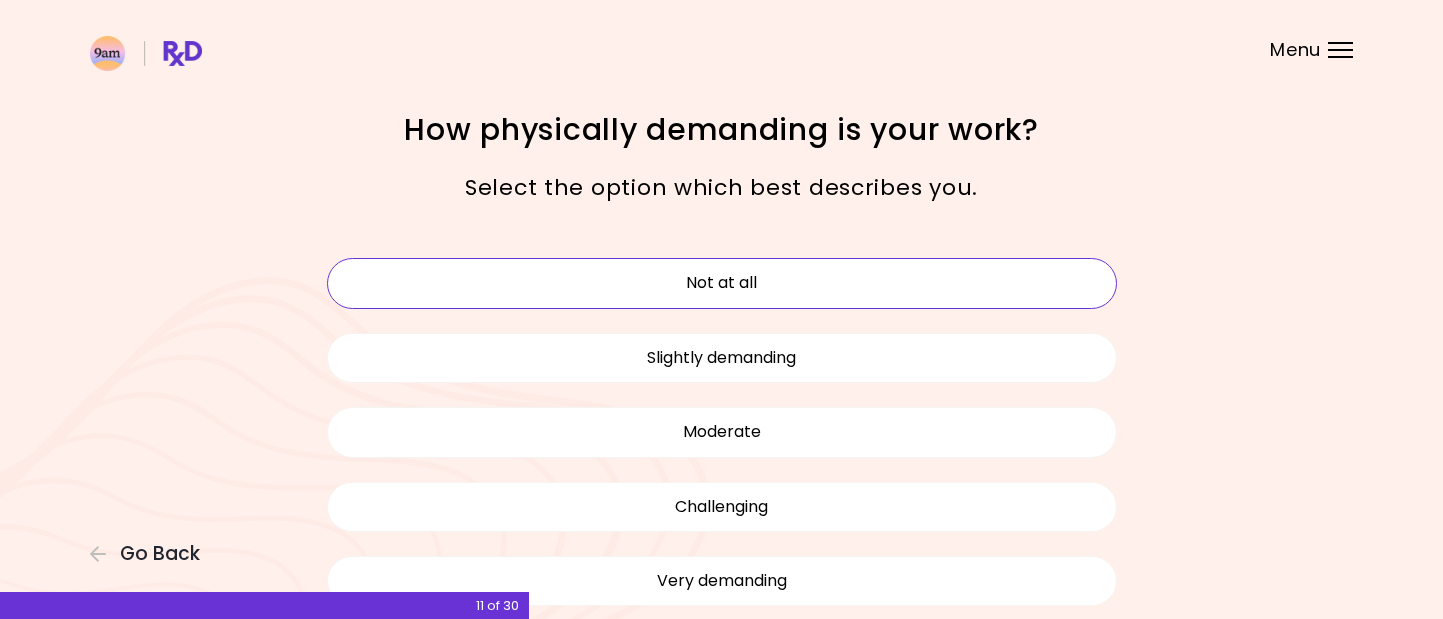 click on "Not at all" at bounding box center [722, 283] 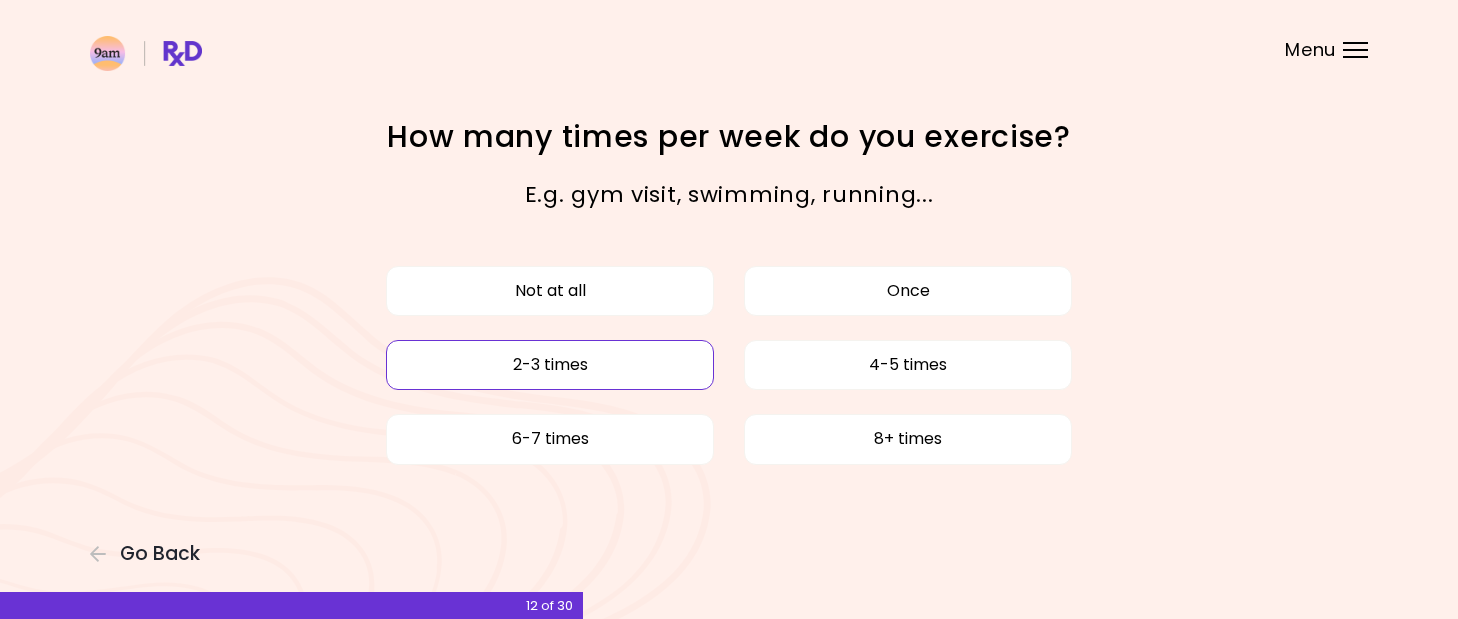 click on "2-3 times" at bounding box center [550, 365] 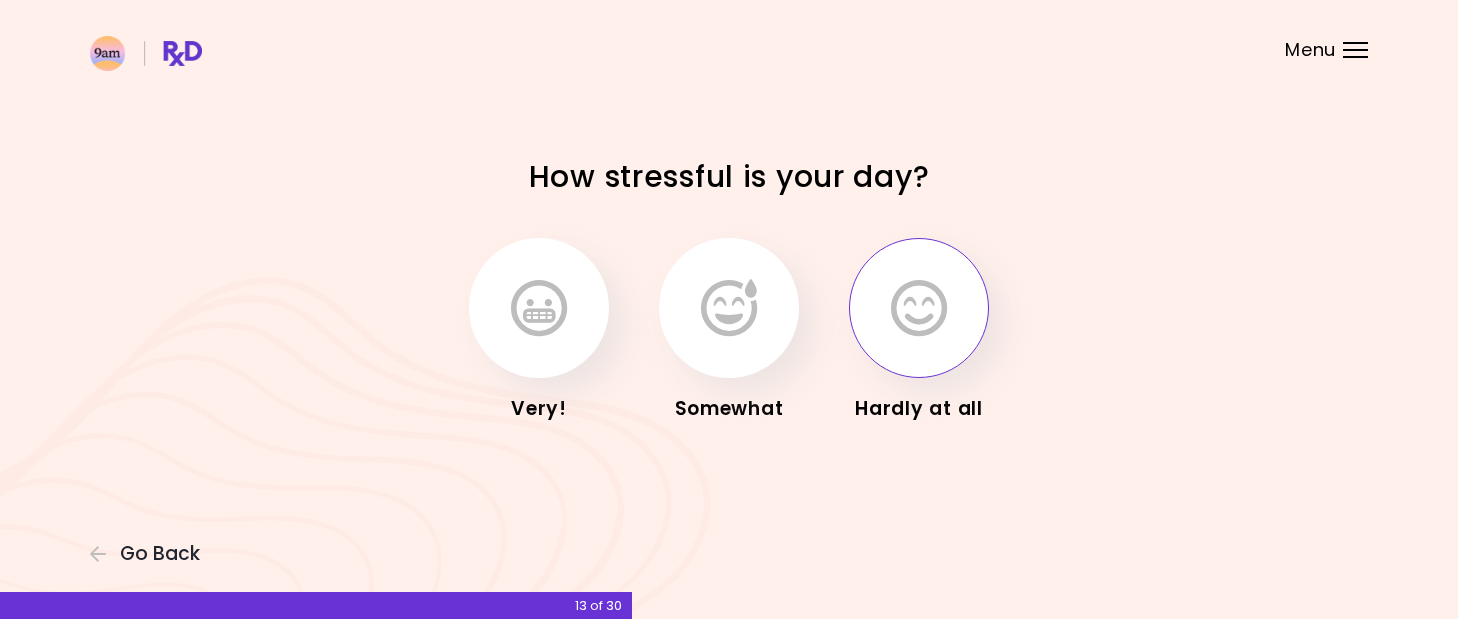 click at bounding box center [919, 308] 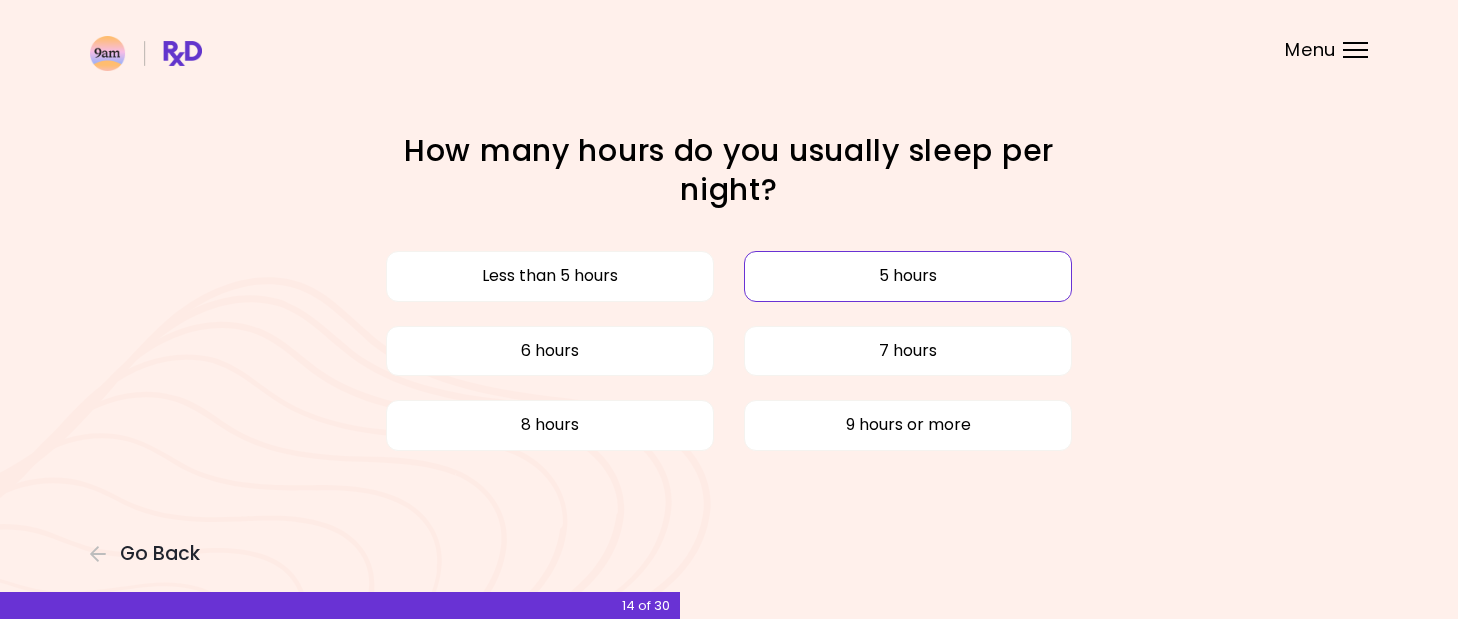 click on "5 hours" at bounding box center [908, 276] 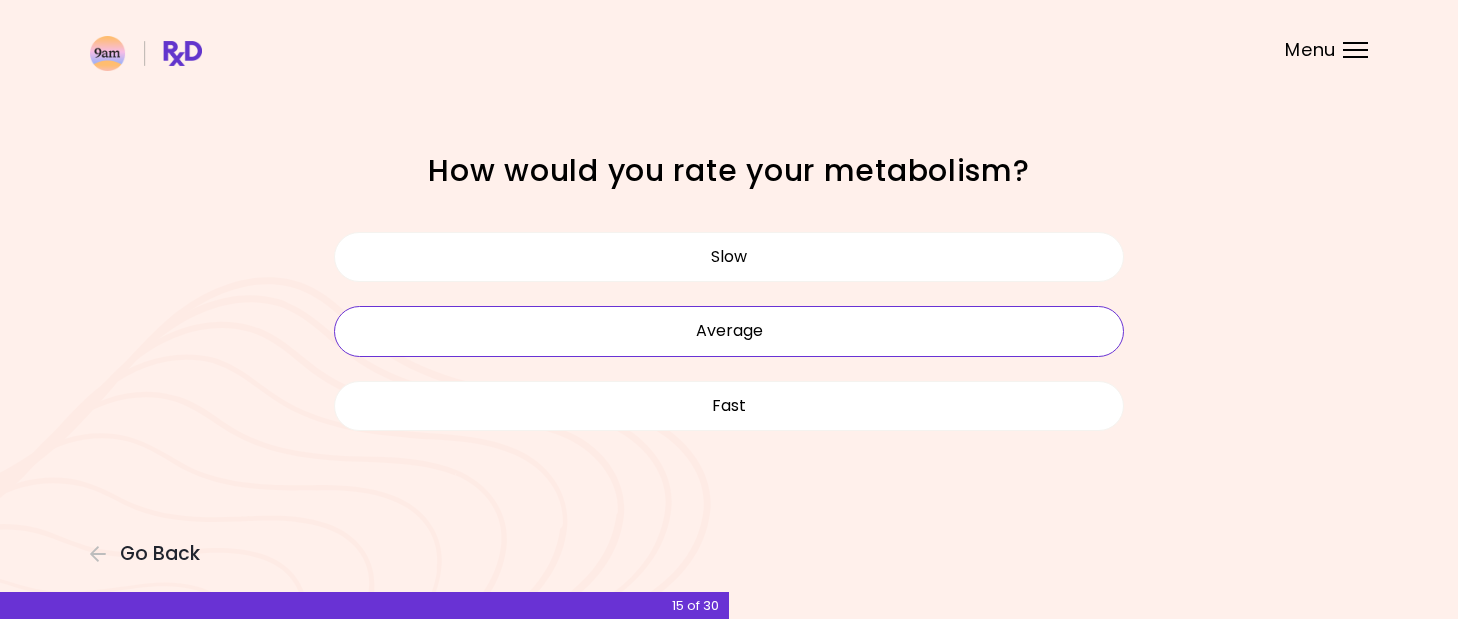 click on "Average" at bounding box center (729, 331) 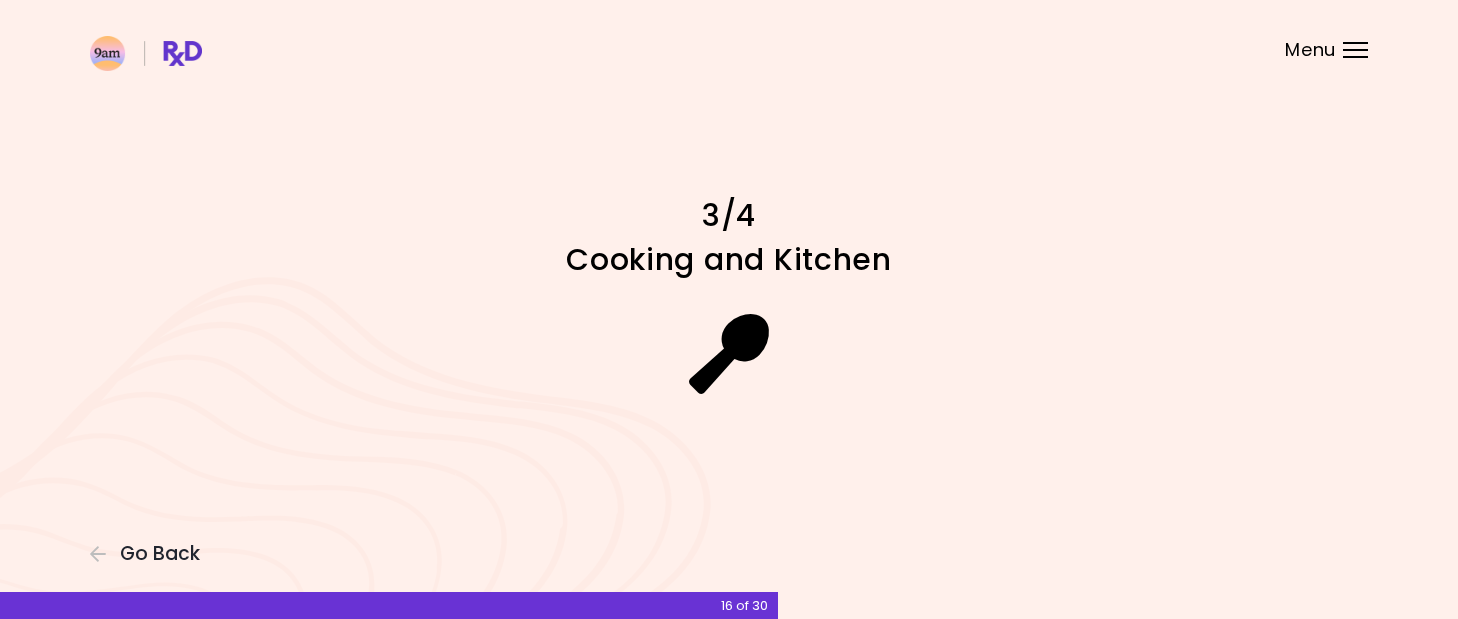 click at bounding box center [729, 354] 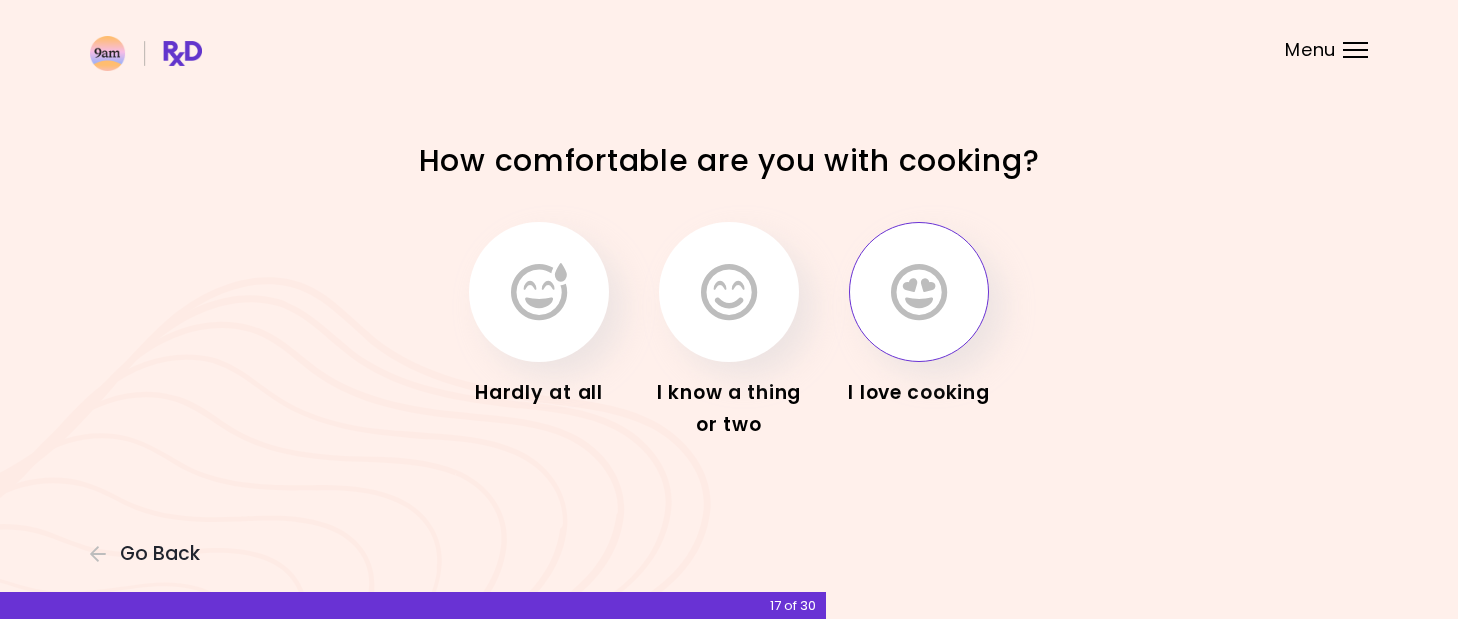 click at bounding box center [919, 292] 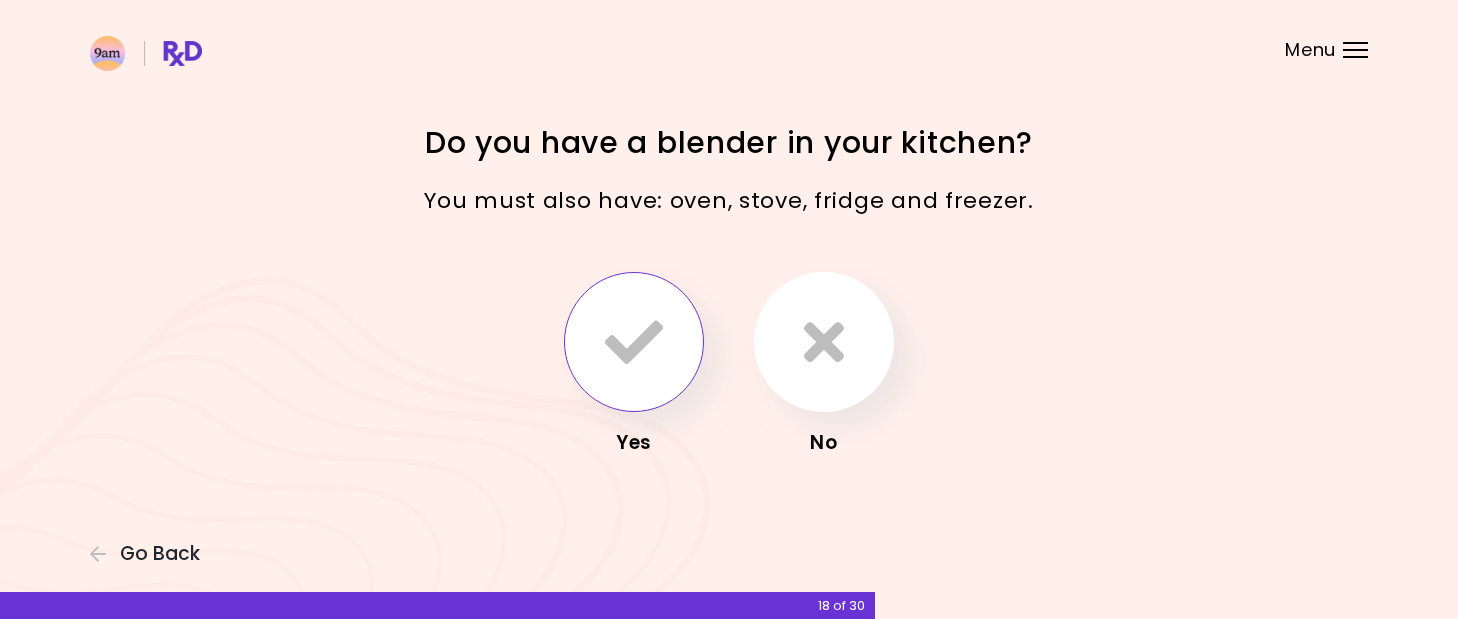 click at bounding box center [634, 342] 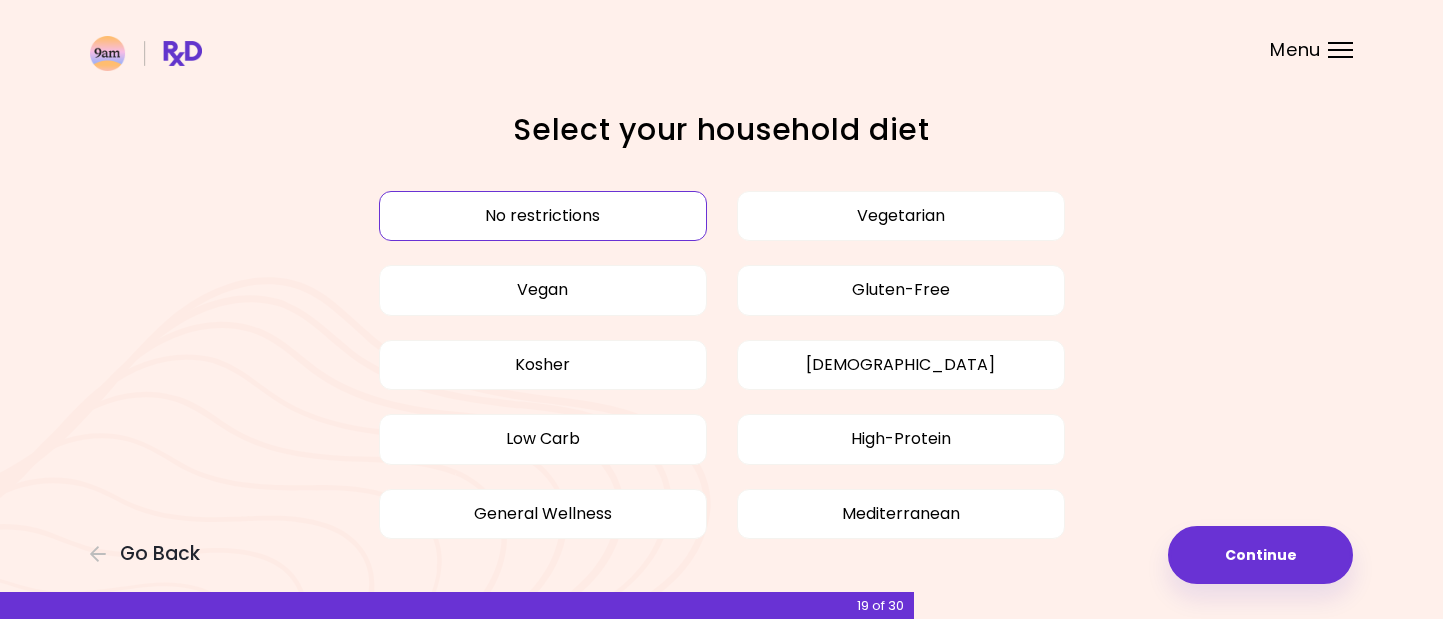 click on "No restrictions" at bounding box center (543, 216) 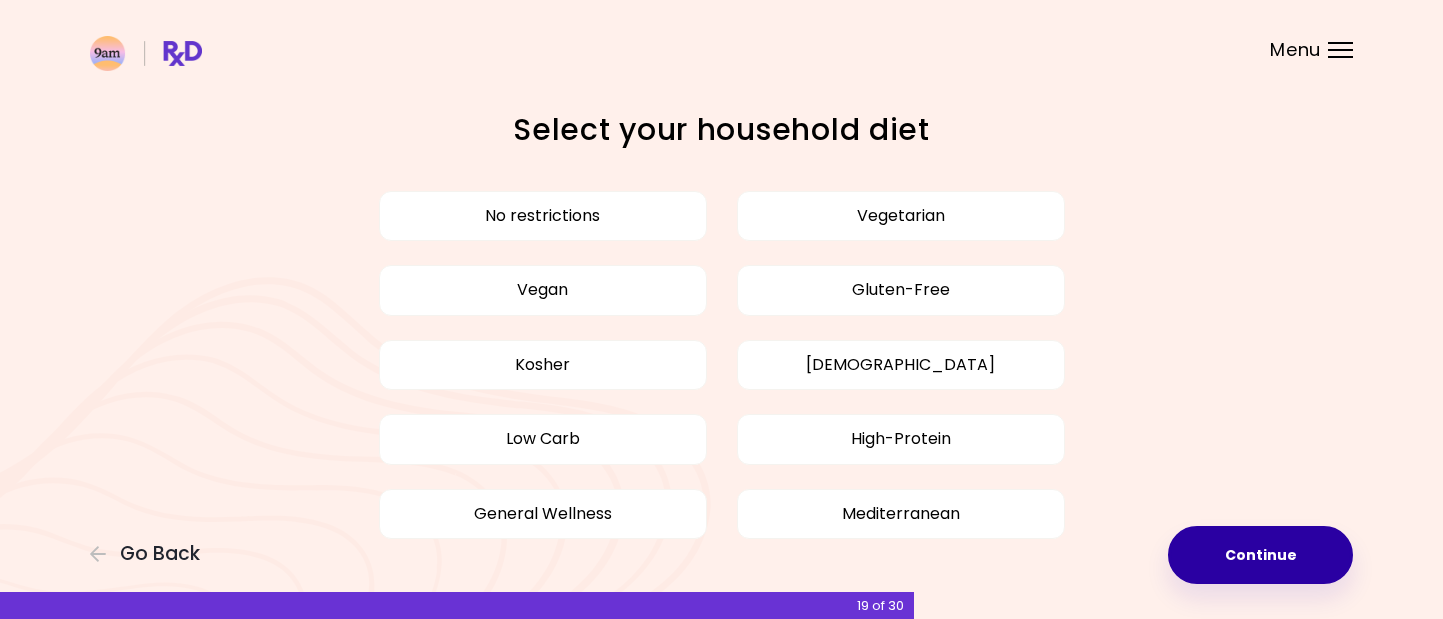 click on "Continue" at bounding box center (1260, 555) 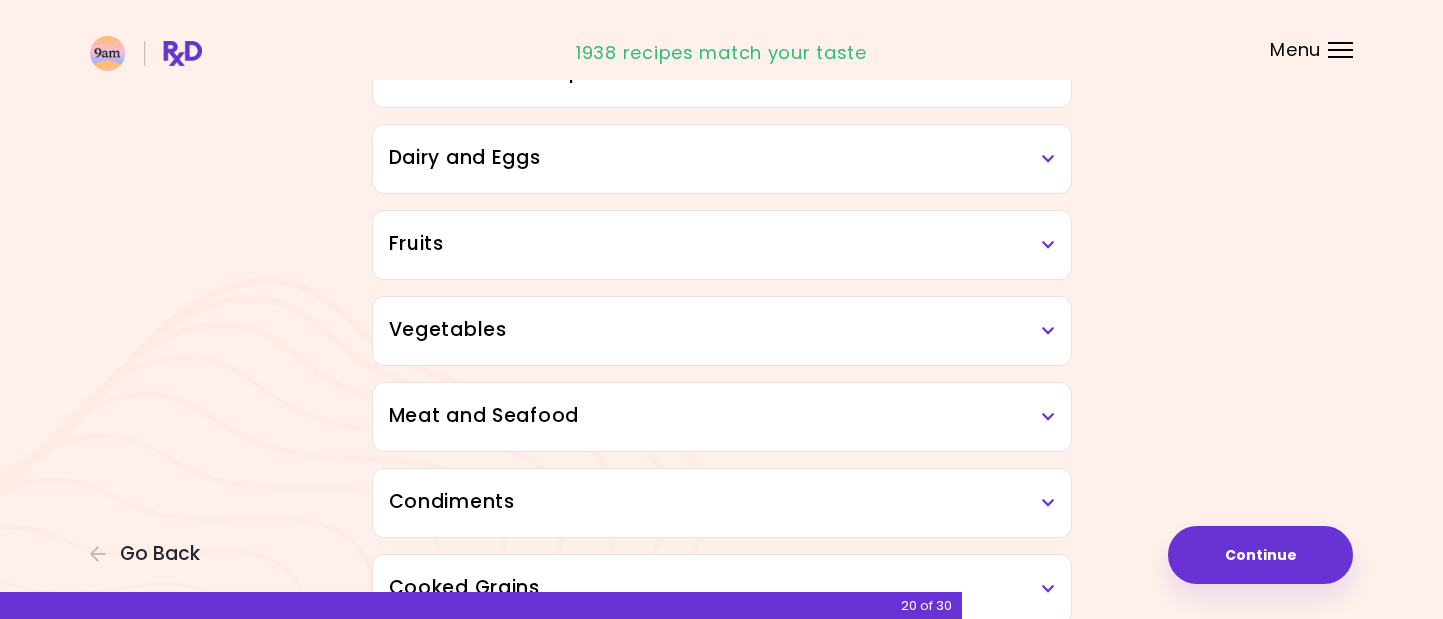 scroll, scrollTop: 100, scrollLeft: 0, axis: vertical 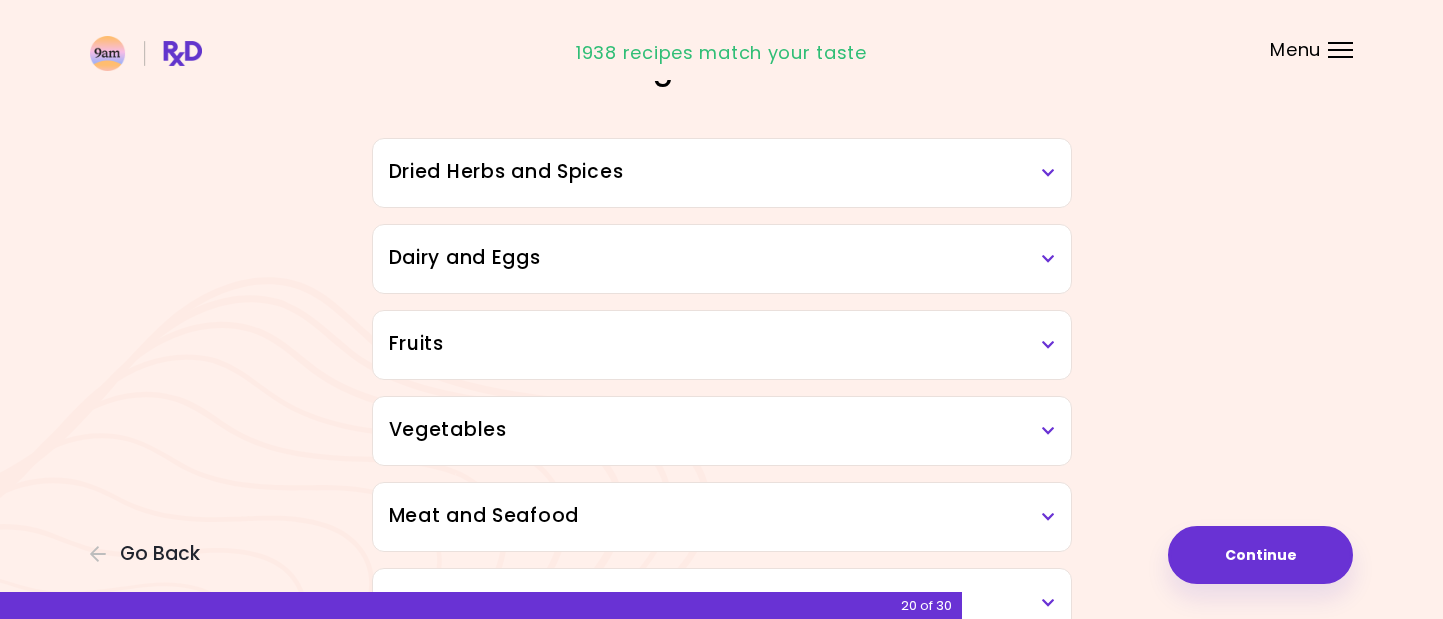 click on "Dried Herbs and Spices" at bounding box center (722, 172) 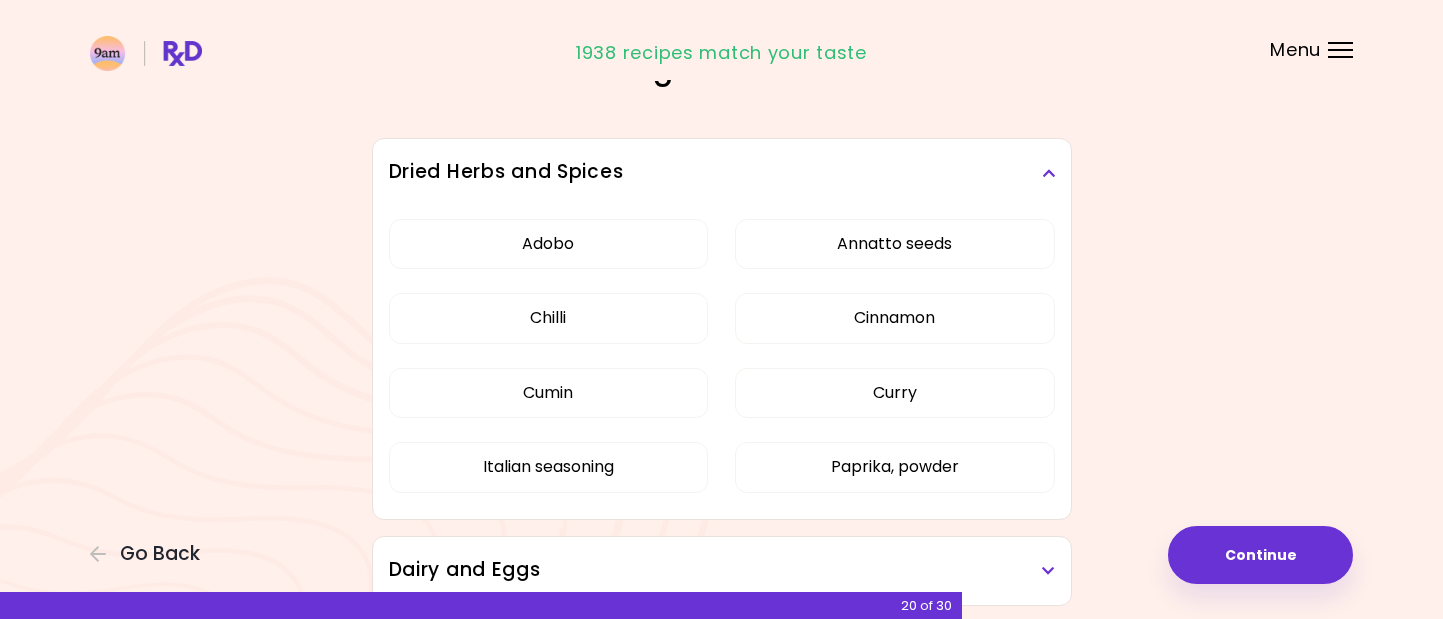 click on "Dried Herbs and Spices" at bounding box center [722, 173] 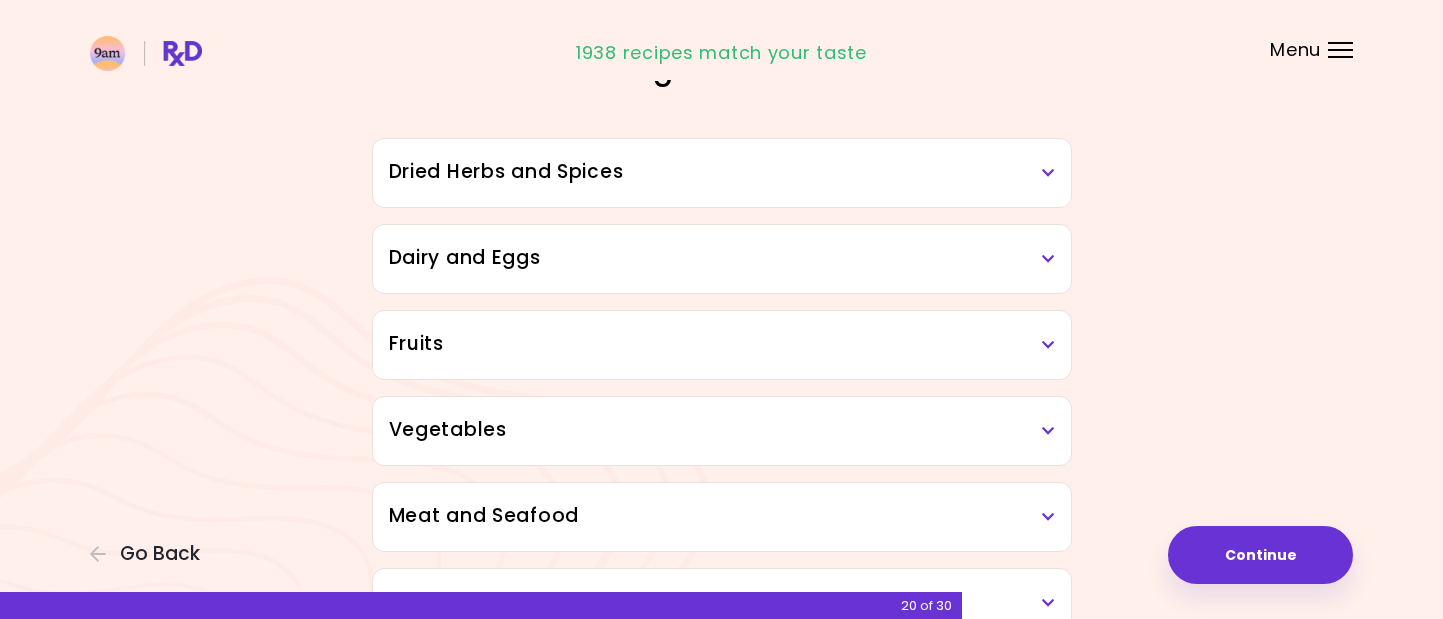 click on "Dairy and Eggs" at bounding box center (722, 259) 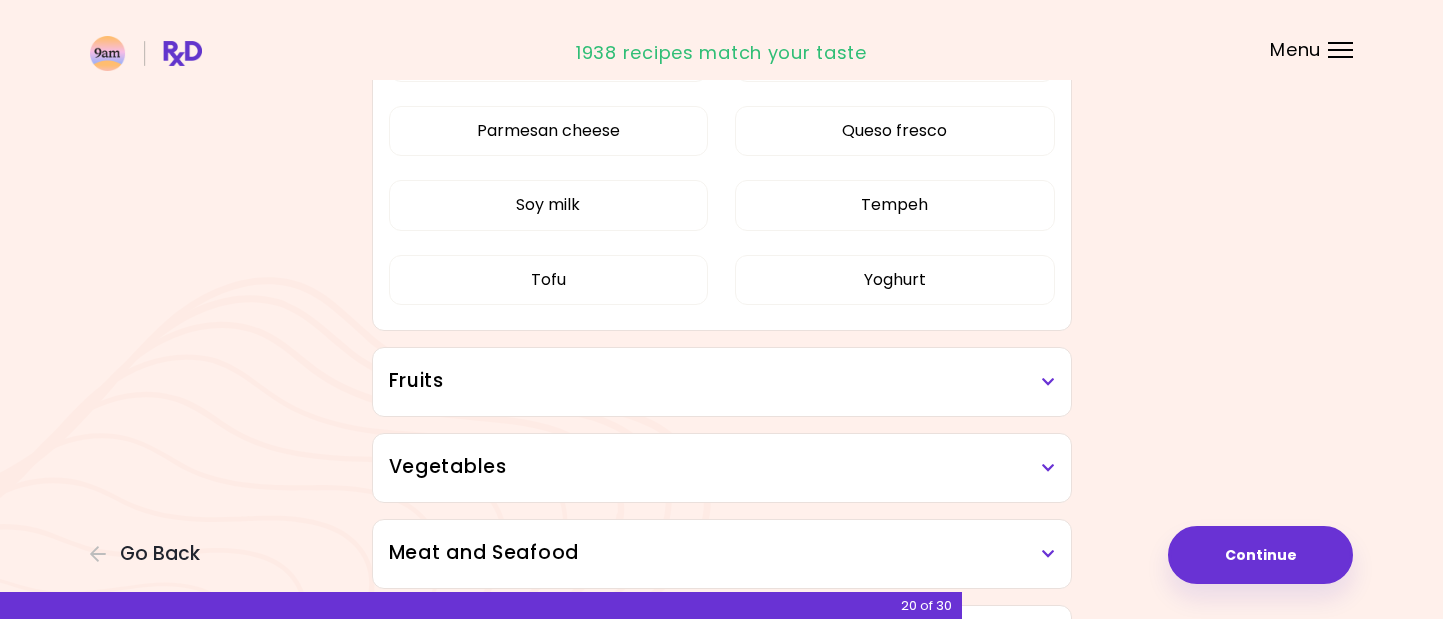 scroll, scrollTop: 700, scrollLeft: 0, axis: vertical 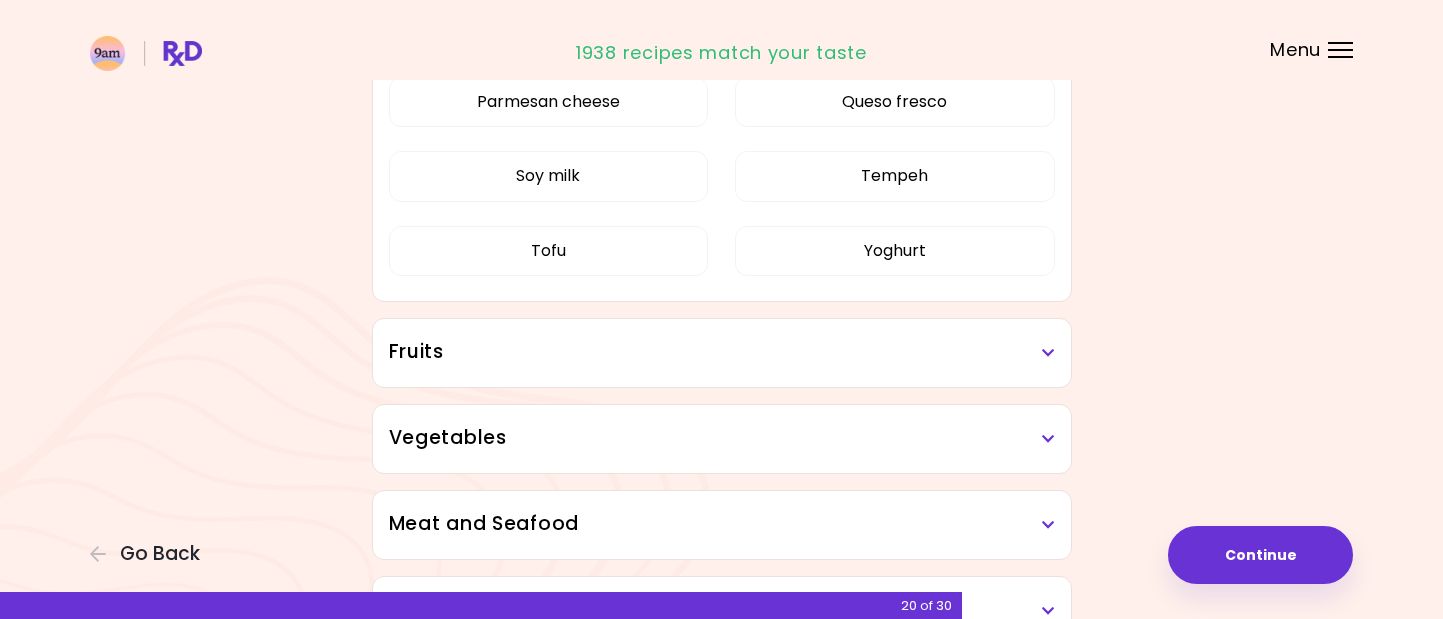 click on "Fruits" at bounding box center [722, 353] 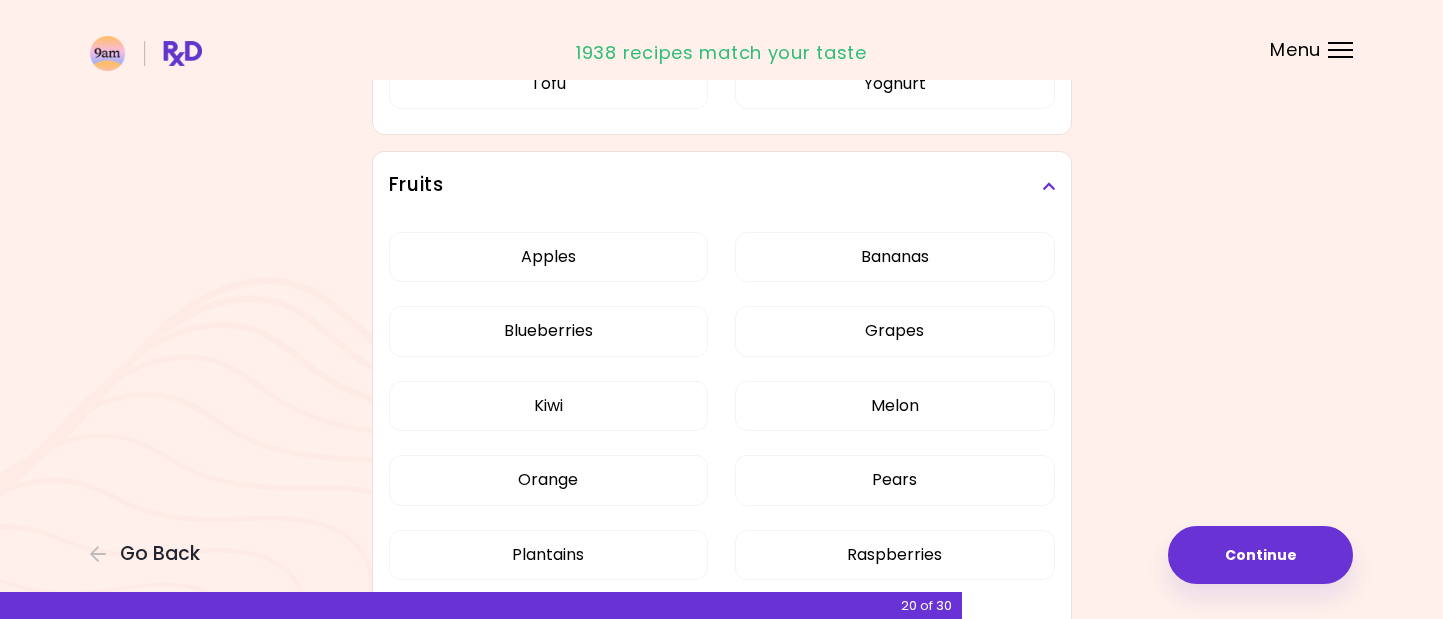 scroll, scrollTop: 900, scrollLeft: 0, axis: vertical 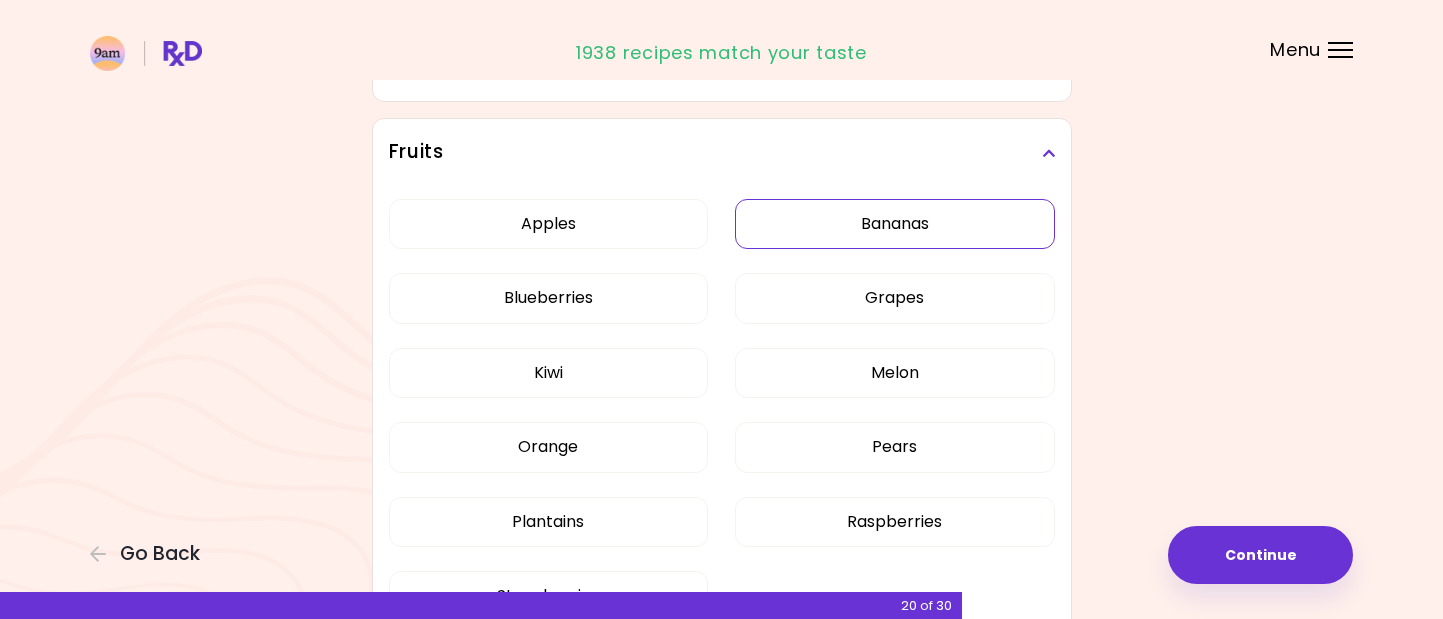 click on "Bananas" at bounding box center (895, 224) 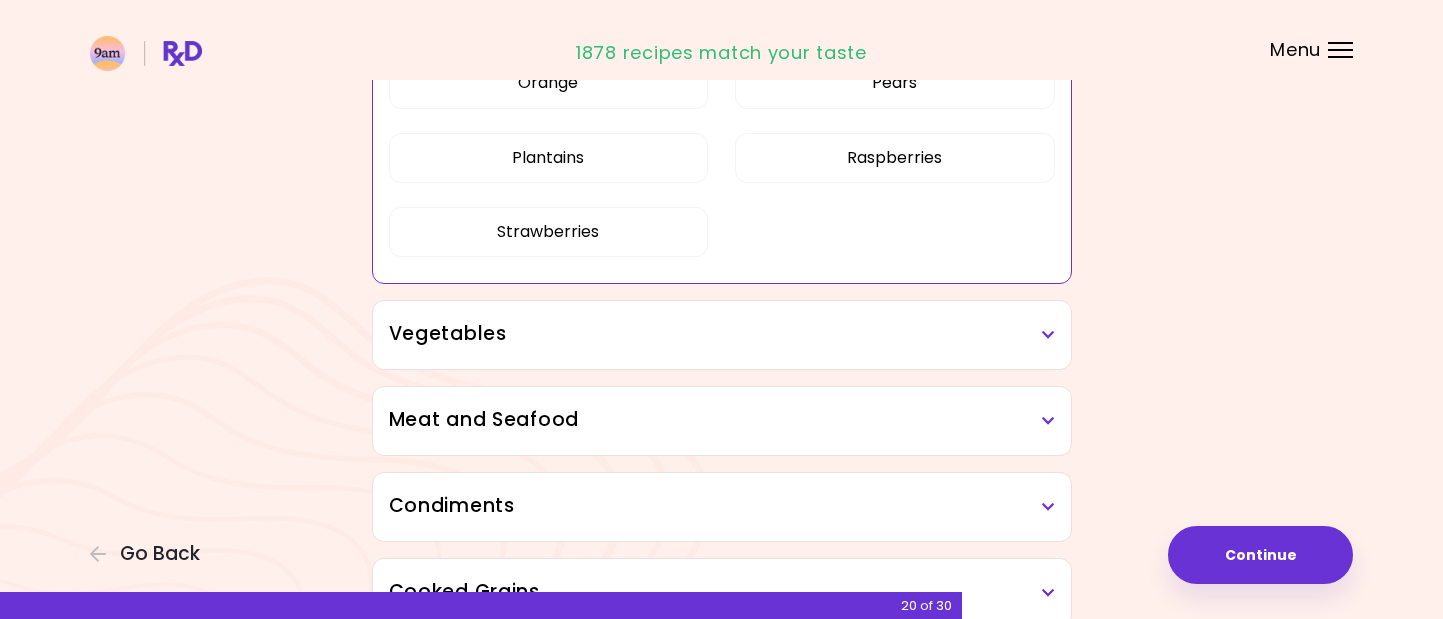 scroll, scrollTop: 1300, scrollLeft: 0, axis: vertical 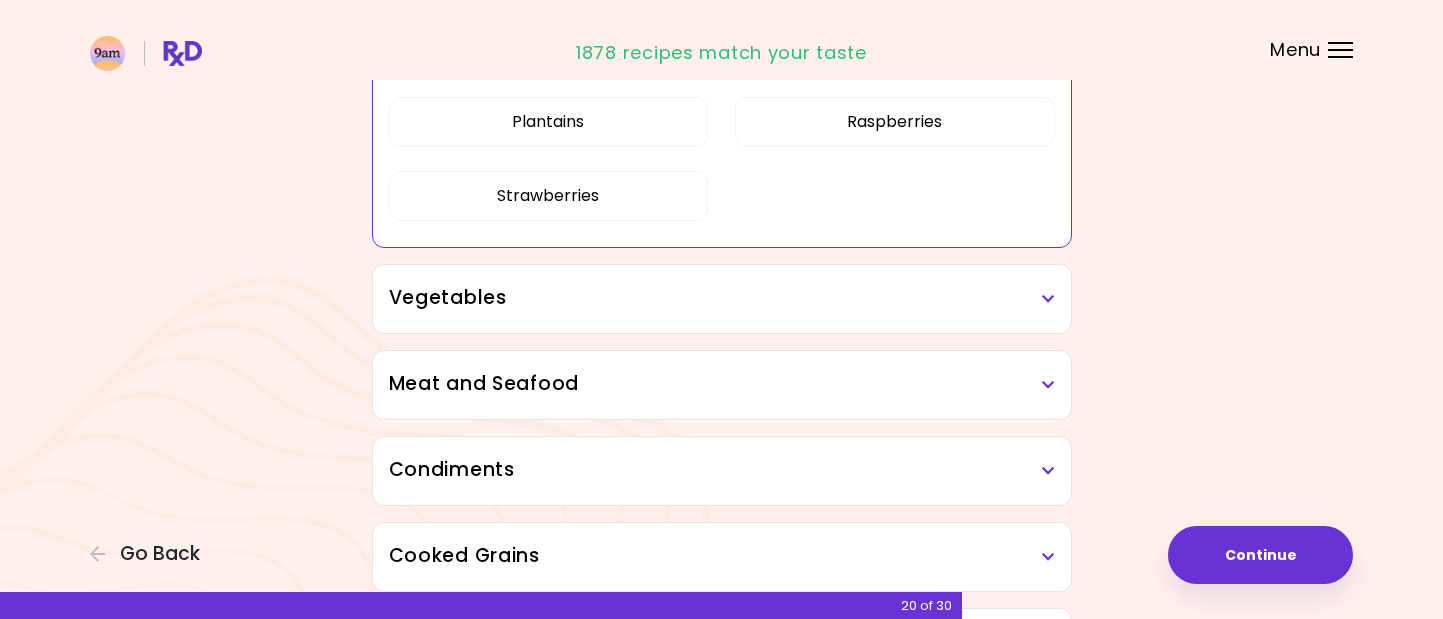 click on "Vegetables" at bounding box center [722, 298] 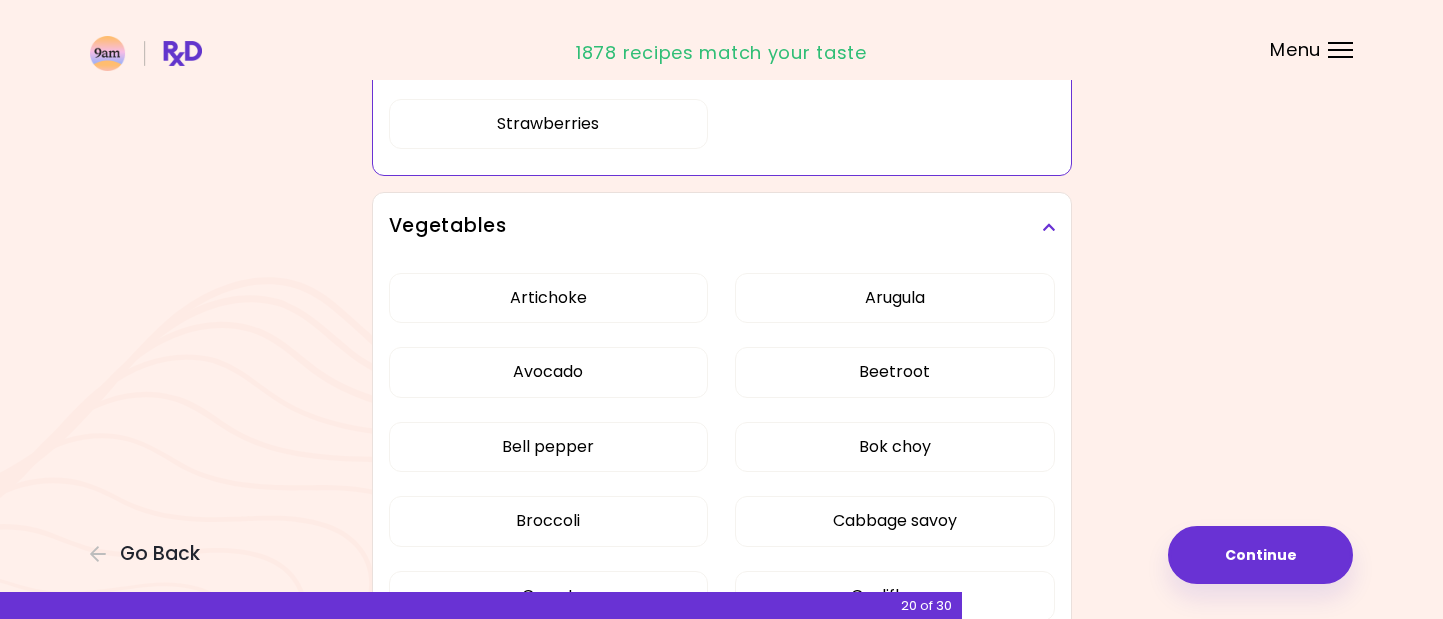 scroll, scrollTop: 1400, scrollLeft: 0, axis: vertical 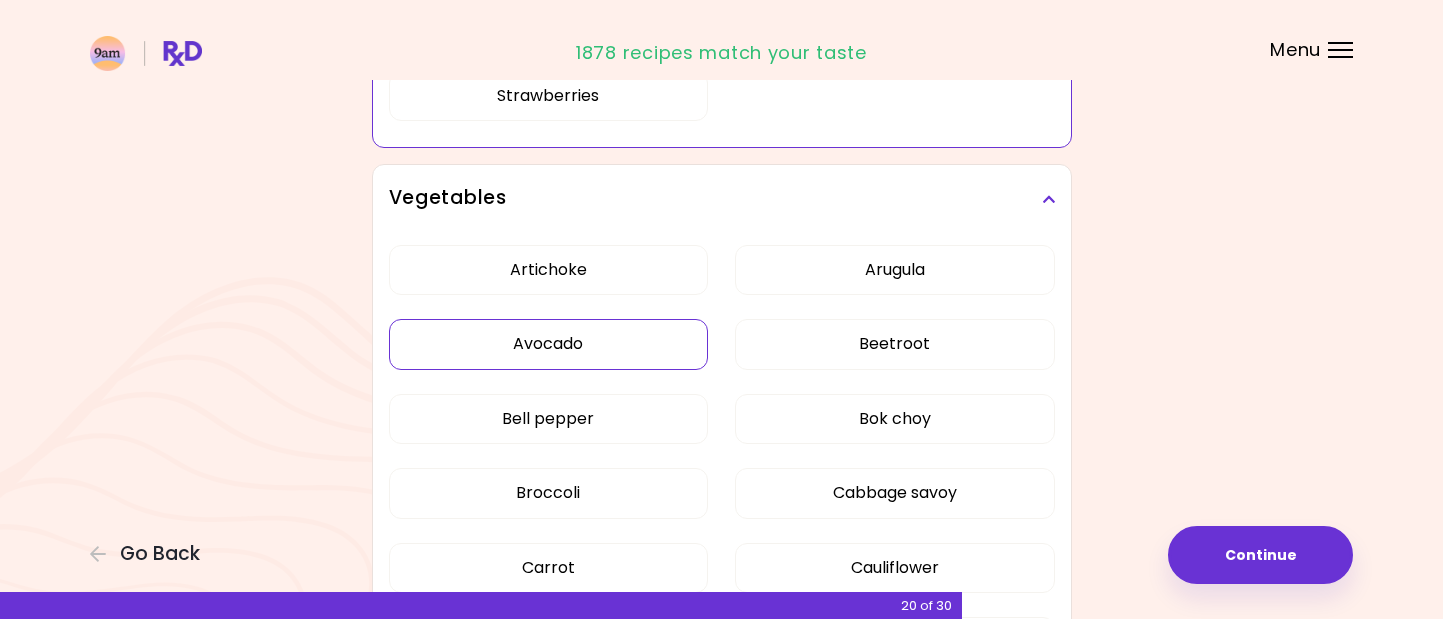click on "Avocado" at bounding box center (549, 344) 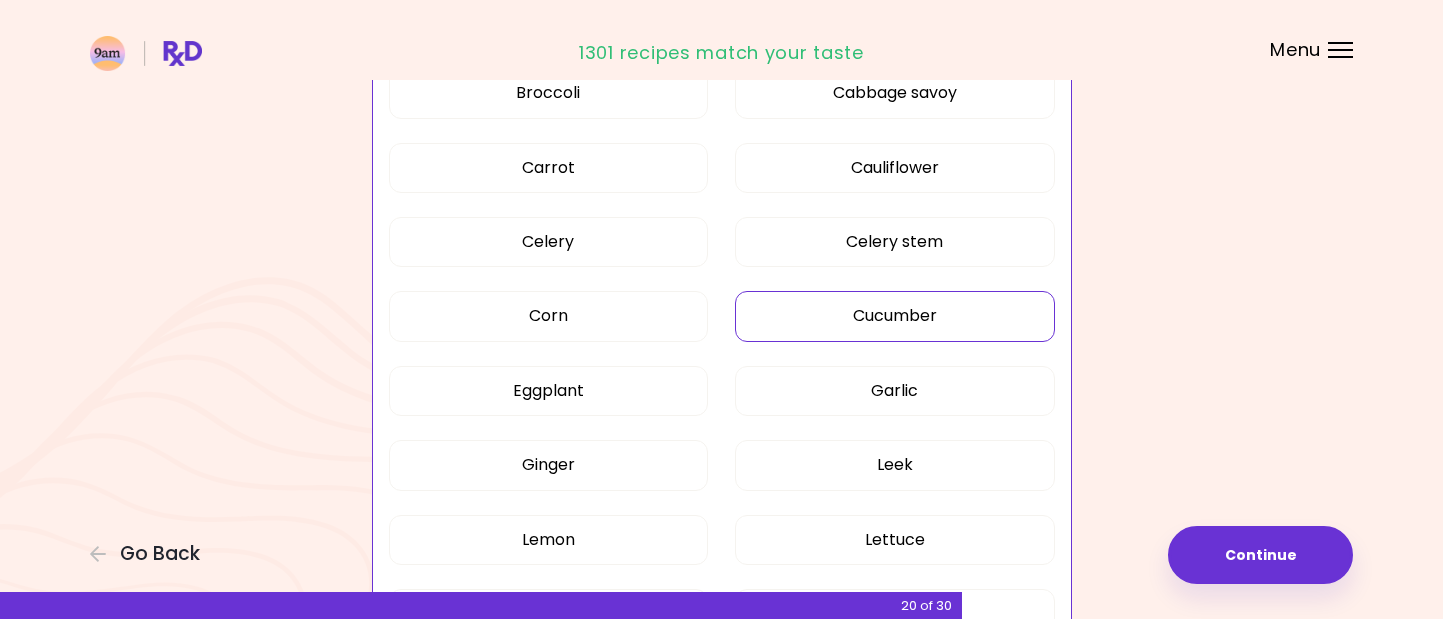 click on "Cucumber" at bounding box center (895, 316) 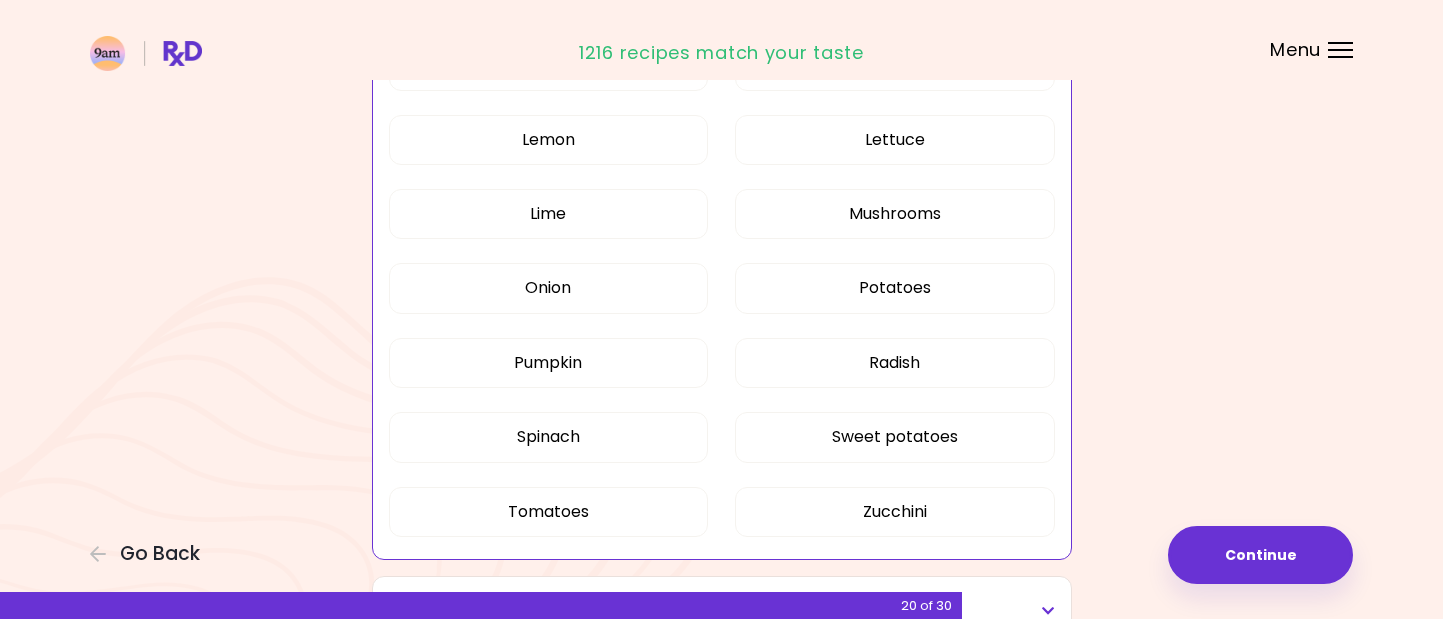scroll, scrollTop: 2300, scrollLeft: 0, axis: vertical 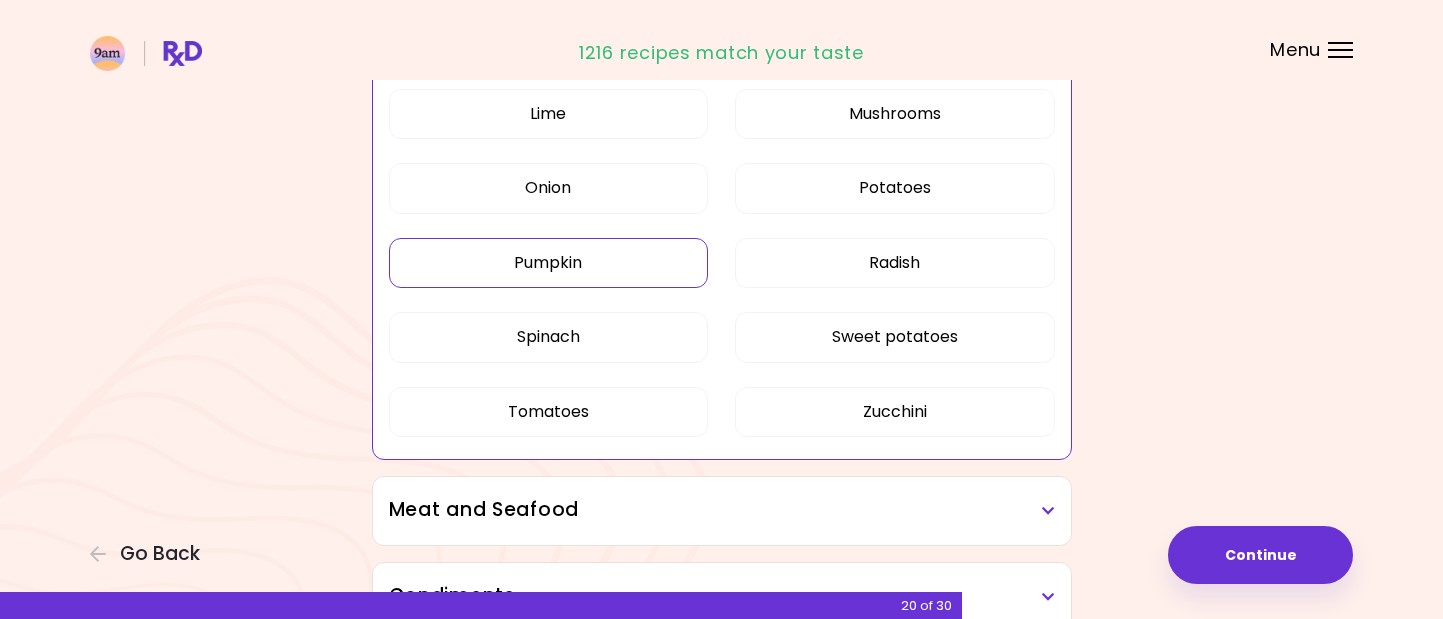 click on "Pumpkin" at bounding box center (549, 263) 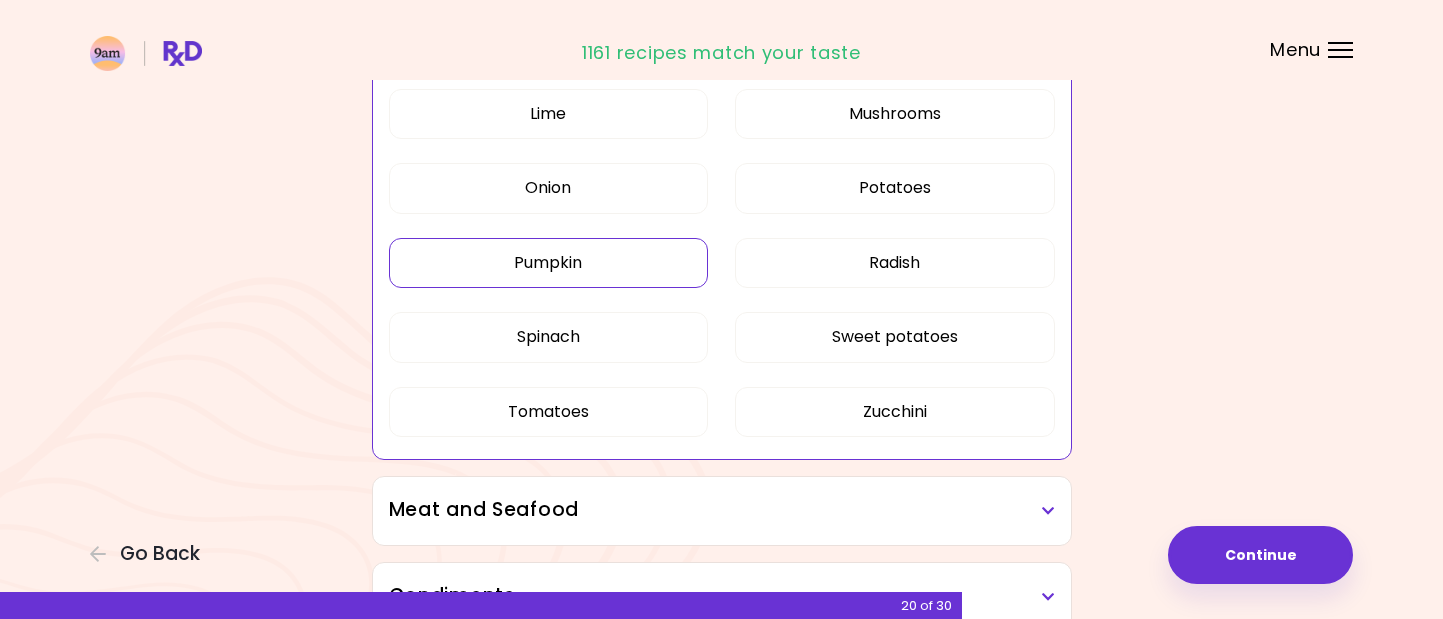 click on "Pumpkin" at bounding box center (549, 263) 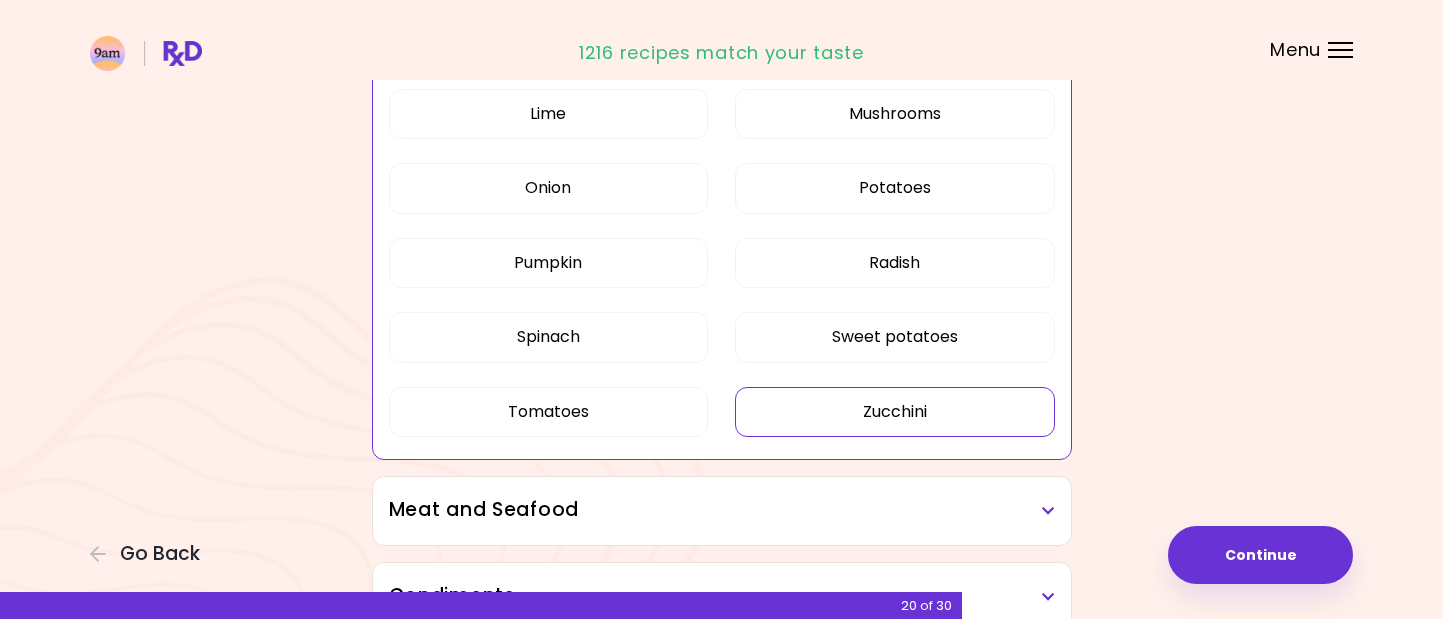 click on "Zucchini" at bounding box center [895, 412] 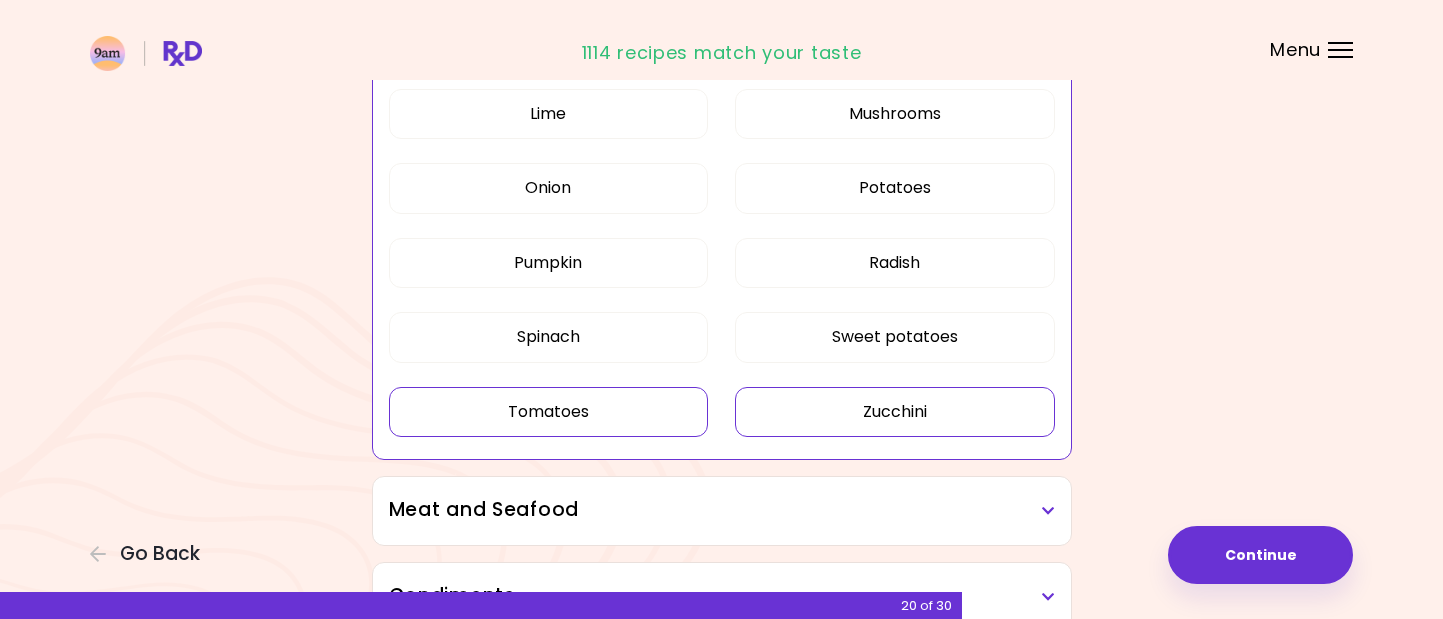 click on "Tomatoes" at bounding box center [549, 412] 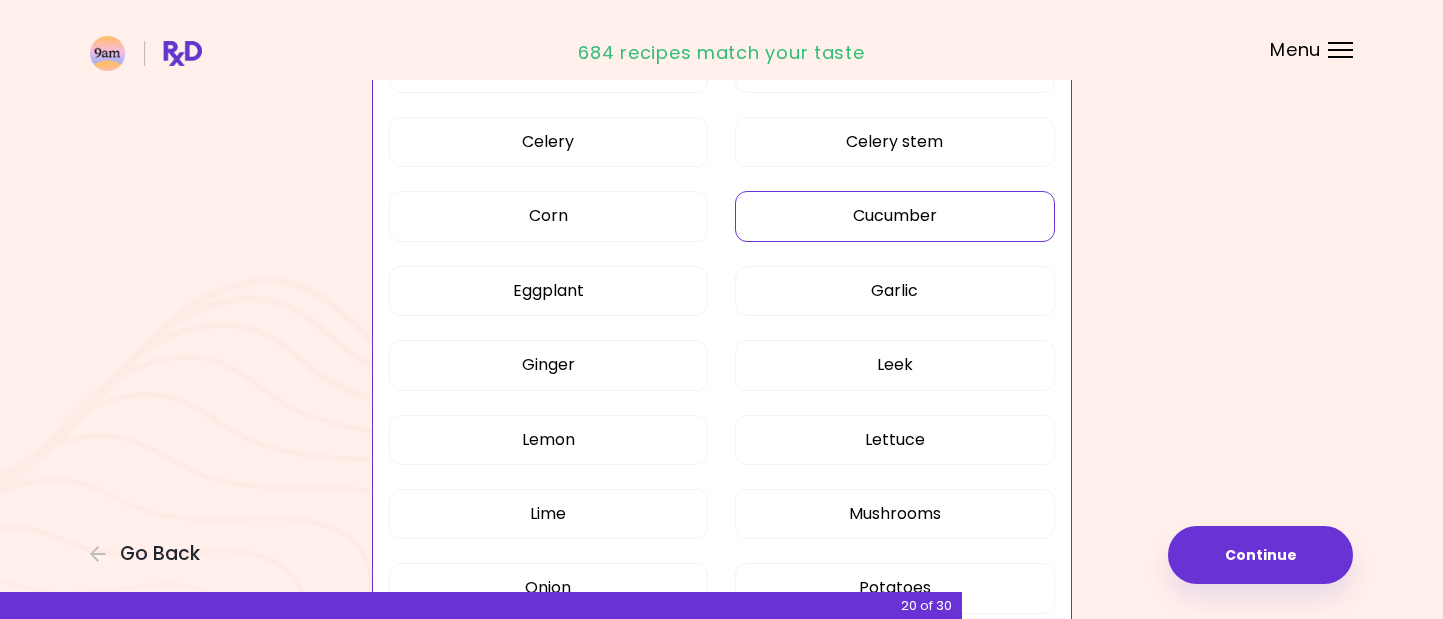 scroll, scrollTop: 1700, scrollLeft: 0, axis: vertical 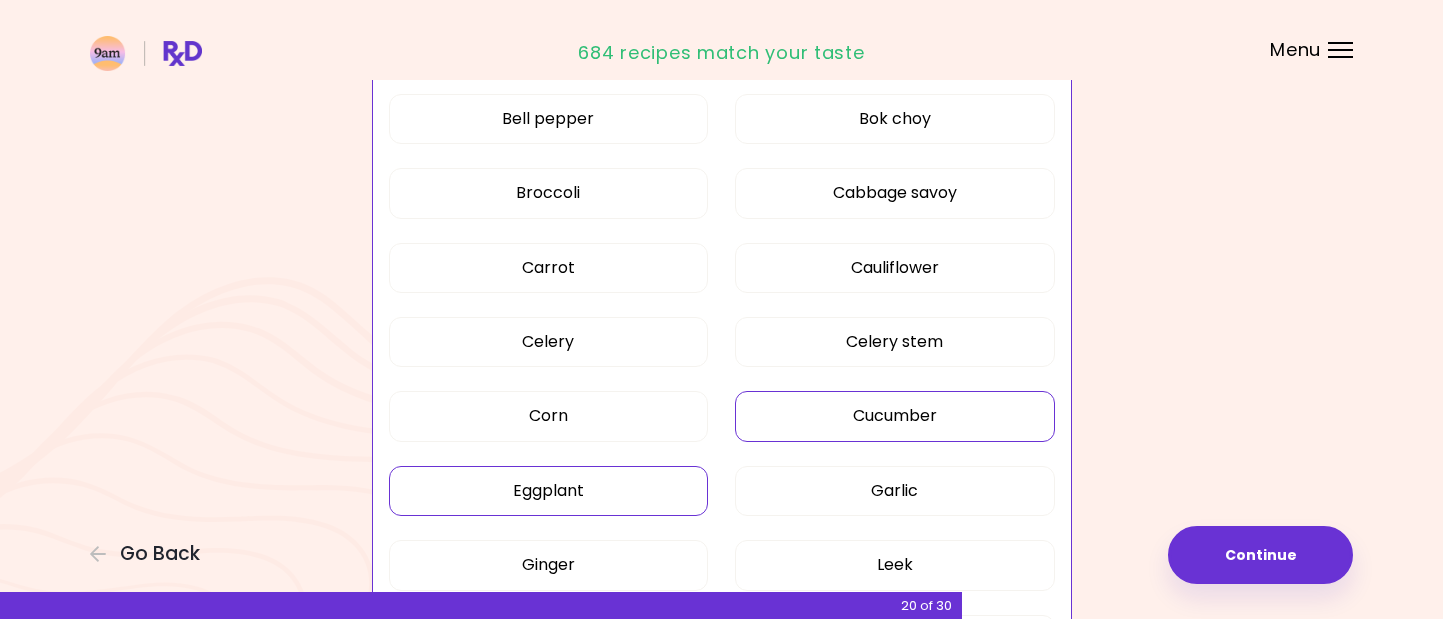 click on "Eggplant" at bounding box center [549, 491] 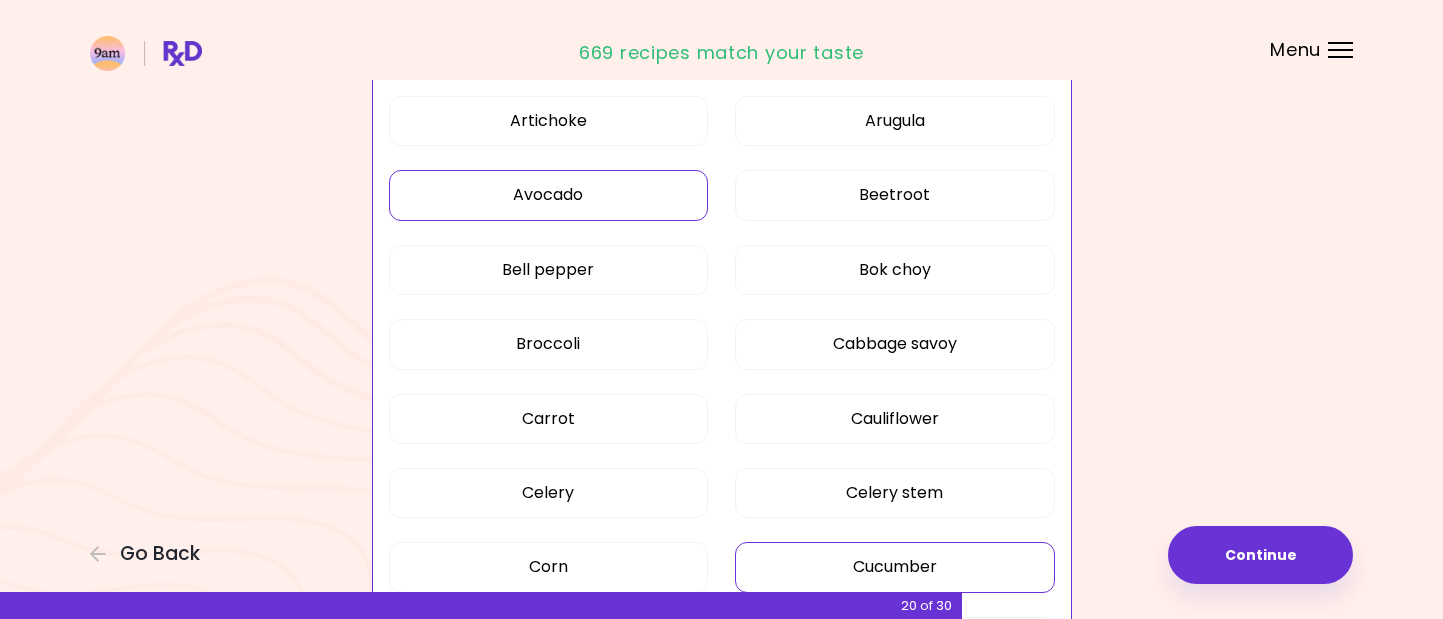 scroll, scrollTop: 1500, scrollLeft: 0, axis: vertical 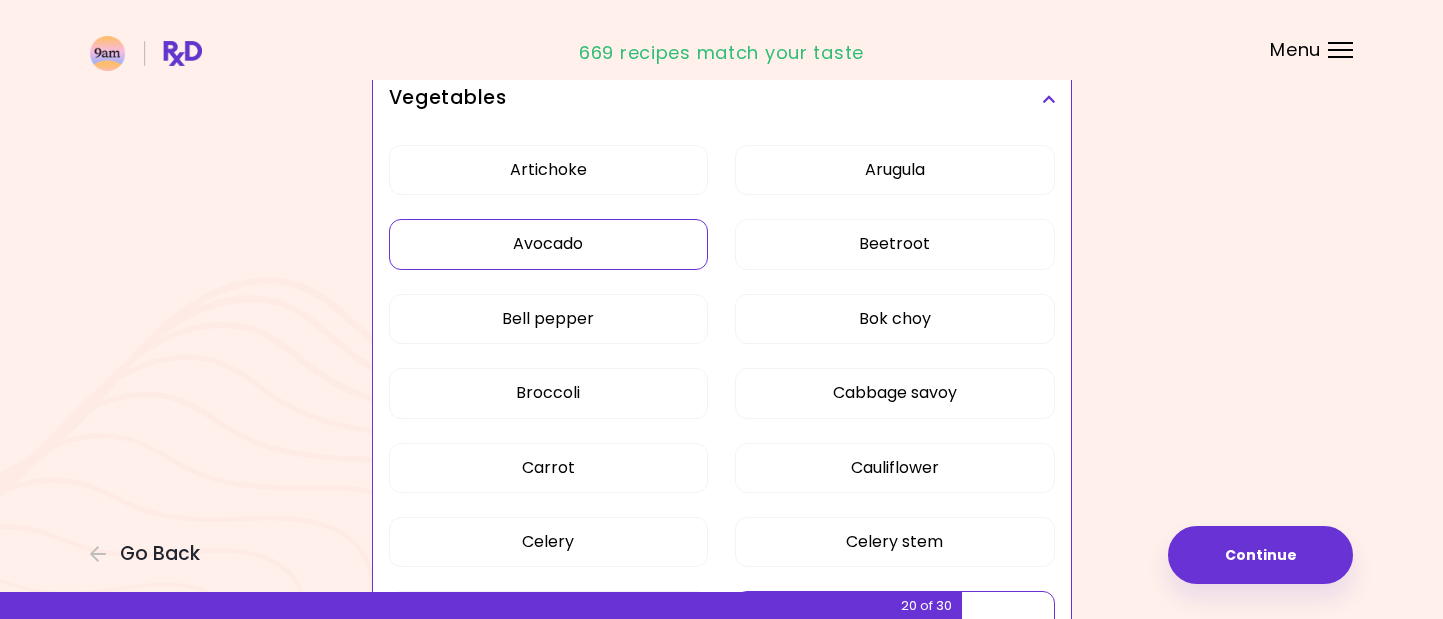 click on "Vegetables" at bounding box center (722, 98) 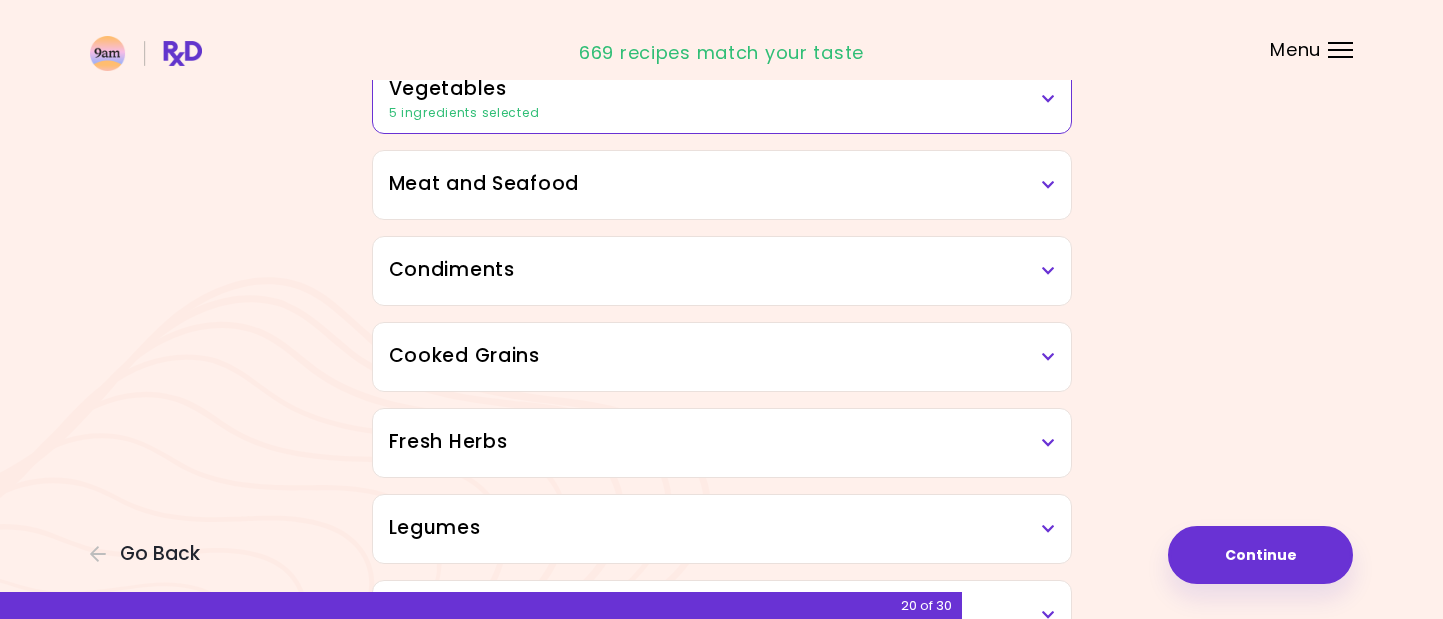 click on "Meat and Seafood" at bounding box center [722, 184] 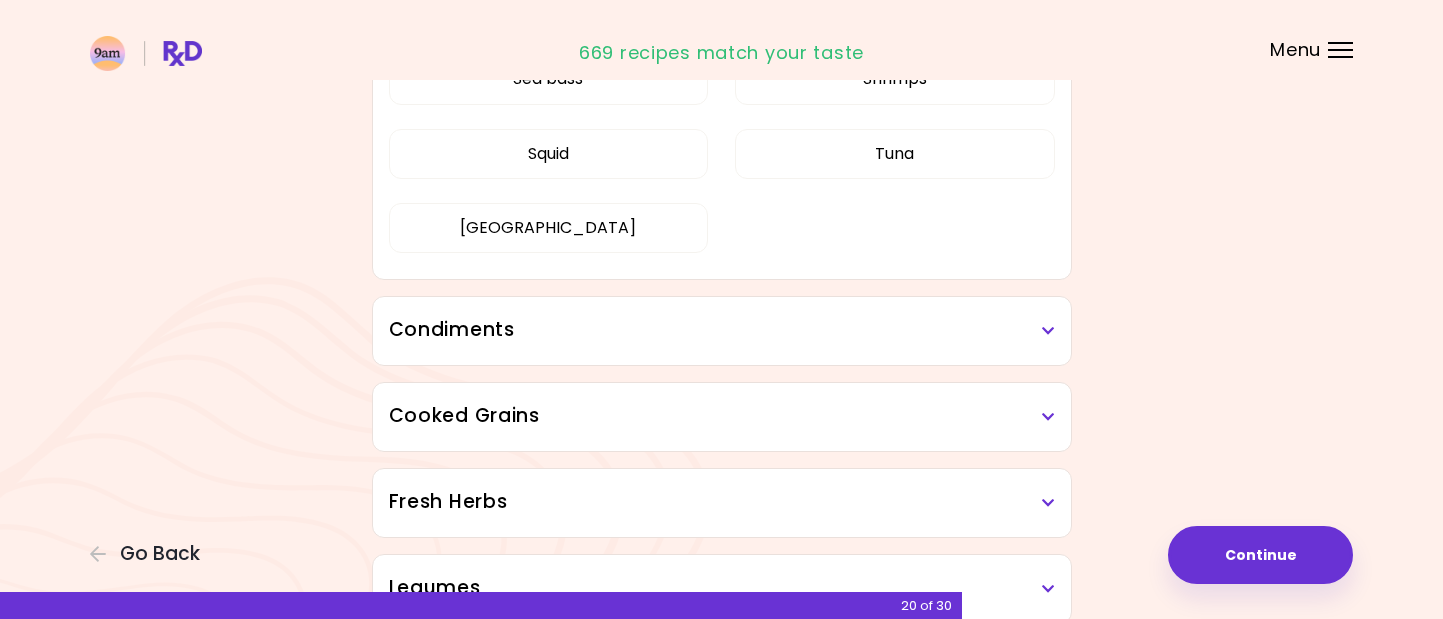click on "Condiments" at bounding box center (722, 330) 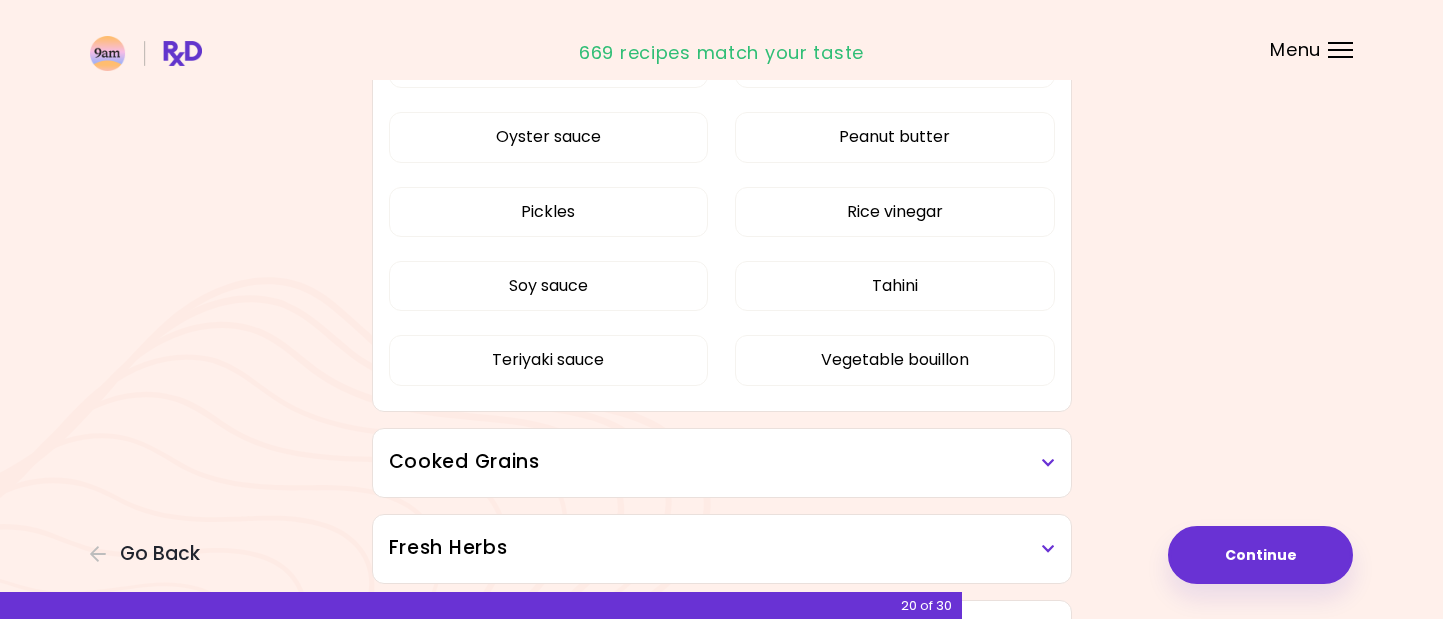 scroll, scrollTop: 2500, scrollLeft: 0, axis: vertical 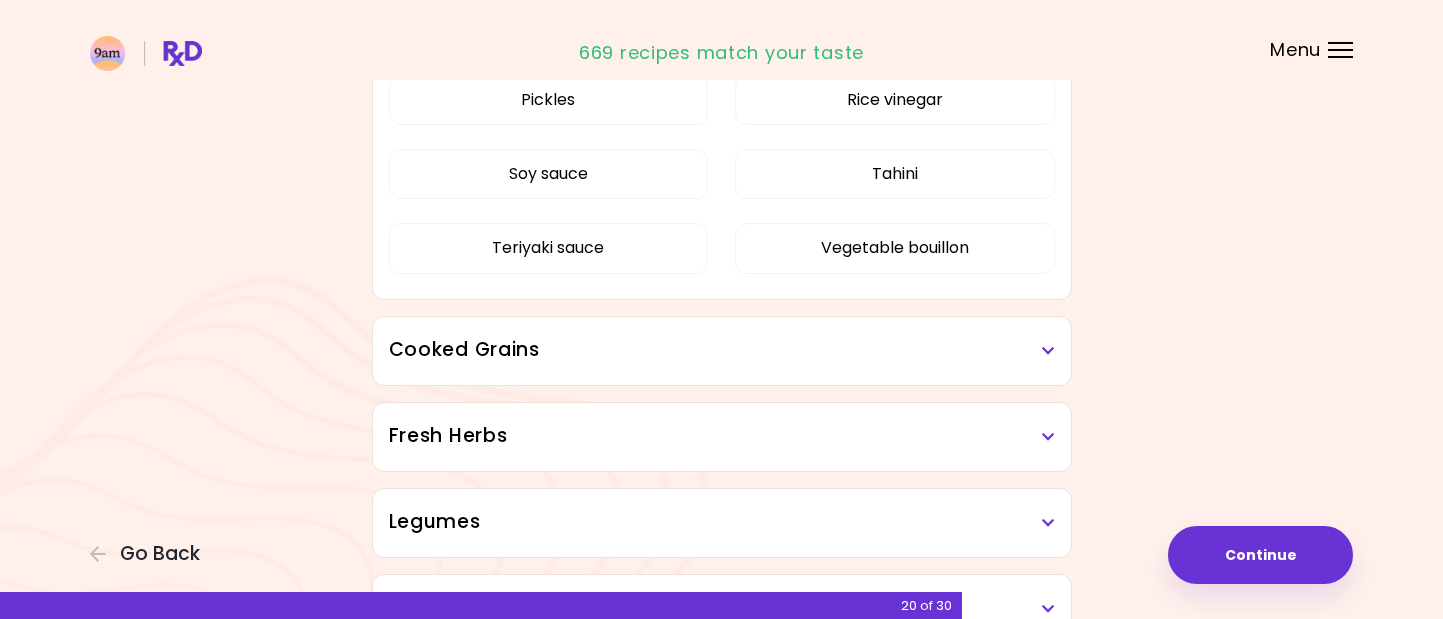 click on "Cooked Grains" at bounding box center [722, 350] 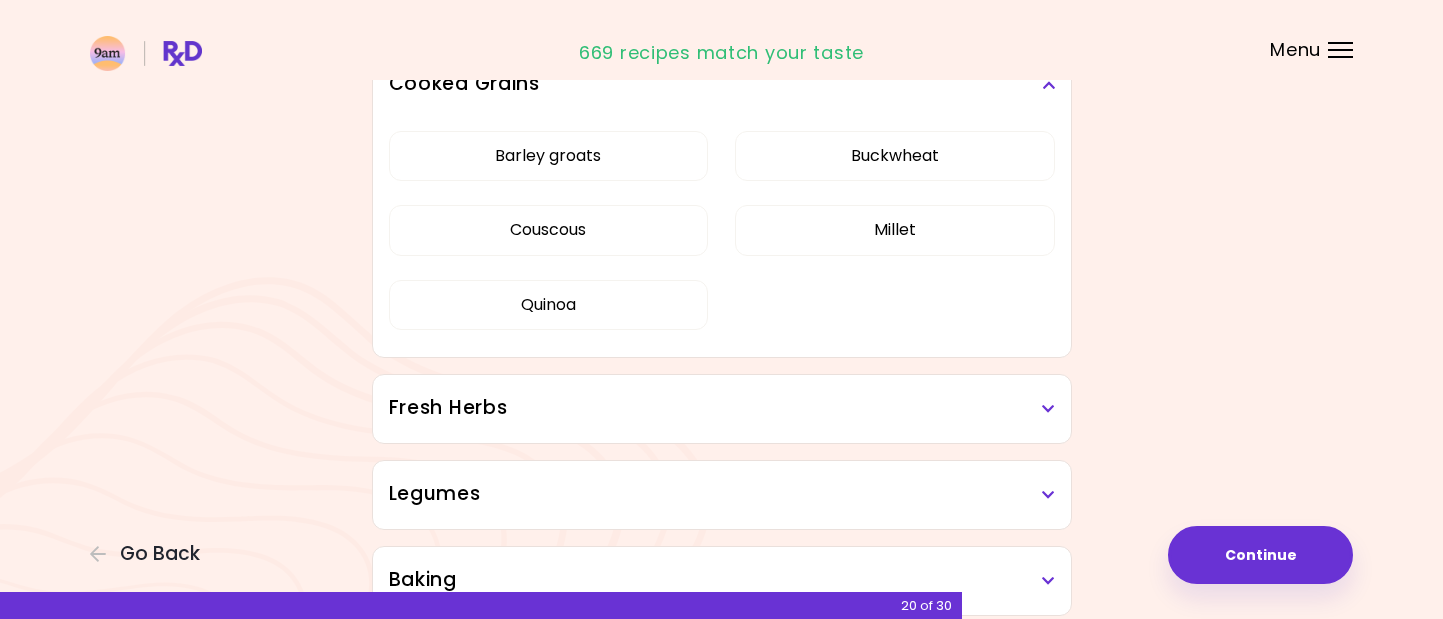 scroll, scrollTop: 2800, scrollLeft: 0, axis: vertical 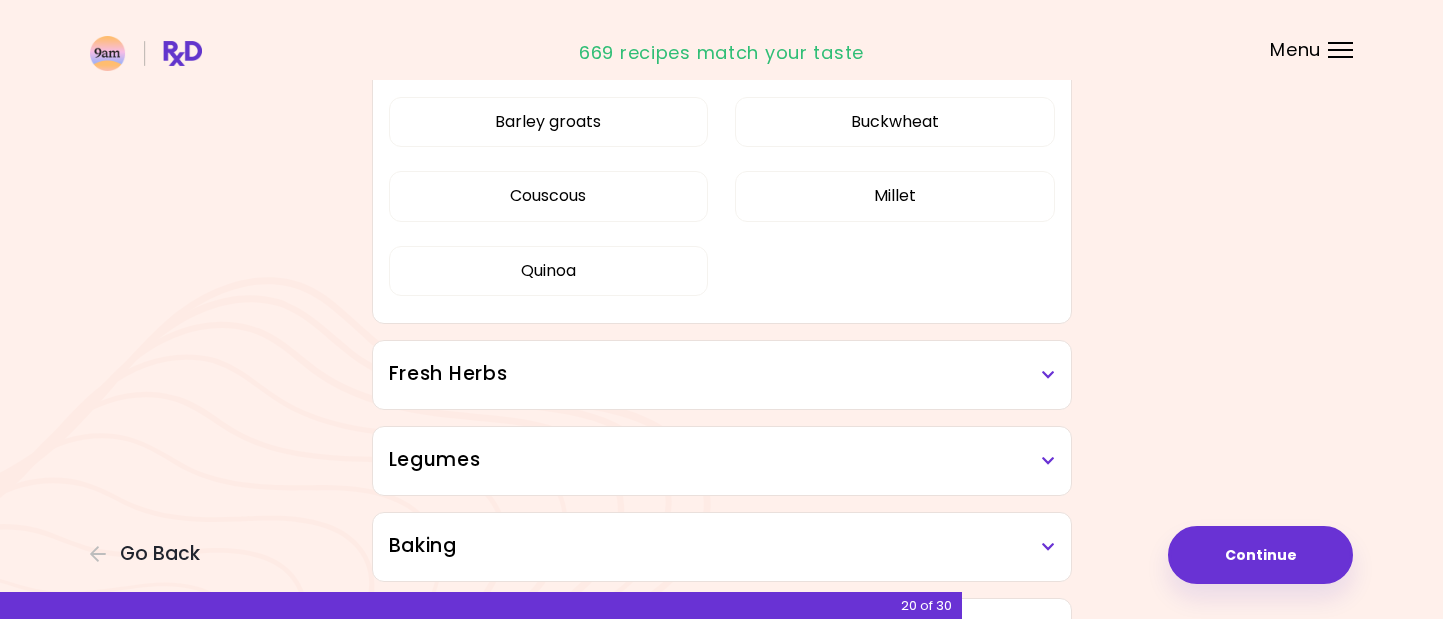click on "Fresh Herbs" at bounding box center (722, 374) 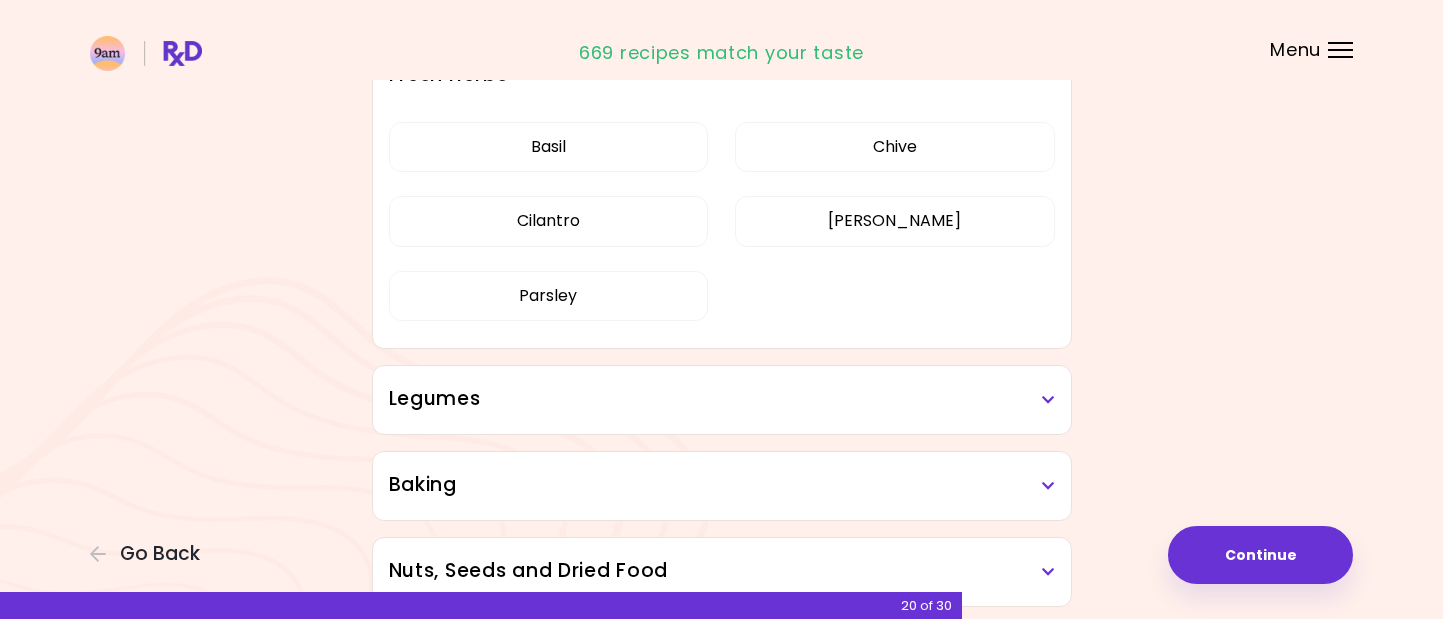 scroll, scrollTop: 3100, scrollLeft: 0, axis: vertical 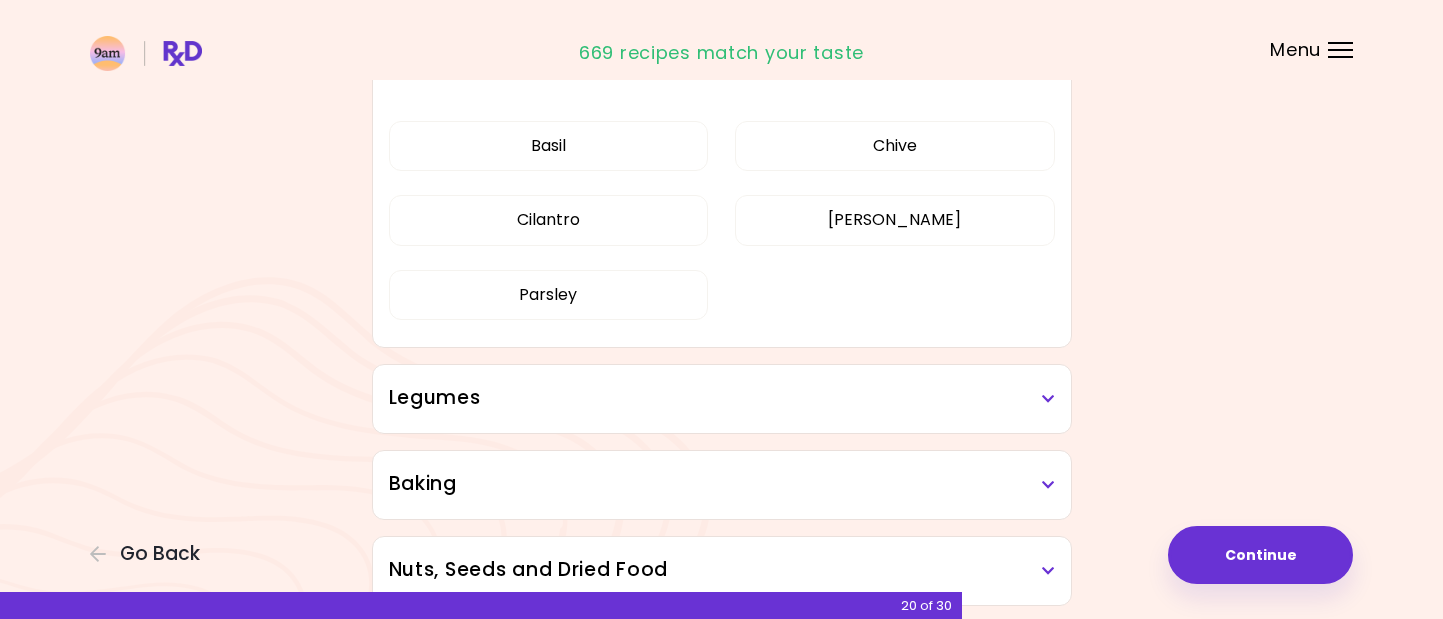 click on "Legumes" at bounding box center [722, 398] 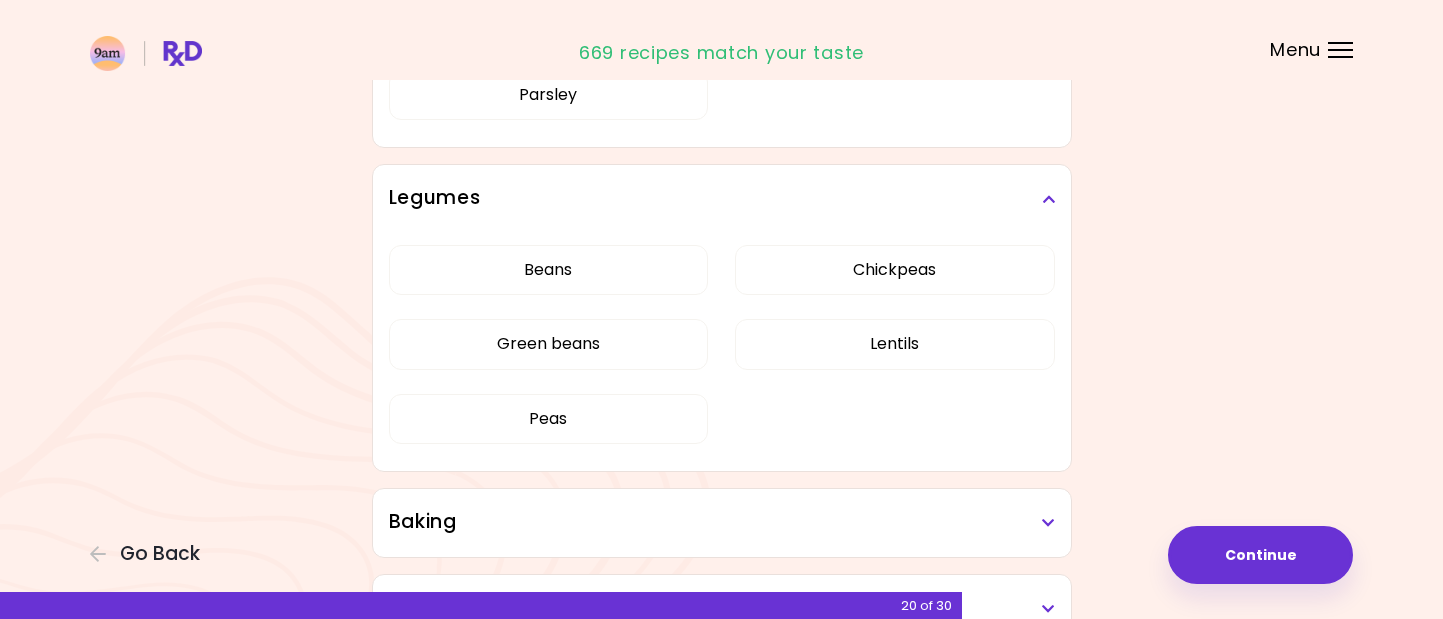 scroll, scrollTop: 3400, scrollLeft: 0, axis: vertical 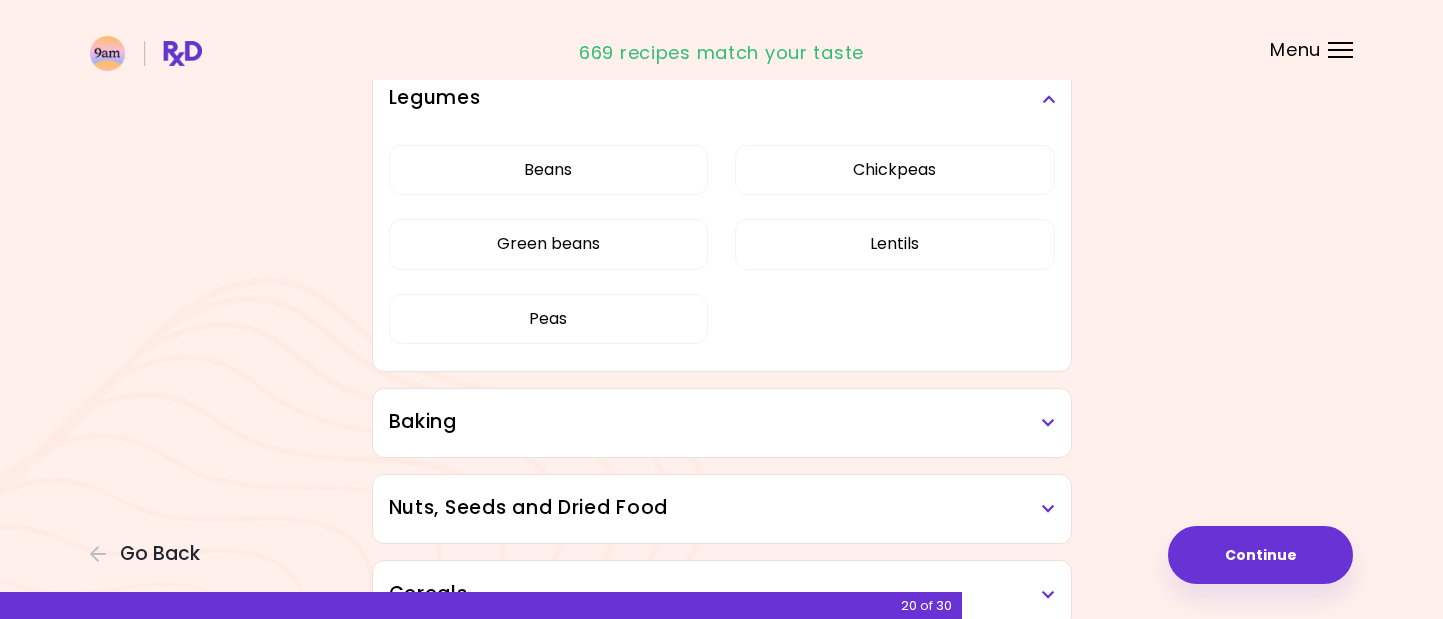 click on "Baking" at bounding box center [722, 423] 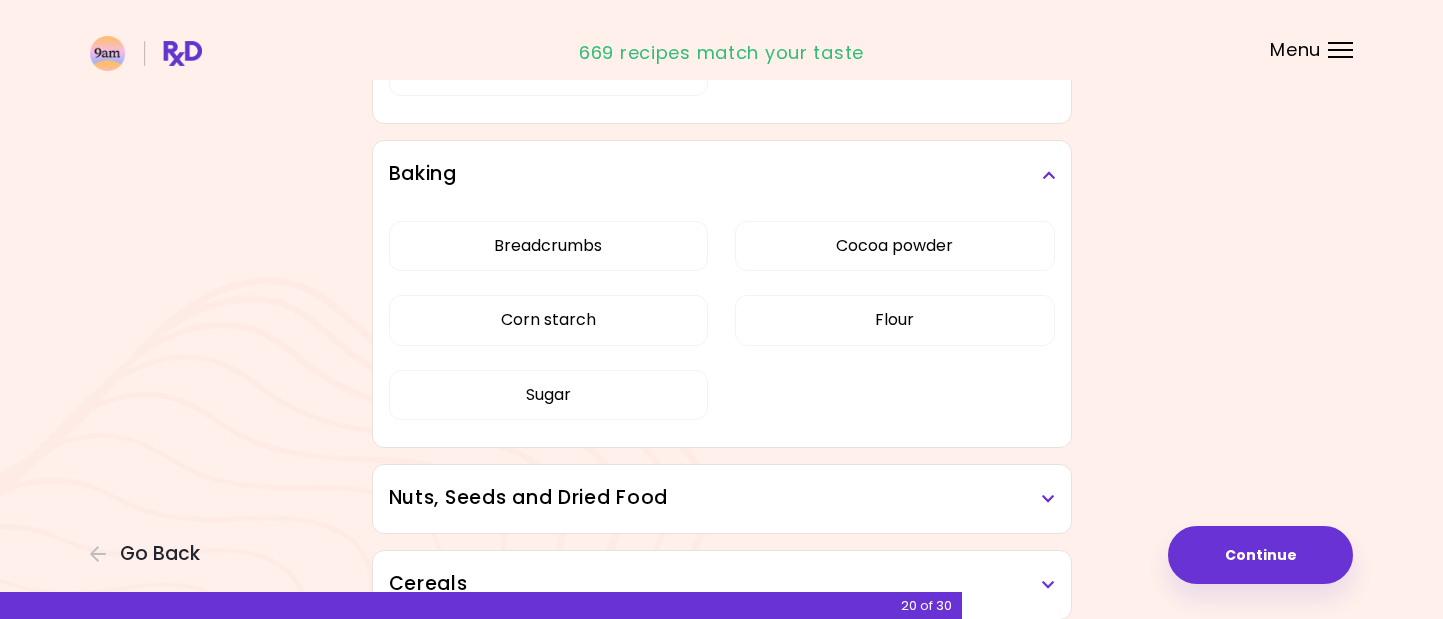 scroll, scrollTop: 3700, scrollLeft: 0, axis: vertical 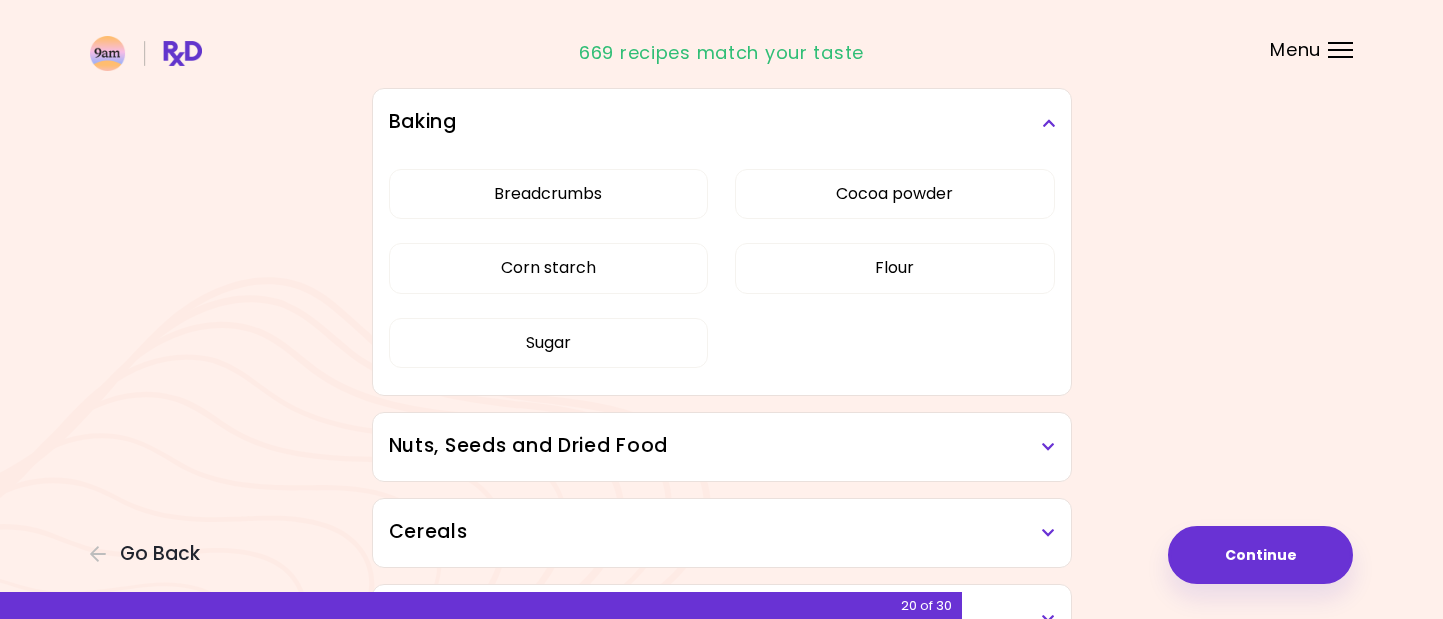 click on "Dried Herbs and Spices Adobo Annatto seeds Chilli Cinnamon Cumin [PERSON_NAME] Italian seasoning Paprika, powder Dairy and Eggs Almond milk Cheddar cheese Cottage cheese Cream Eggs Emental cheese Feta cheese Milk Mozzarella cheese Oat milk Parmesan cheese Queso fresco Soy milk Tempeh Tofu Yoghurt Fruits Apples Bananas Blueberries Grapes Kiwi Melon Orange Pears Plantains Raspberries Strawberries Vegetables 5 ingredients selected Artichoke Arugula Avocado Beetroot Bell pepper Bok choy Broccoli Cabbage savoy Carrot Cauliflower Celery Celery stem Corn Cucumber Eggplant Garlic [PERSON_NAME] Lemon Lettuce Lime Mushrooms Onion Potatoes Pumpkin Radish Spinach Sweet potatoes Tomatoes Zucchini Meat and Seafood Bacon Beef Chicken Cod Pork Salmon Sea bass Shrimps Squid Tuna Turkey Condiments Balsamic vinegar Barbeque sauce Hoisin sauce Honey Meat bouillon Mustard Oyster sauce Peanut butter Pickles Rice vinegar Soy sauce Tahini Teriyaki sauce Vegetable bouillon Cooked Grains Barley groats Buckwheat Couscous Millet Quinoa [PERSON_NAME]" at bounding box center [722, -1298] 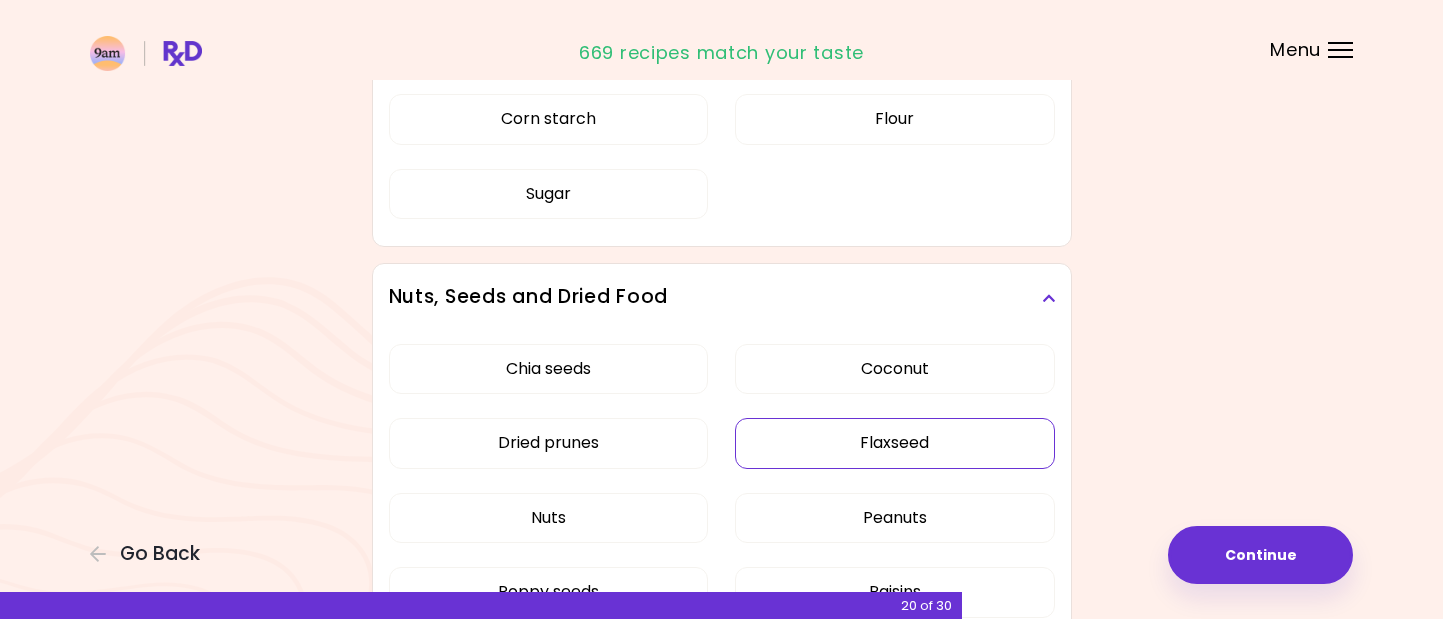 scroll, scrollTop: 3900, scrollLeft: 0, axis: vertical 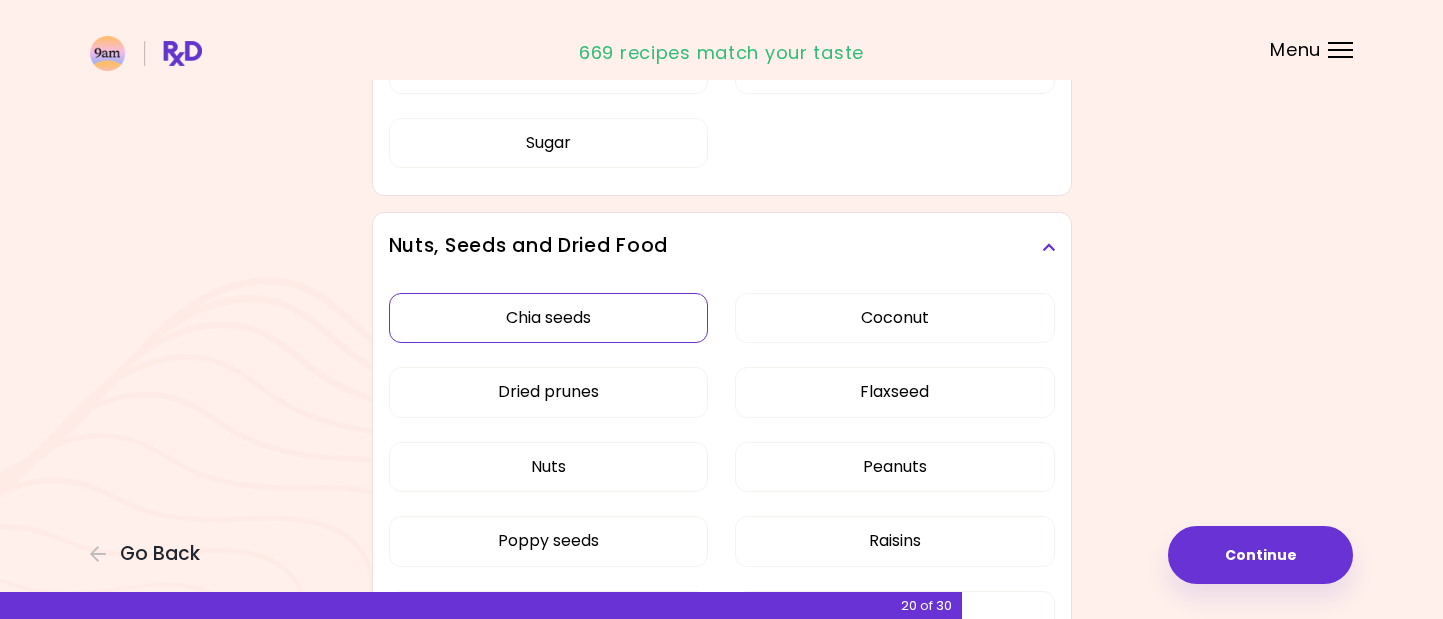 click on "Chia seeds" at bounding box center (549, 318) 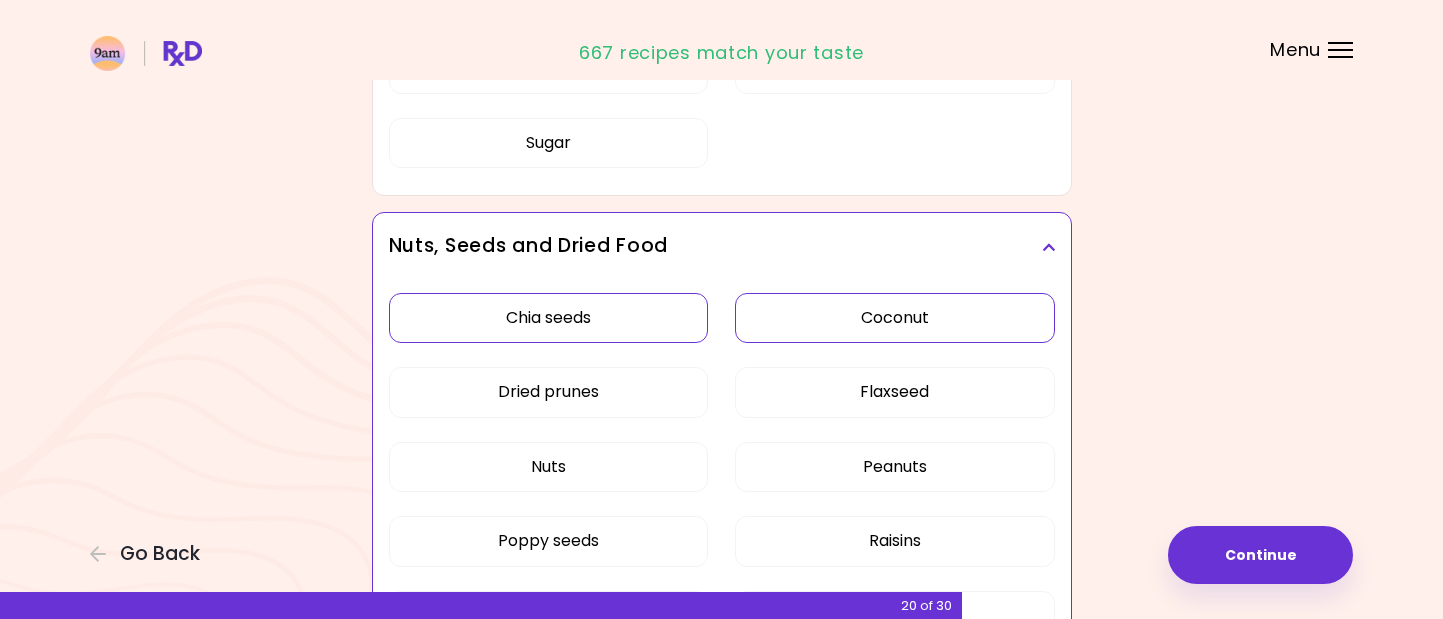 click on "Coconut" at bounding box center (895, 318) 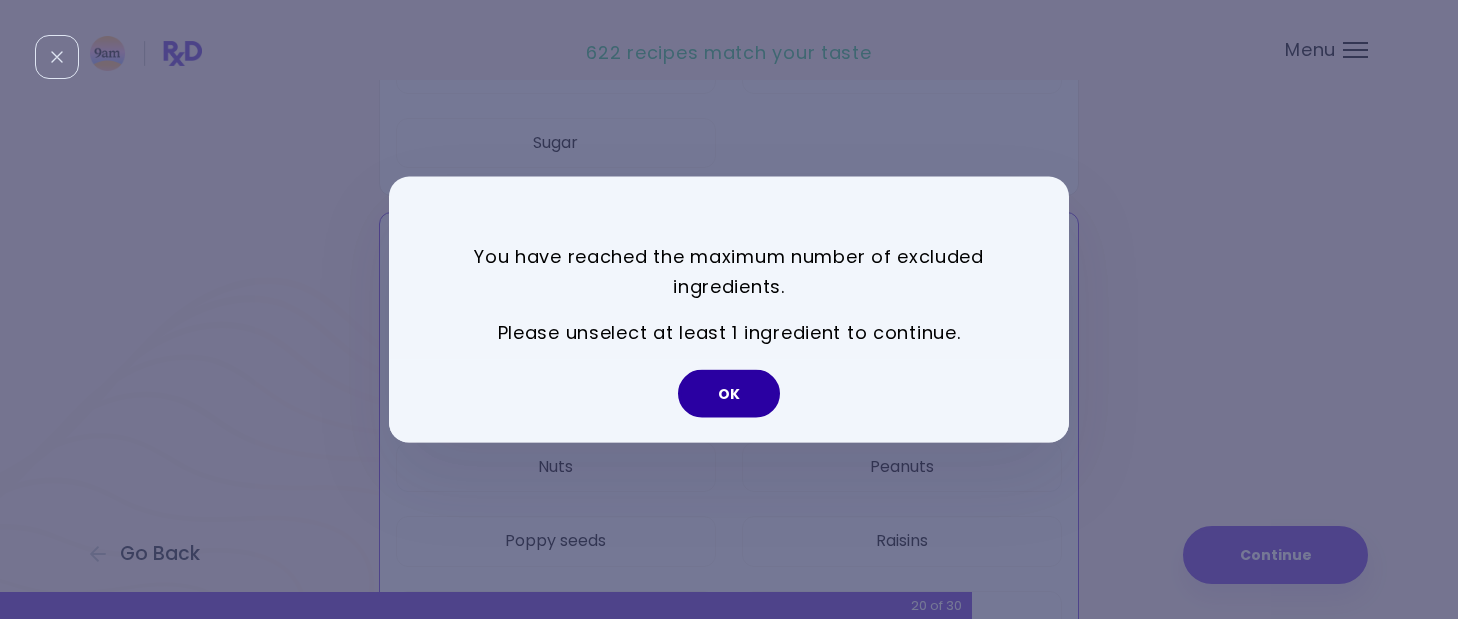 click on "OK" at bounding box center (729, 394) 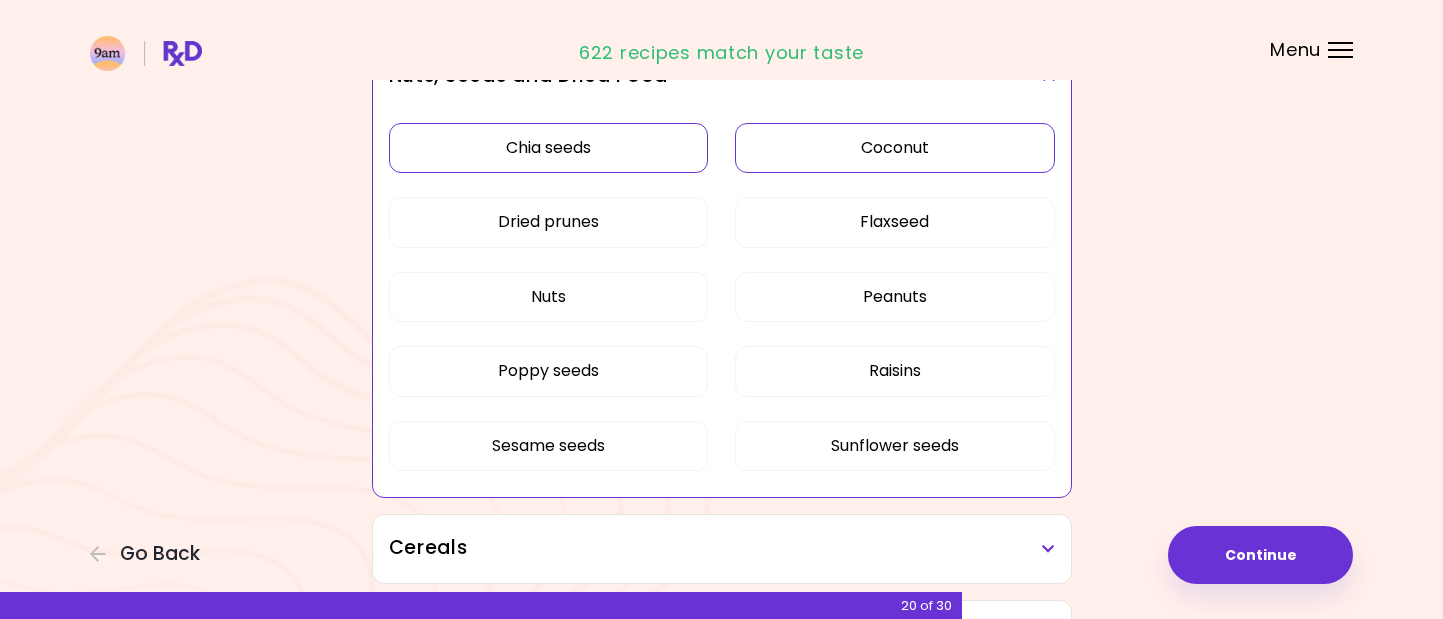scroll, scrollTop: 4100, scrollLeft: 0, axis: vertical 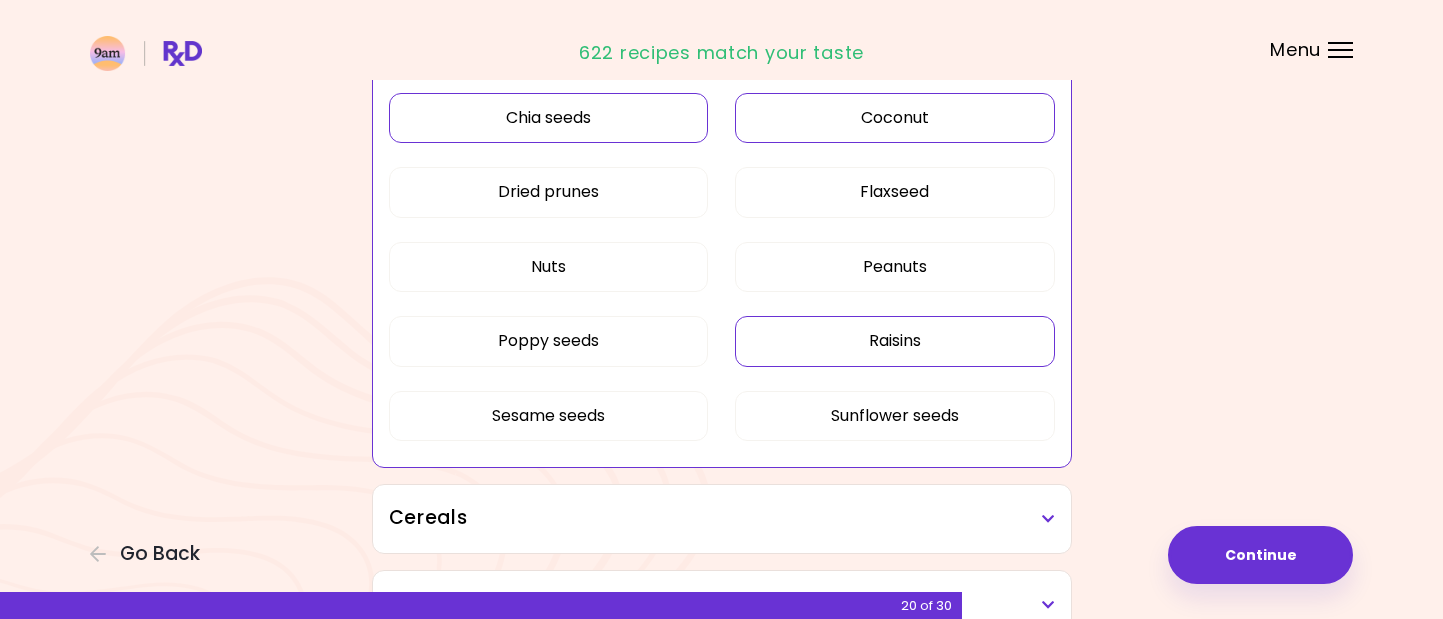 click on "Raisins" at bounding box center [895, 341] 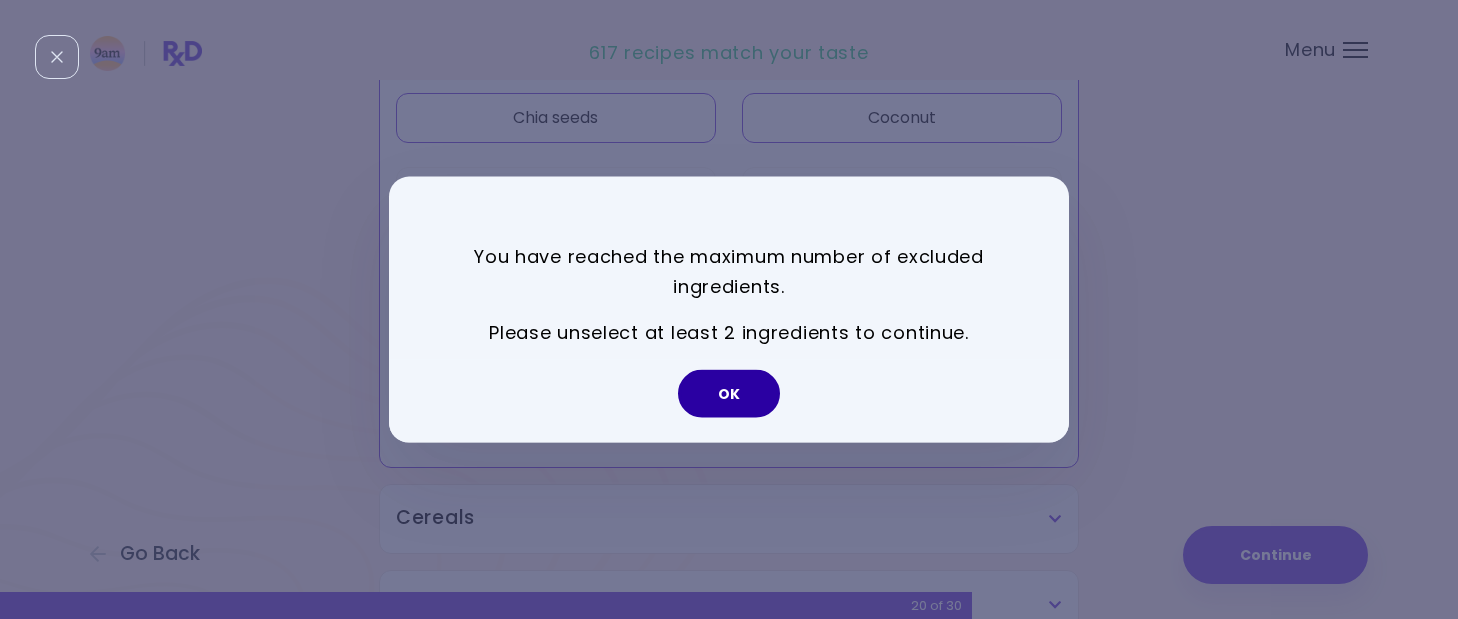 click on "OK" at bounding box center [729, 394] 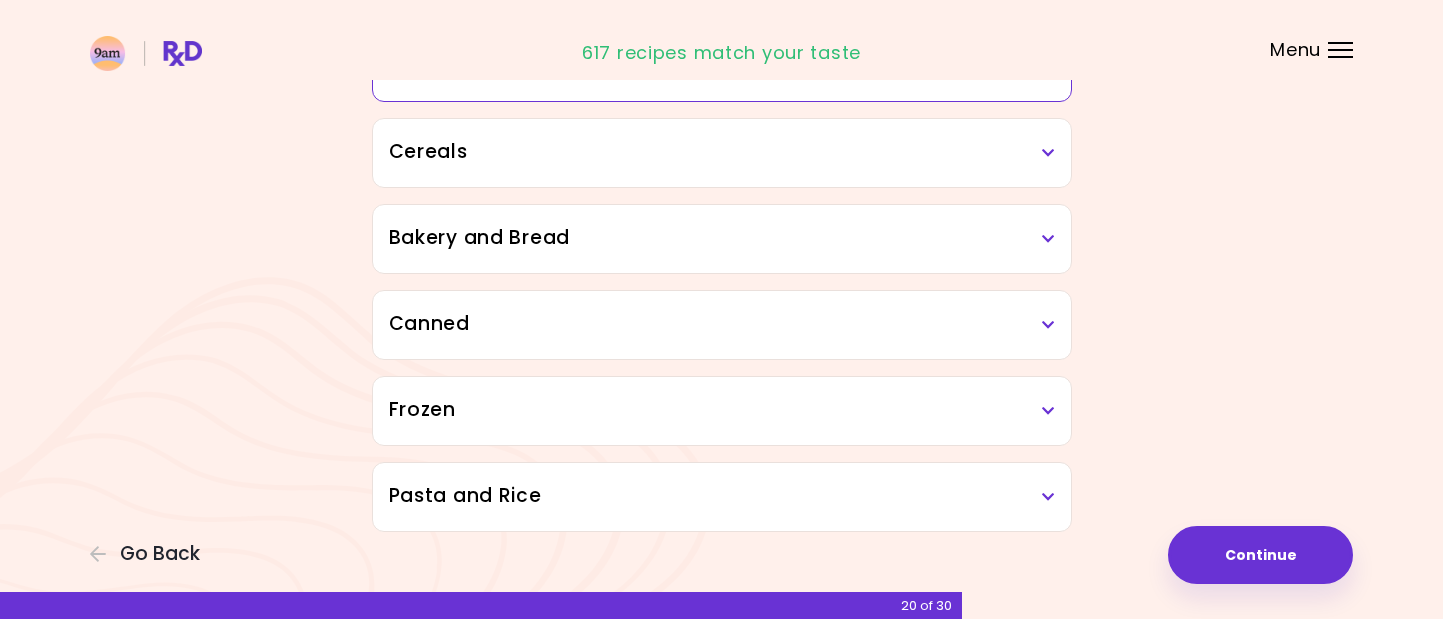 scroll, scrollTop: 4482, scrollLeft: 0, axis: vertical 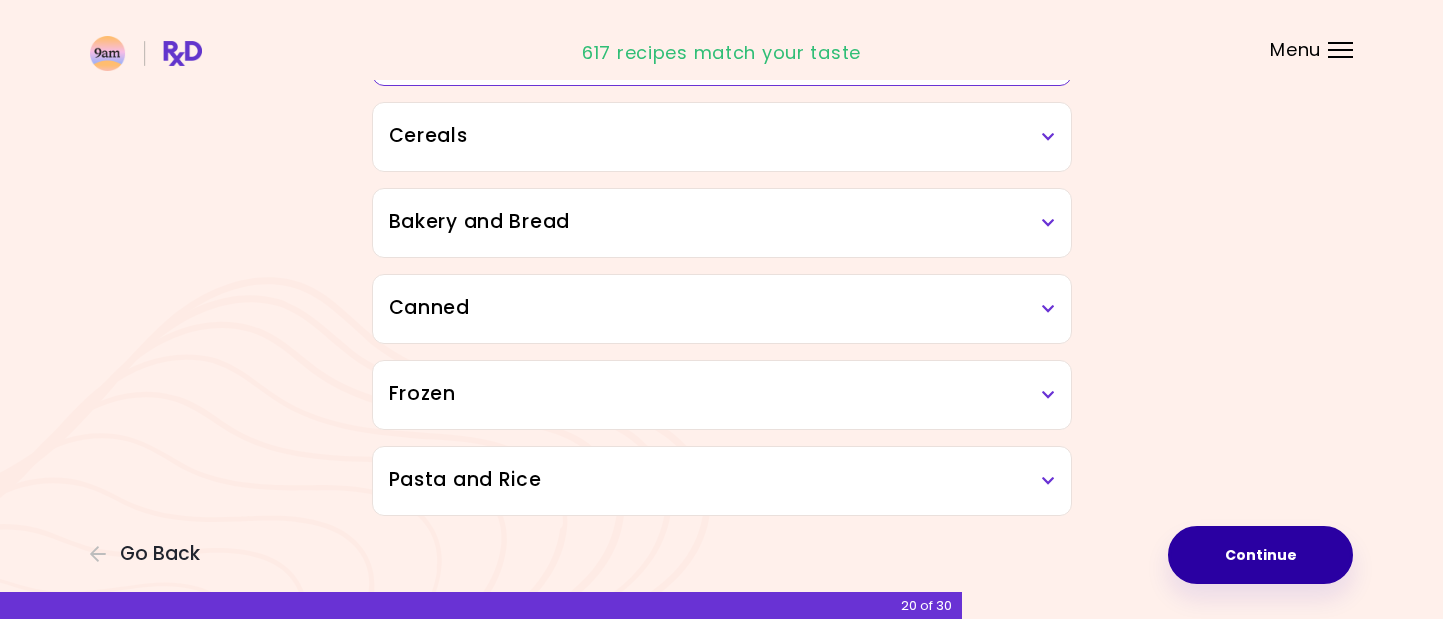 click on "Continue" at bounding box center [1260, 555] 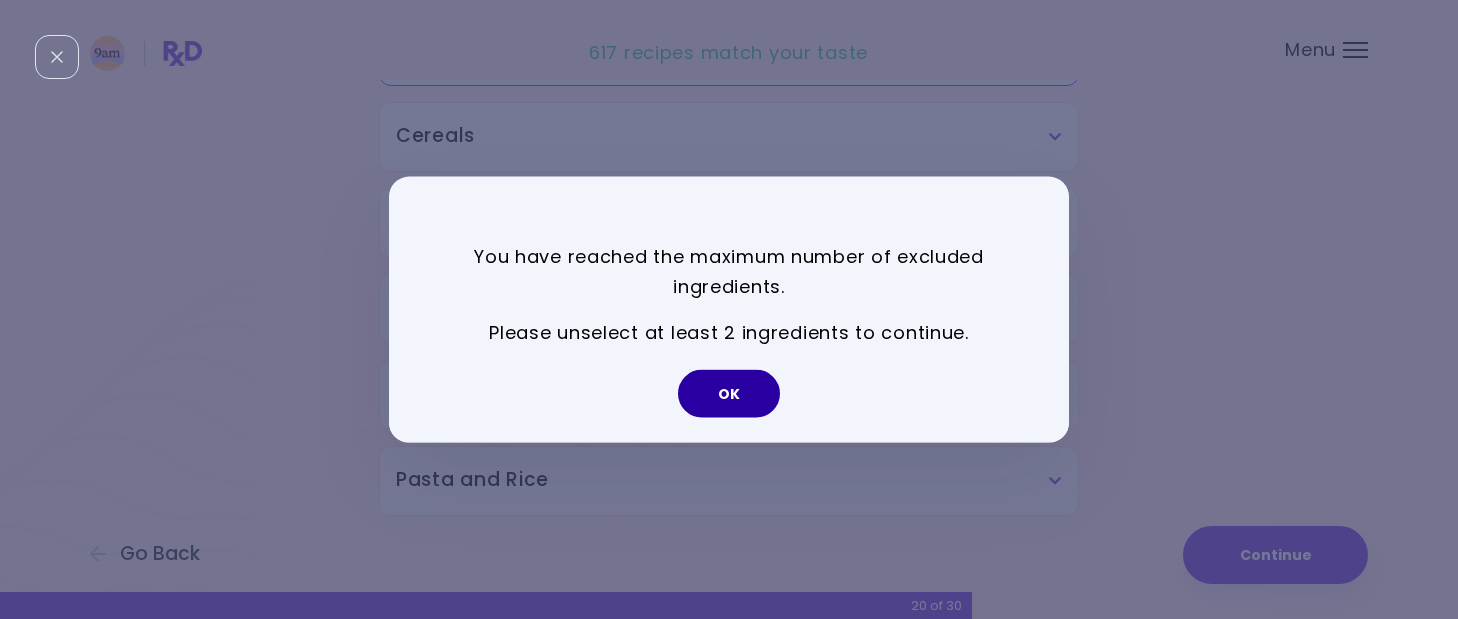click on "OK" at bounding box center [729, 394] 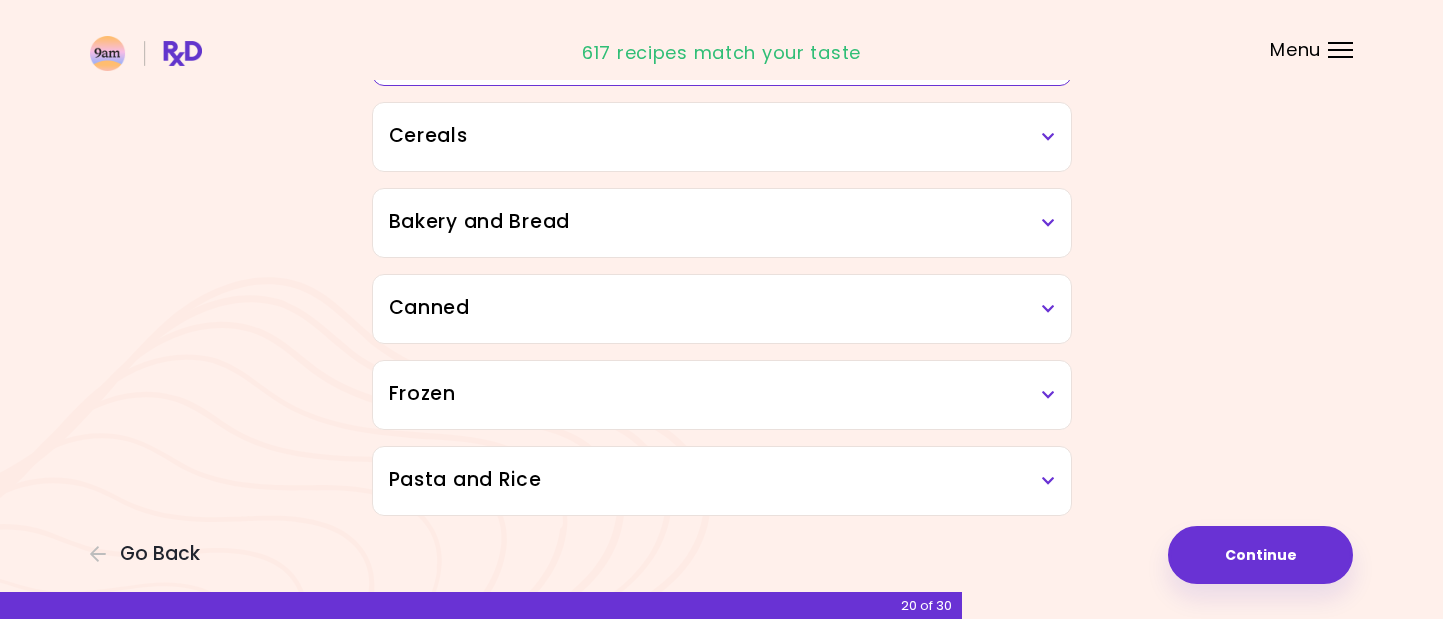 click on "Frozen" at bounding box center [722, 394] 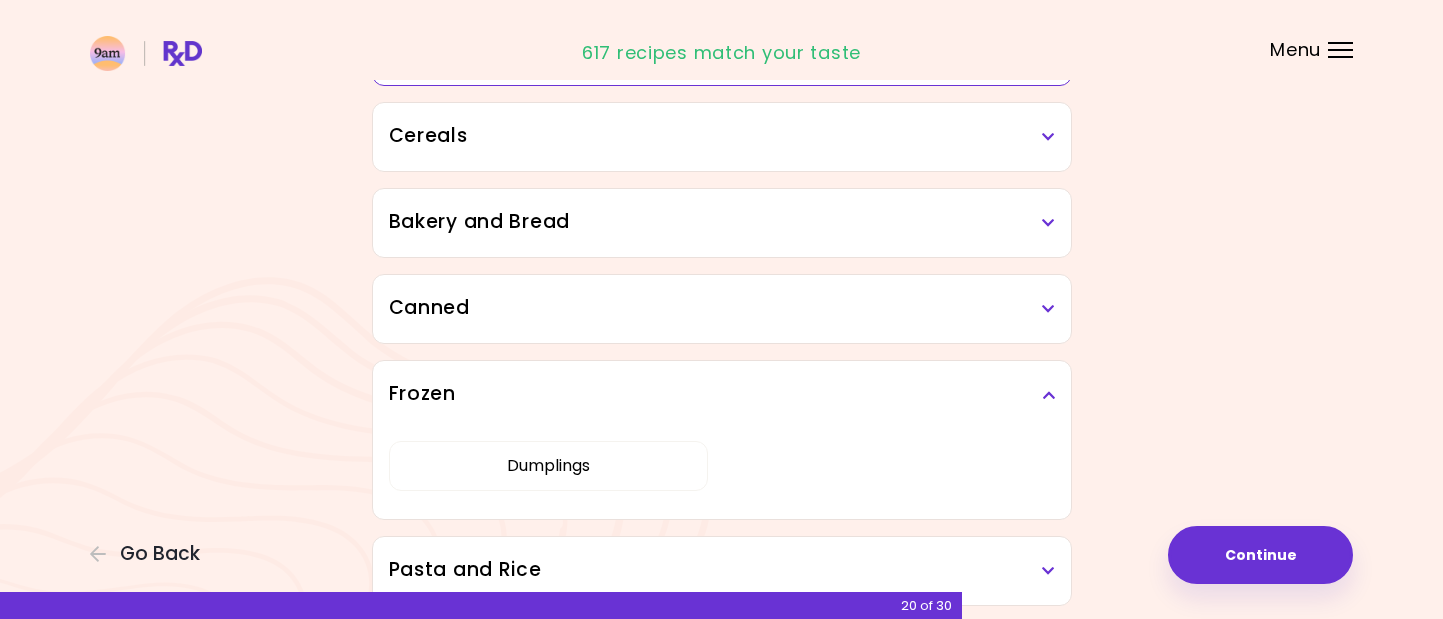 click on "Frozen" at bounding box center [722, 394] 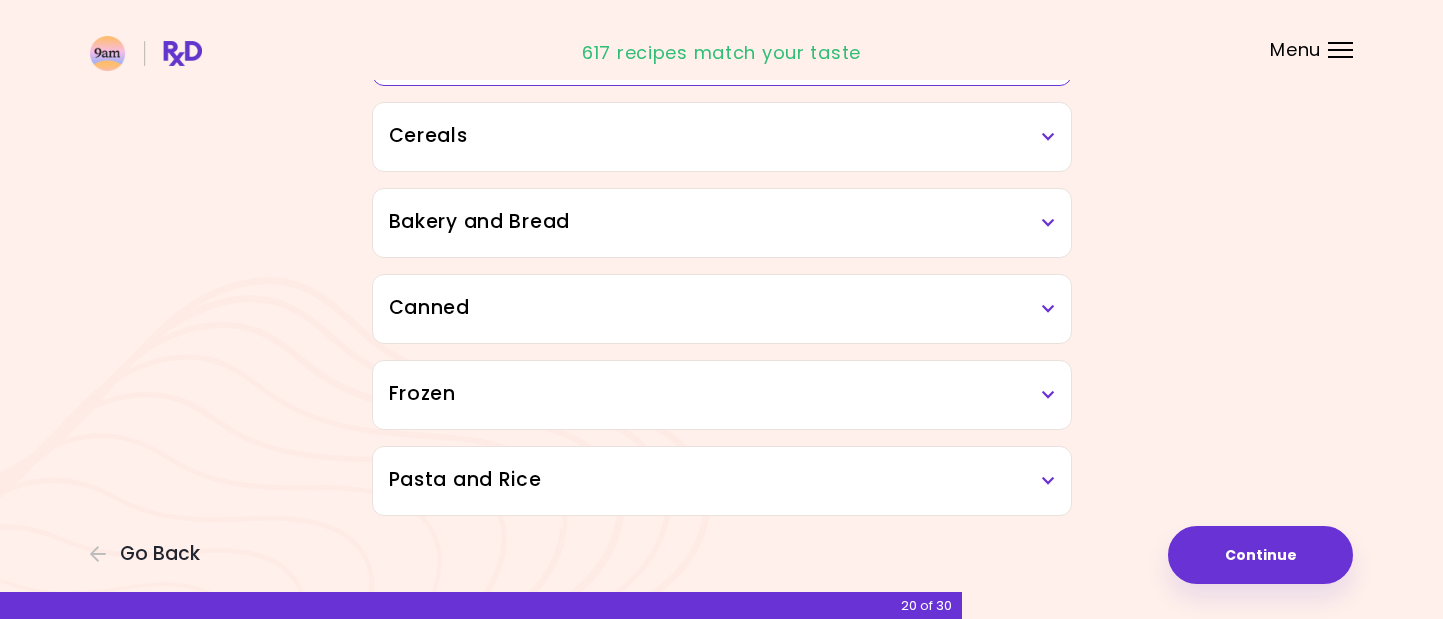 click on "Pasta and Rice" at bounding box center (722, 480) 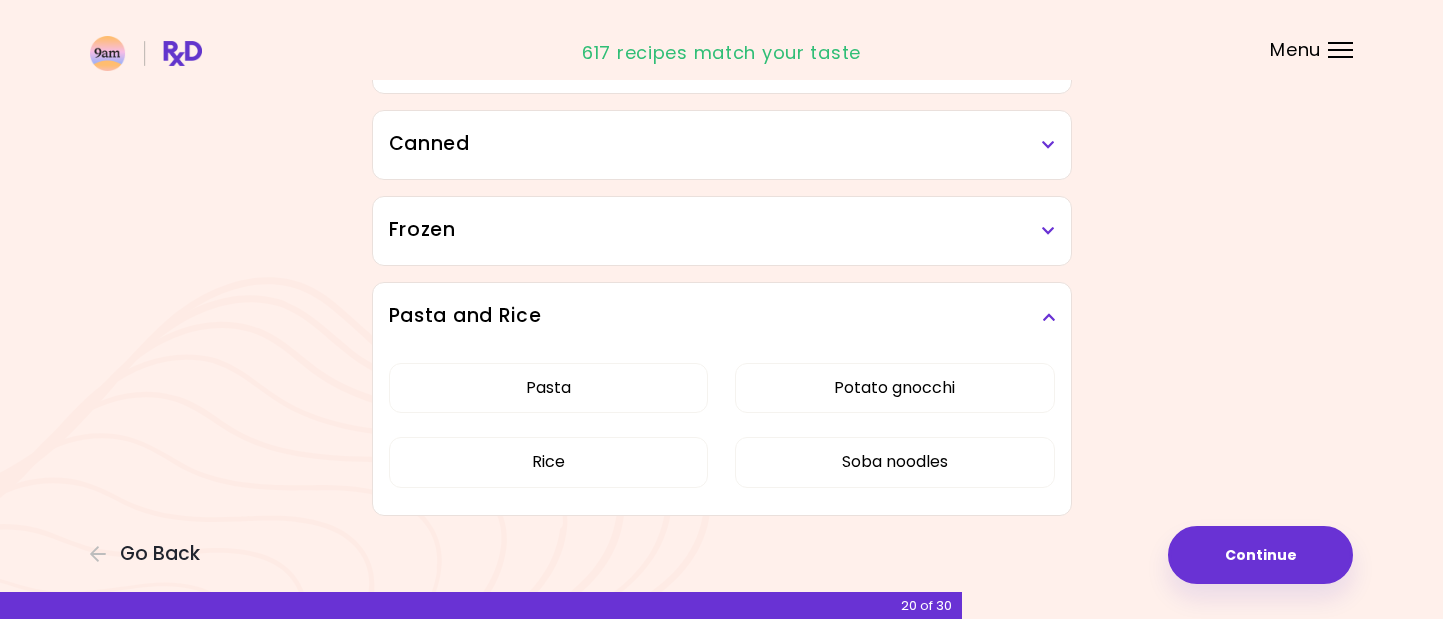 click on "Pasta and Rice" at bounding box center (722, 317) 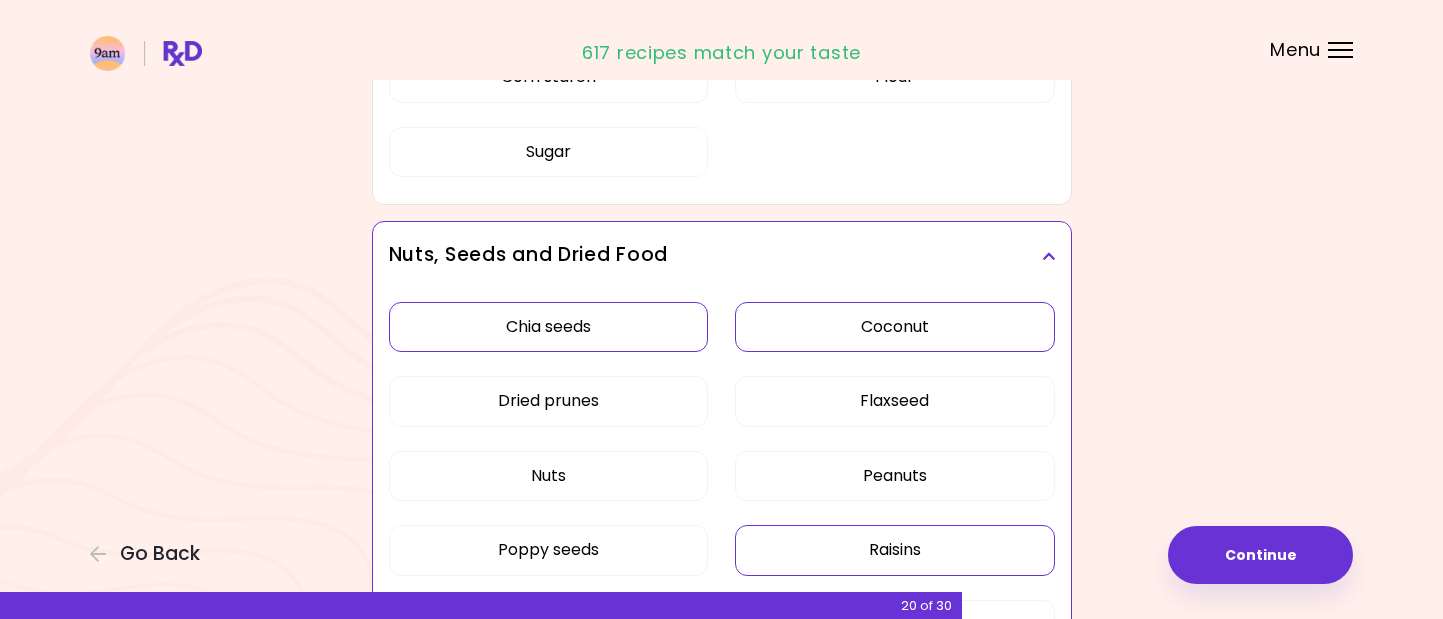 scroll, scrollTop: 3882, scrollLeft: 0, axis: vertical 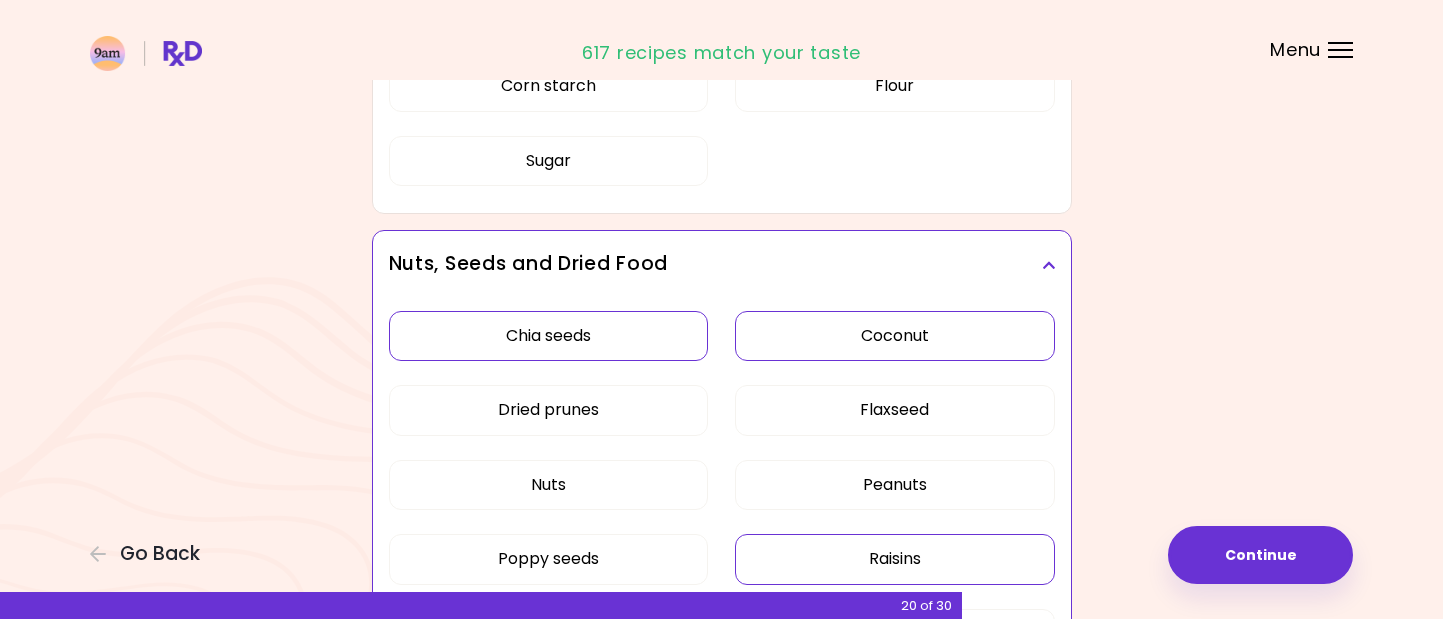 click on "Nuts, Seeds and Dried Food" at bounding box center (722, 265) 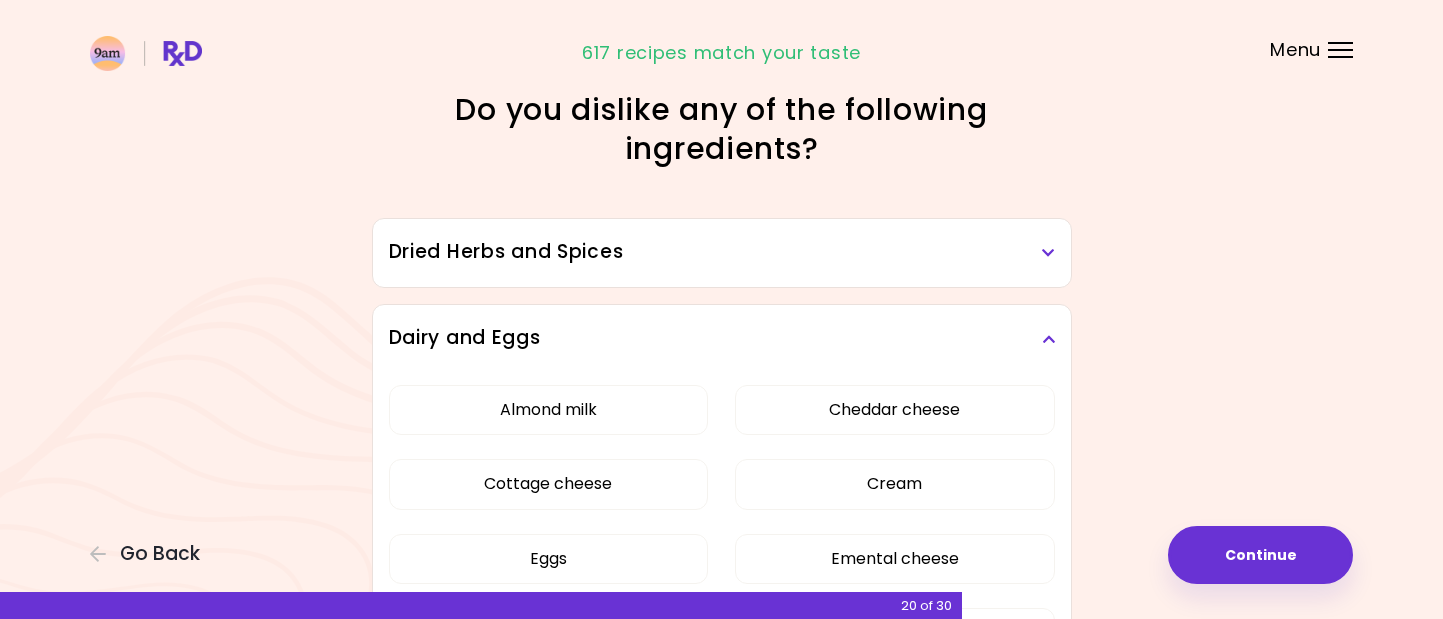scroll, scrollTop: 0, scrollLeft: 0, axis: both 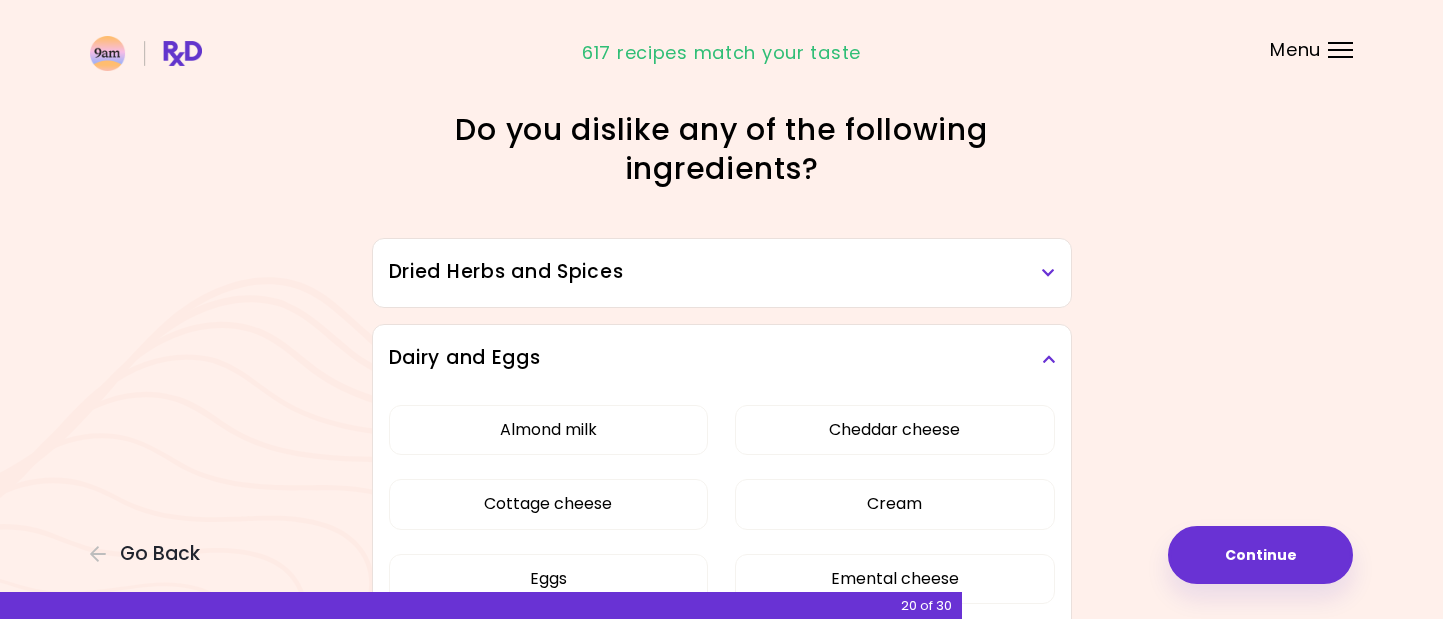 click on "Dairy and Eggs" at bounding box center [722, 358] 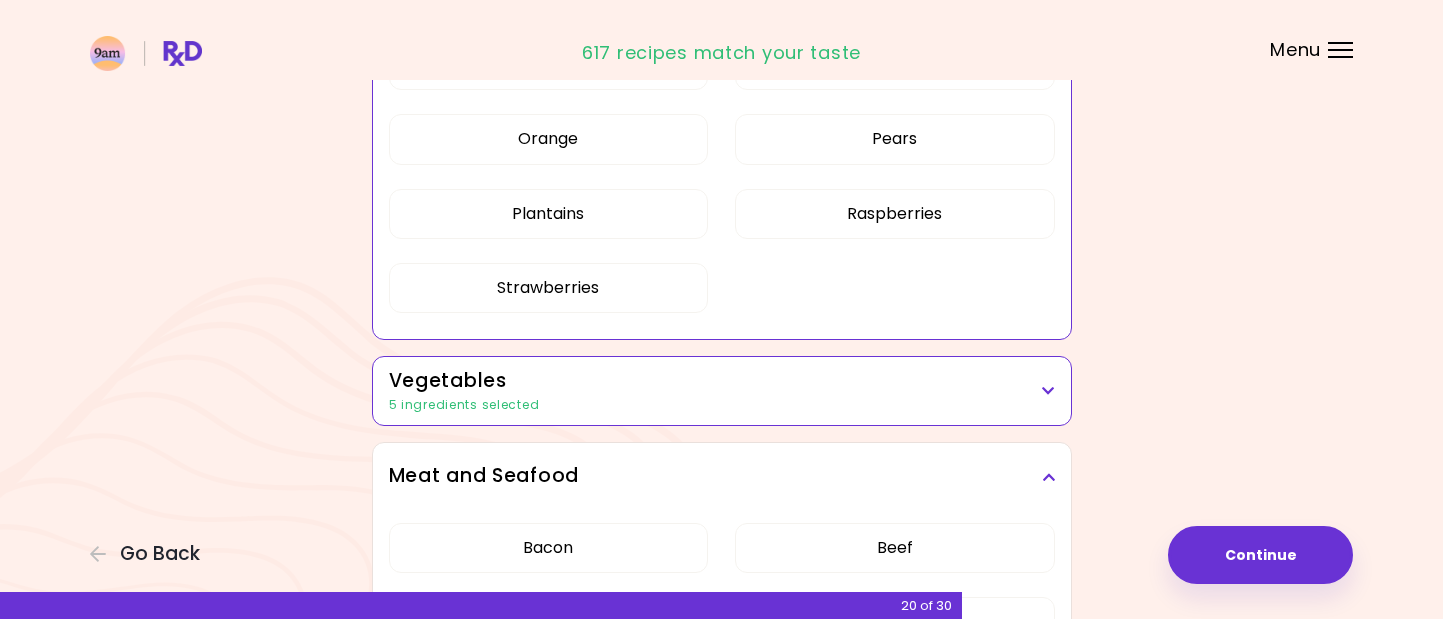 scroll, scrollTop: 700, scrollLeft: 0, axis: vertical 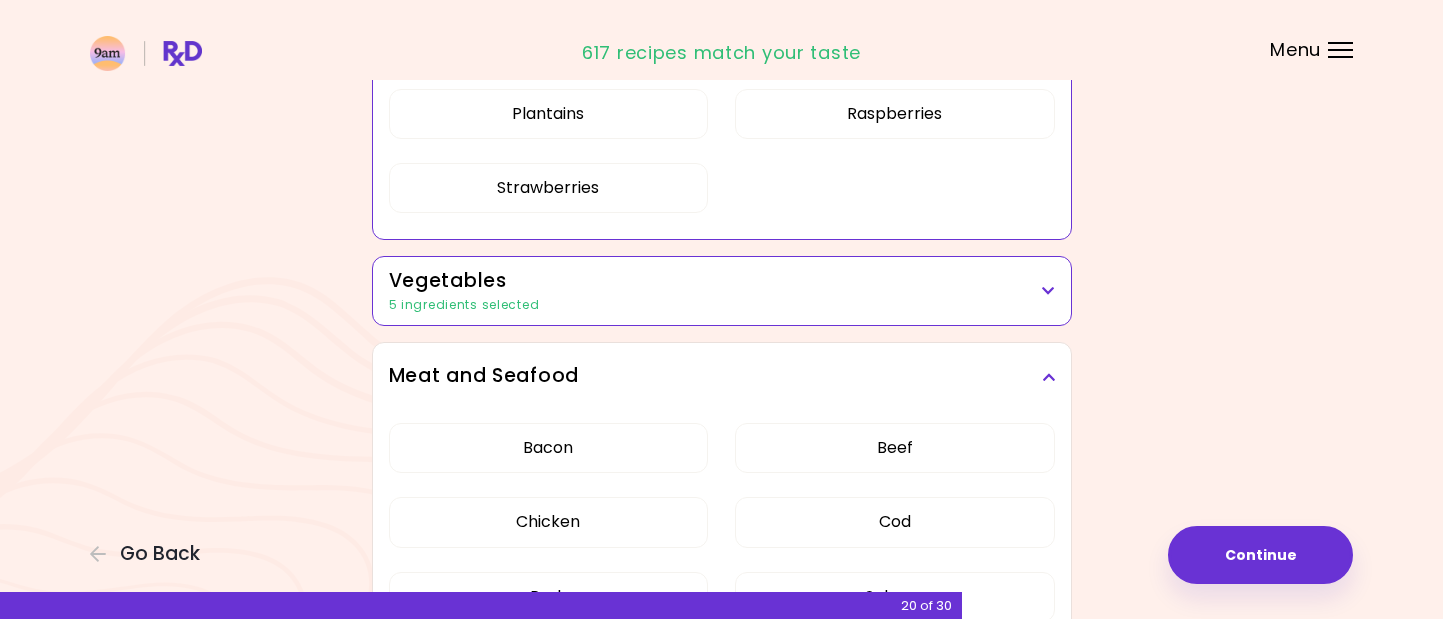 click on "Vegetables 5 ingredients selected" at bounding box center [722, 291] 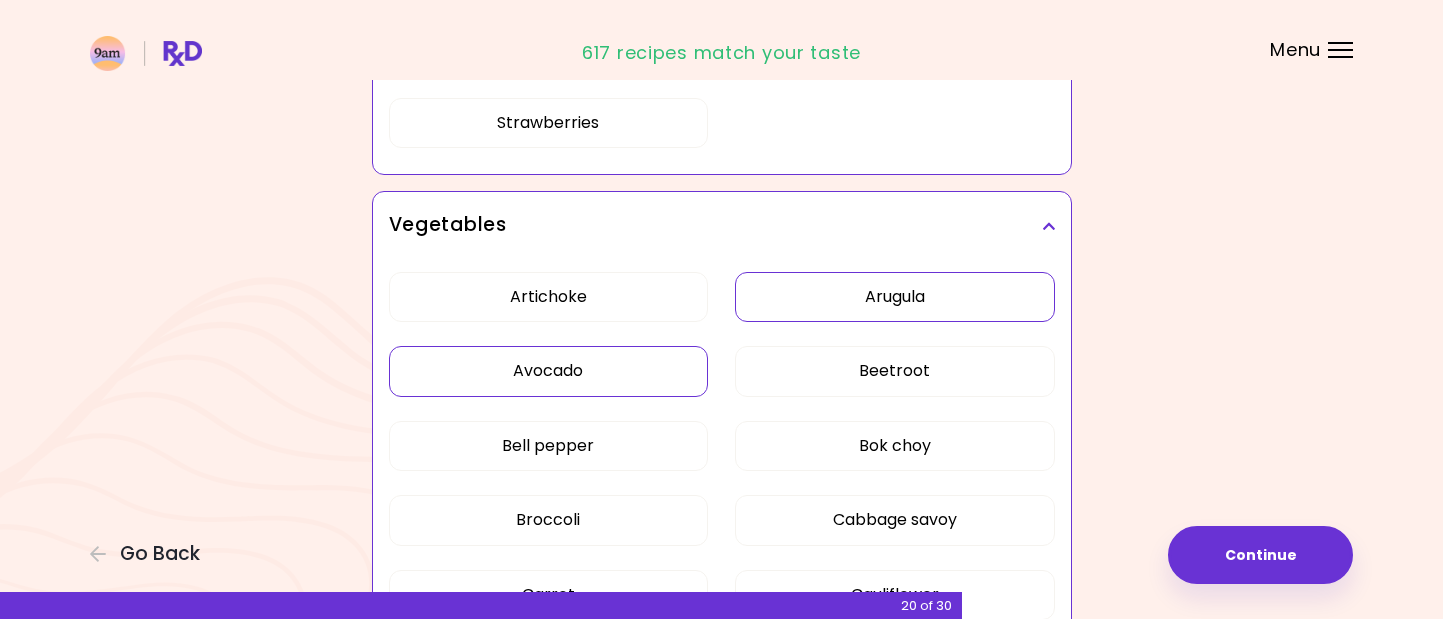 scroll, scrollTop: 800, scrollLeft: 0, axis: vertical 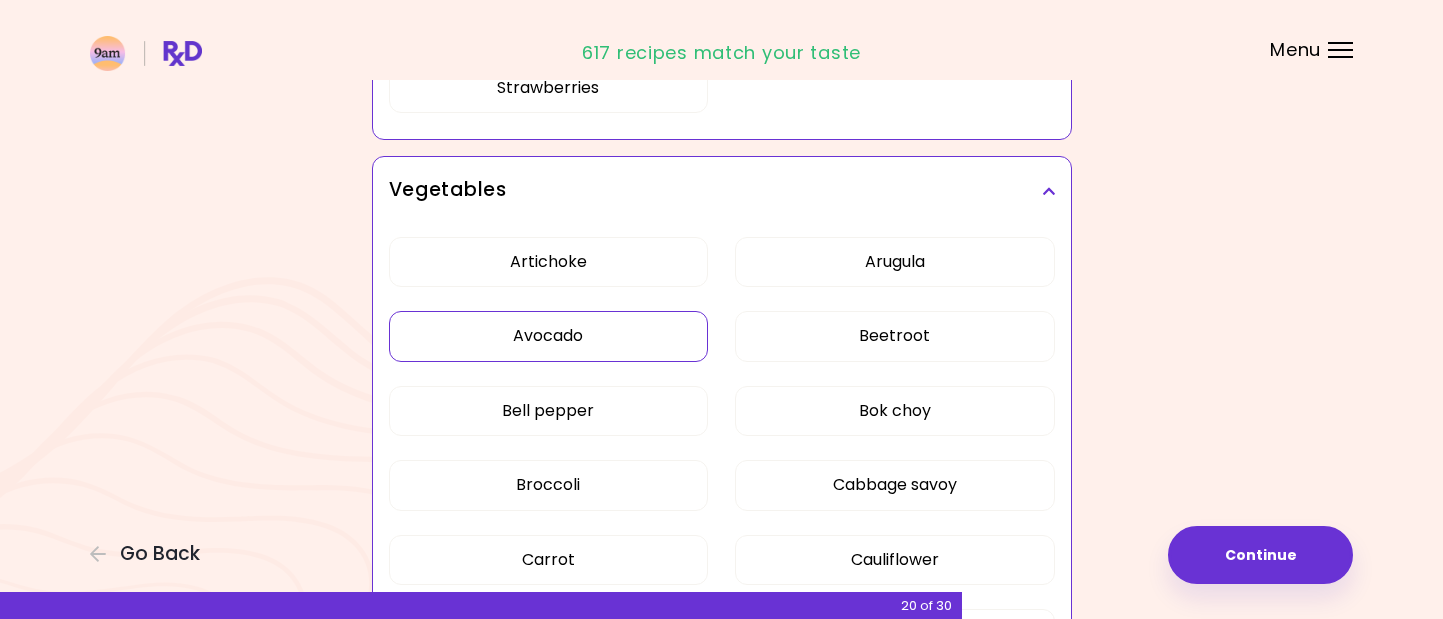 click on "Avocado" at bounding box center (549, 336) 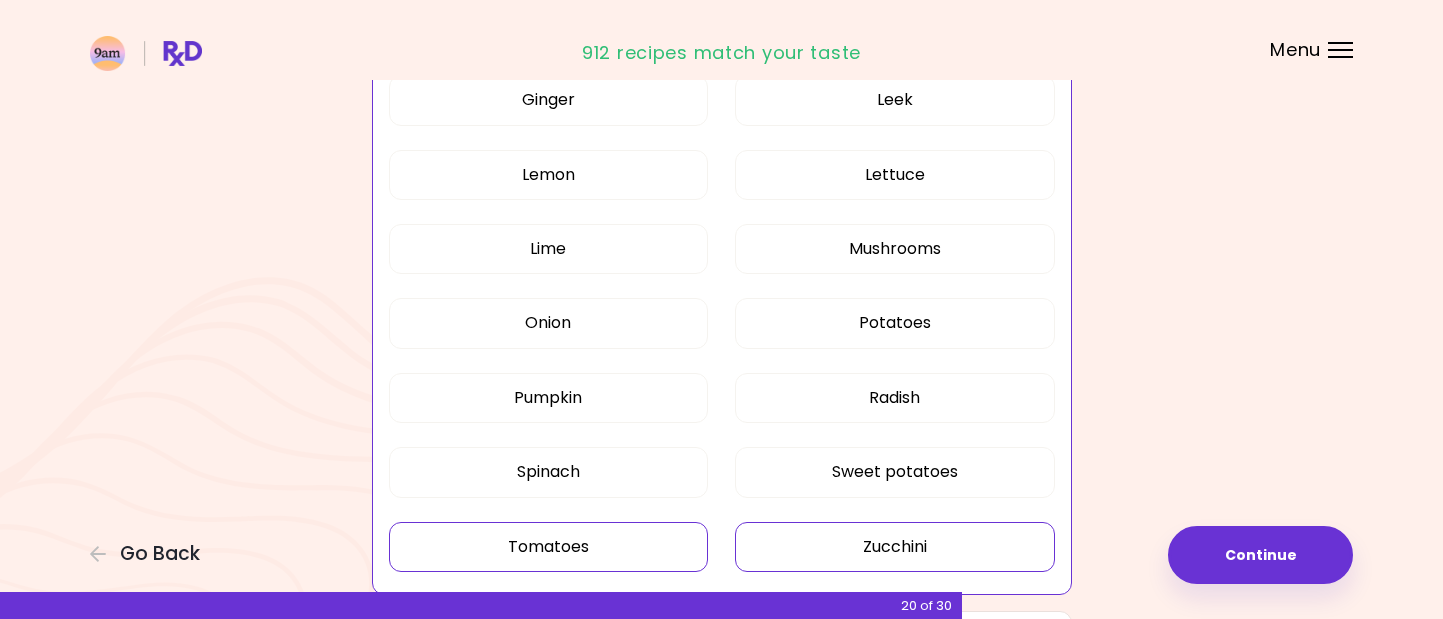 scroll, scrollTop: 1600, scrollLeft: 0, axis: vertical 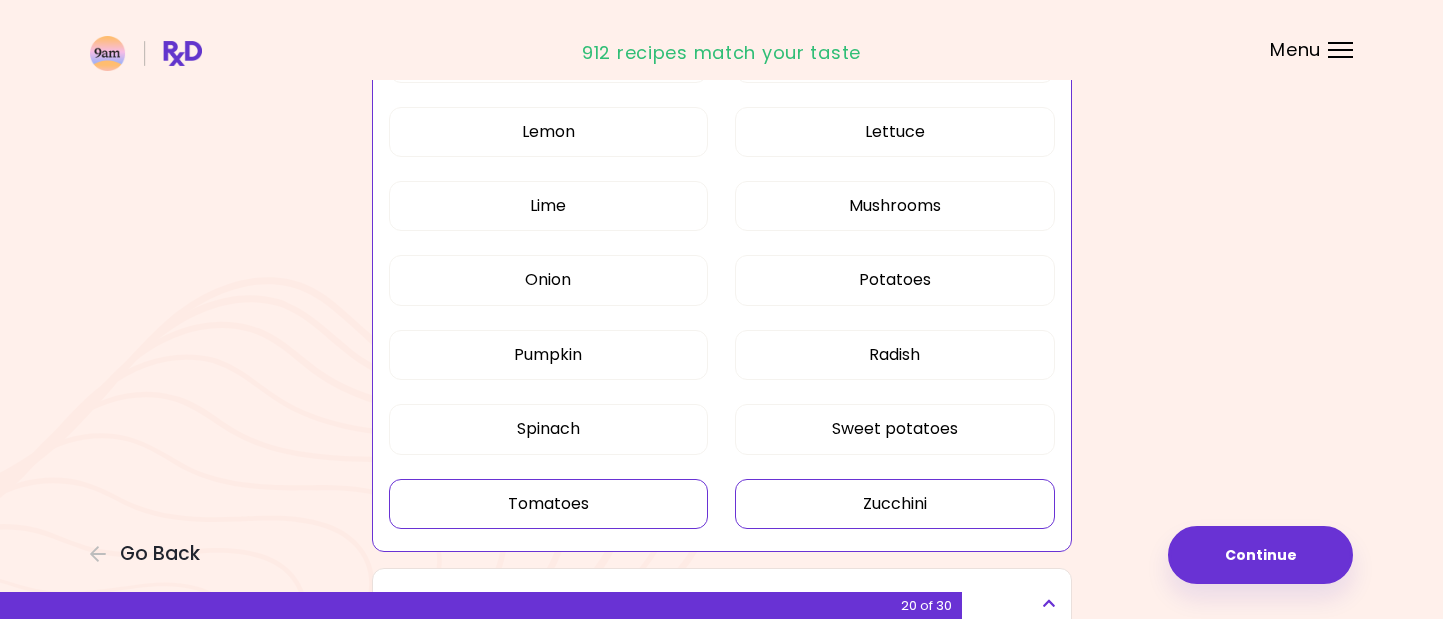 click on "Tomatoes" at bounding box center [549, 504] 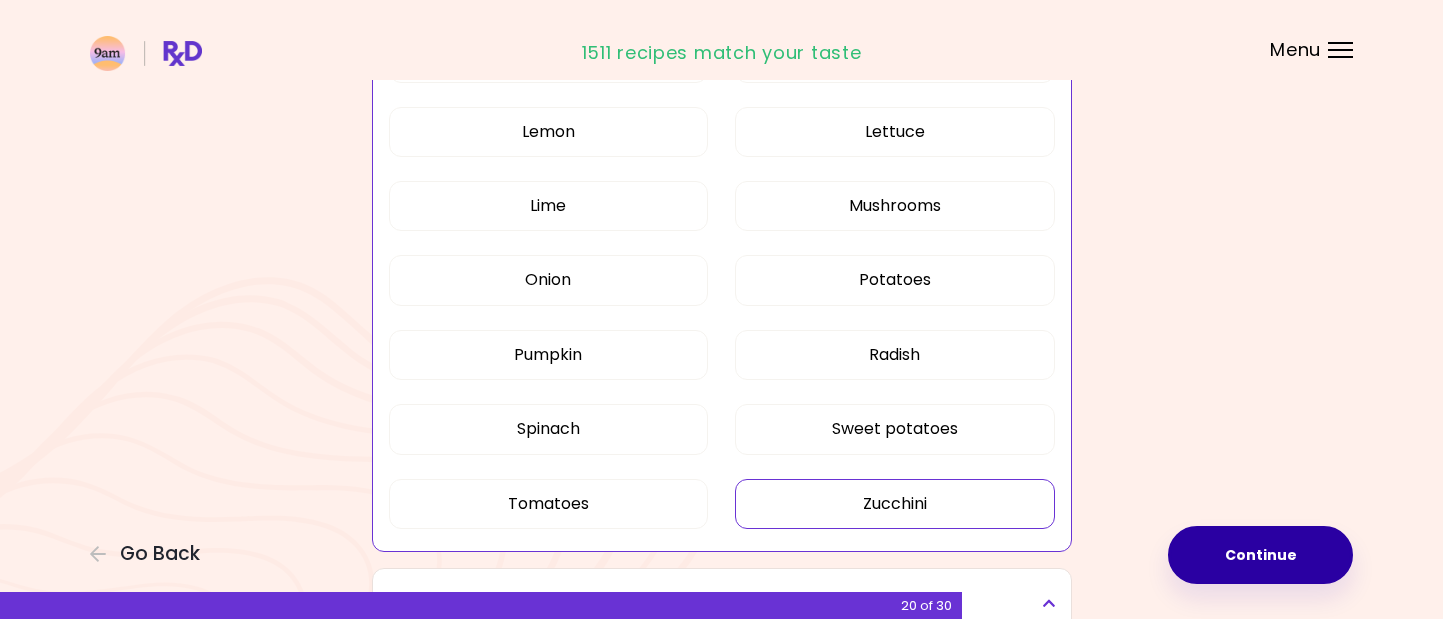 click on "Continue" at bounding box center [1260, 555] 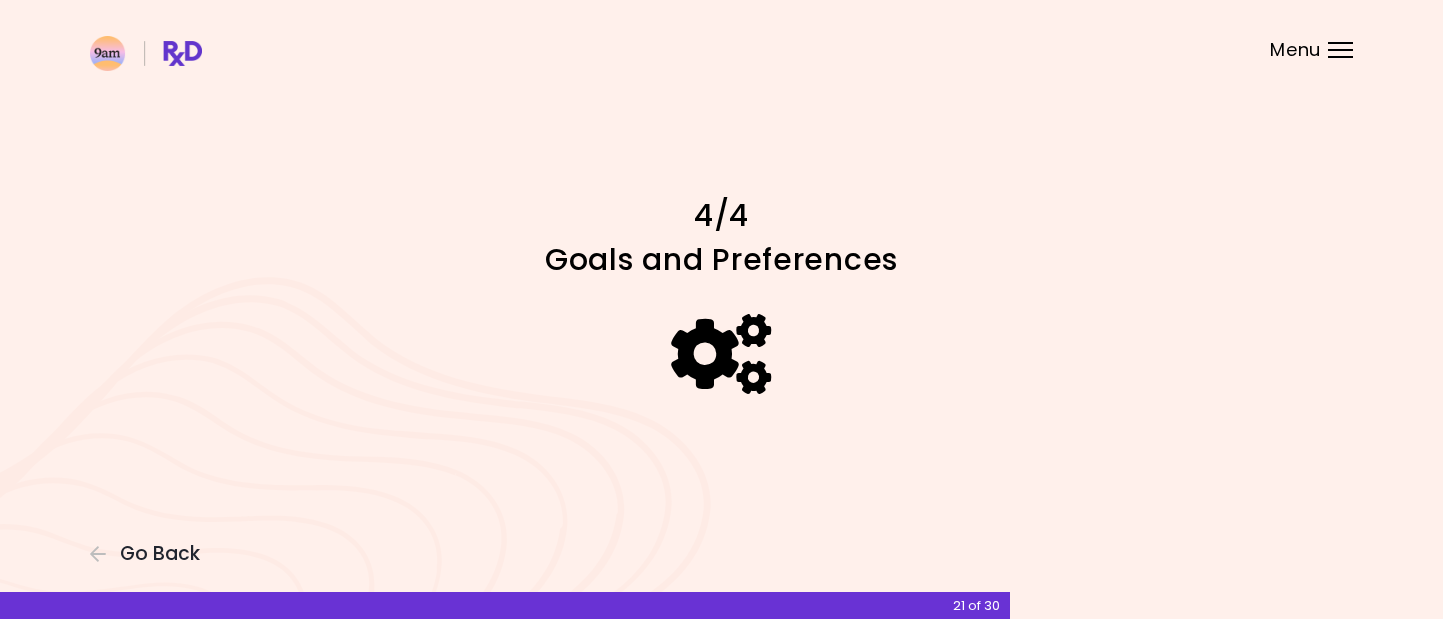 scroll, scrollTop: 0, scrollLeft: 0, axis: both 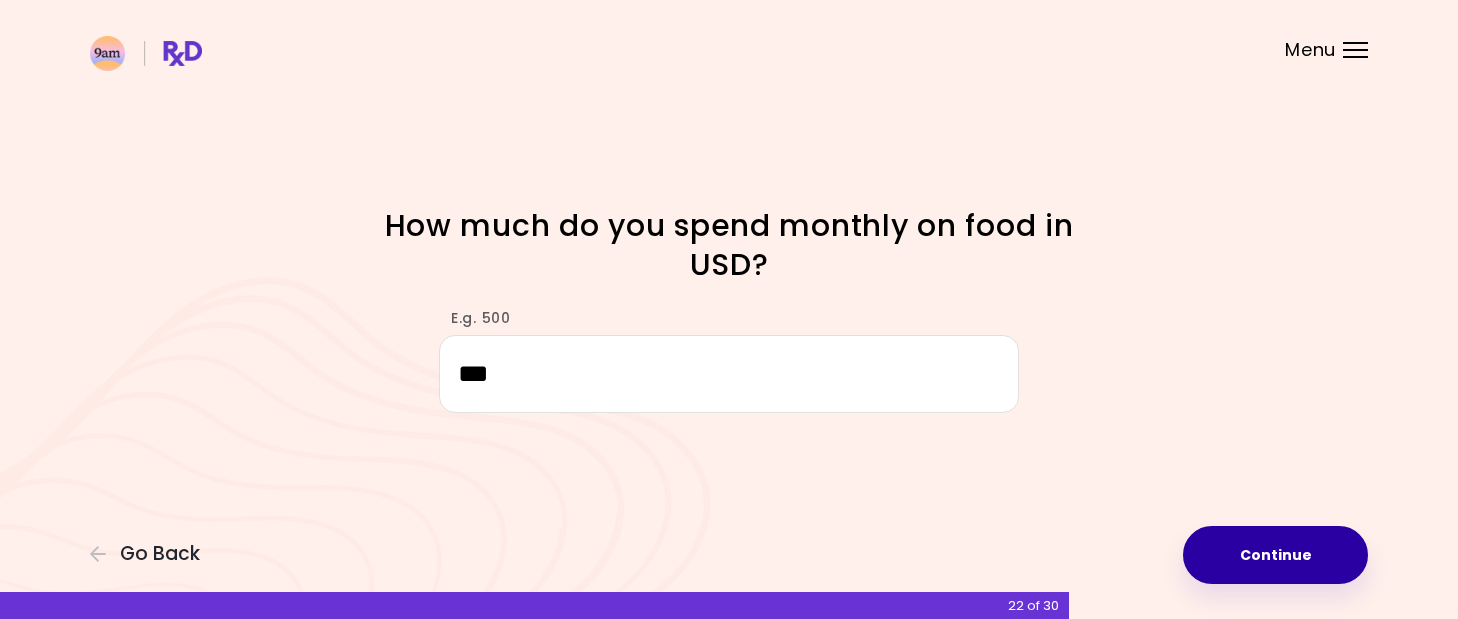 type on "***" 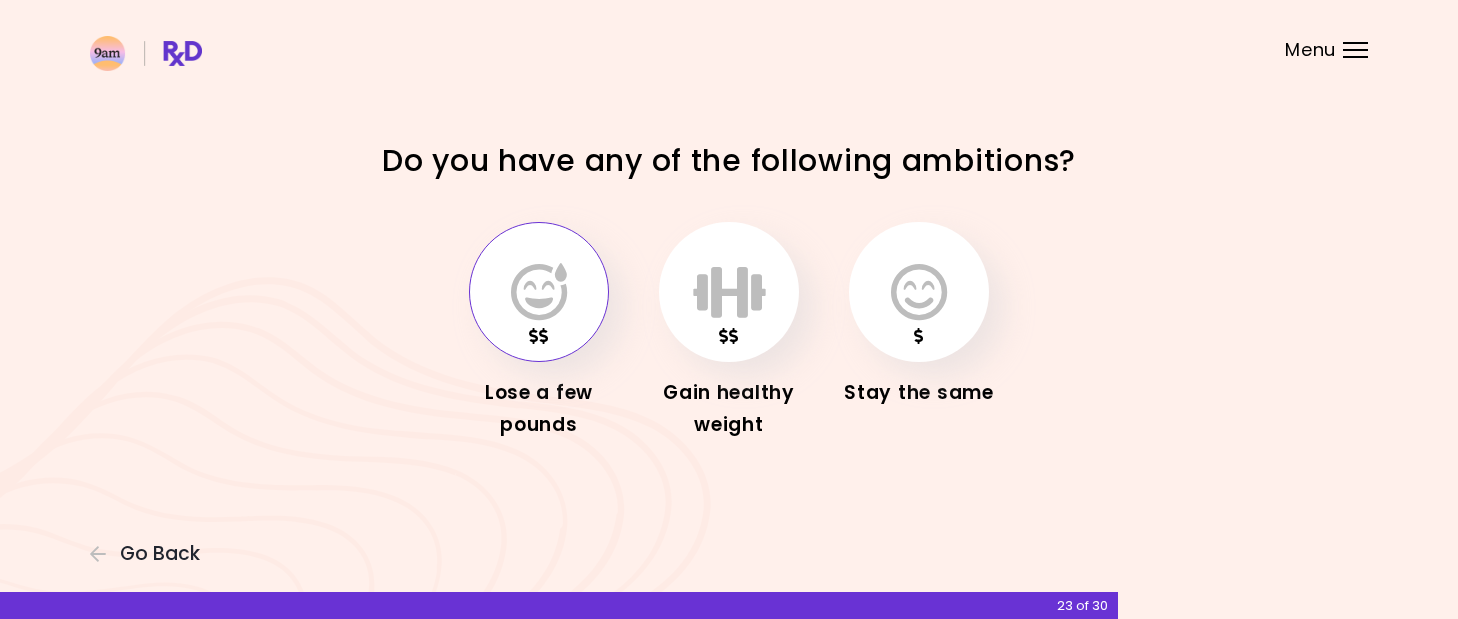 click at bounding box center (539, 292) 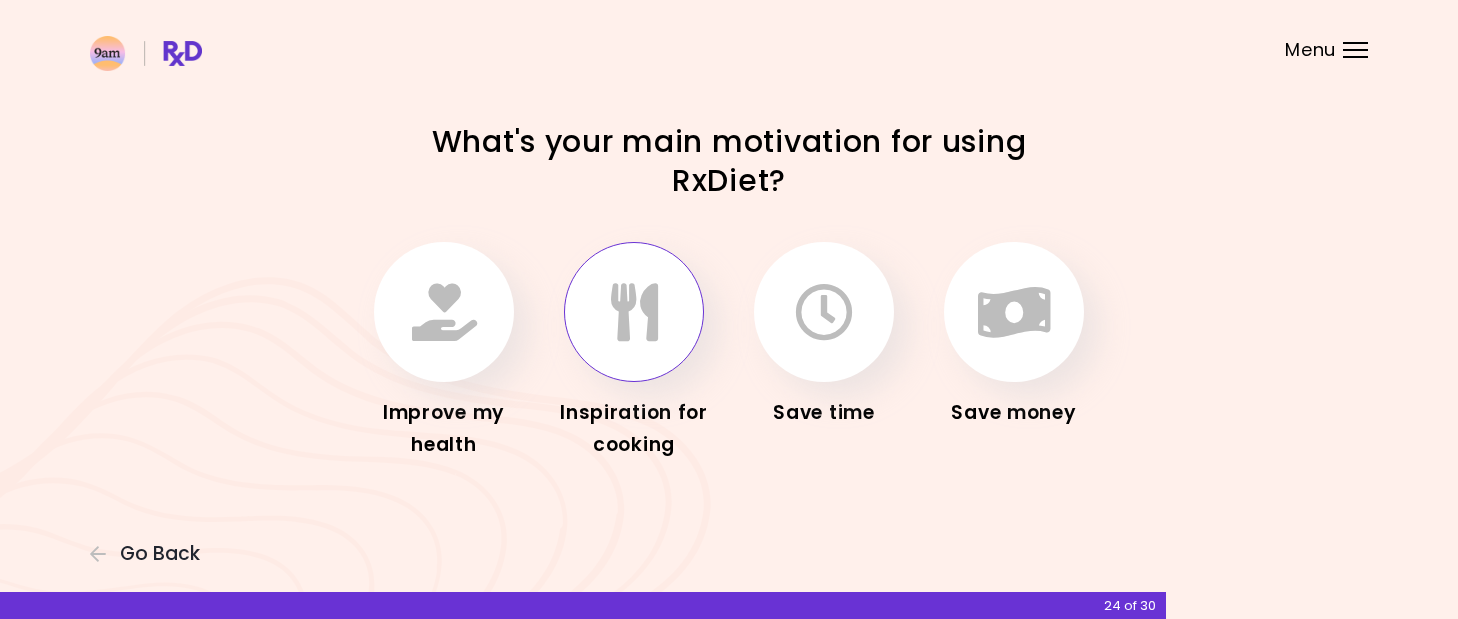 click at bounding box center (634, 312) 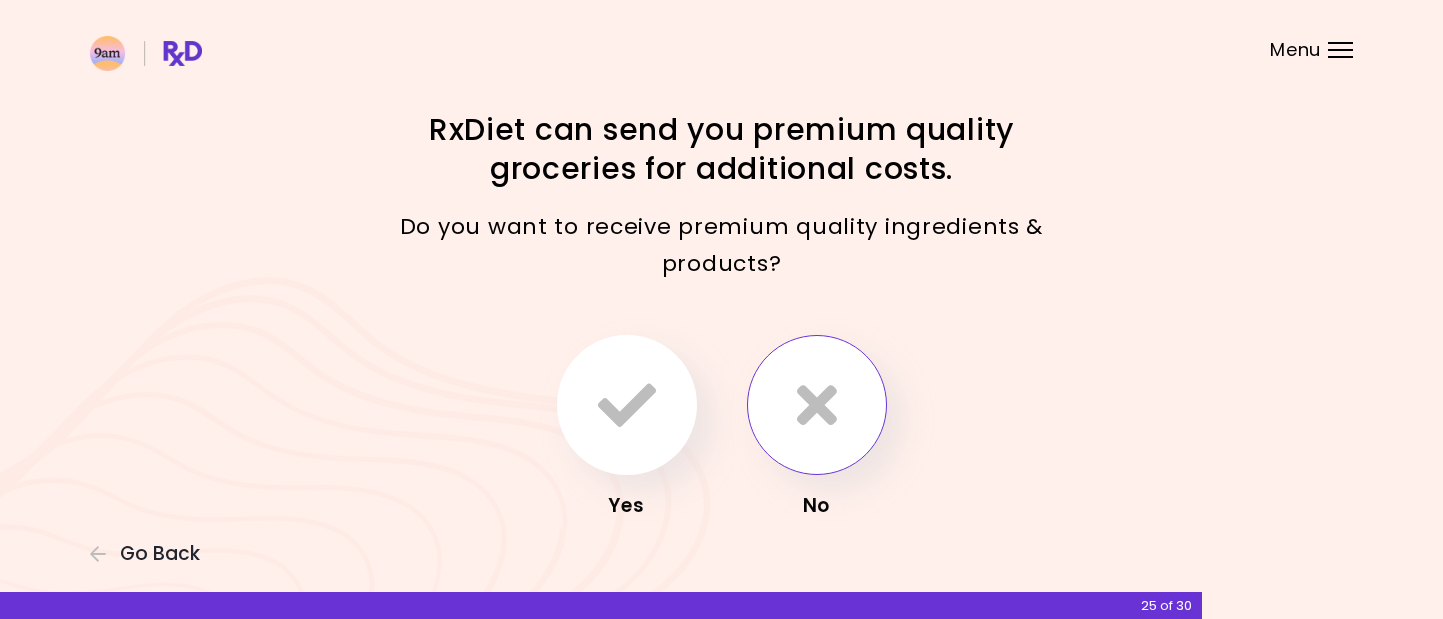 click at bounding box center [817, 405] 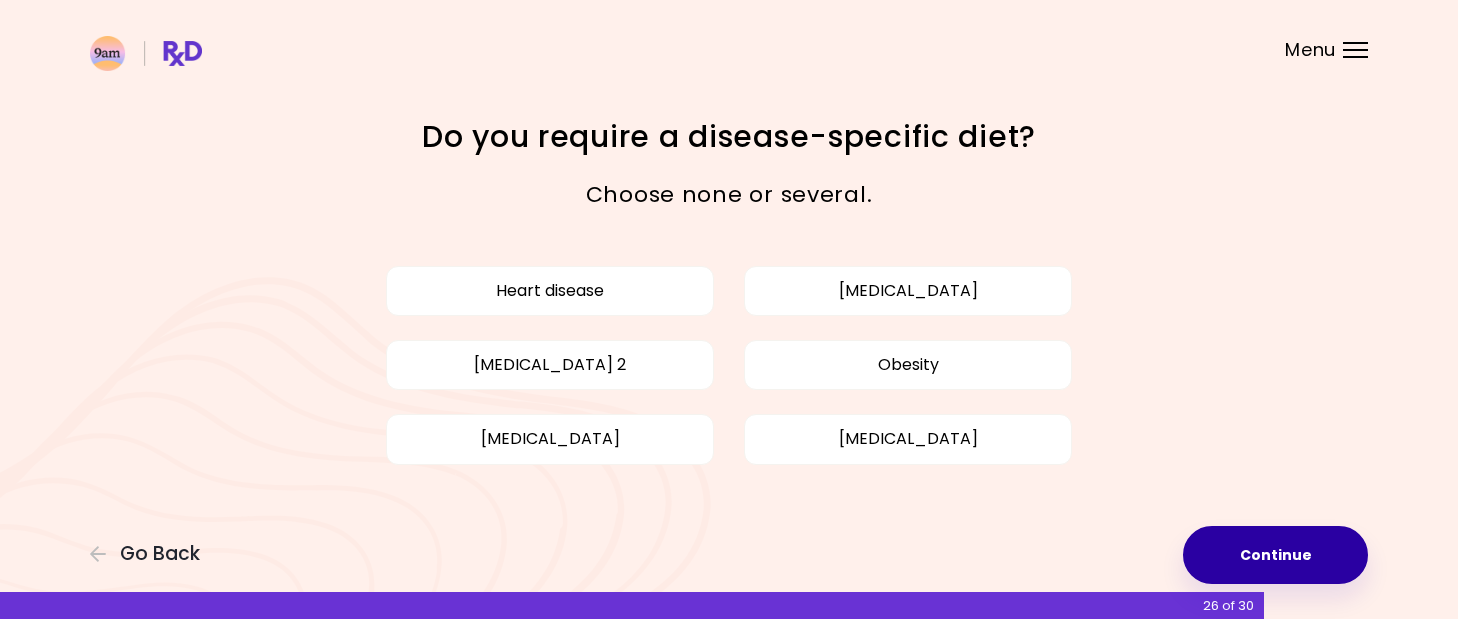 click on "Continue" at bounding box center (1275, 555) 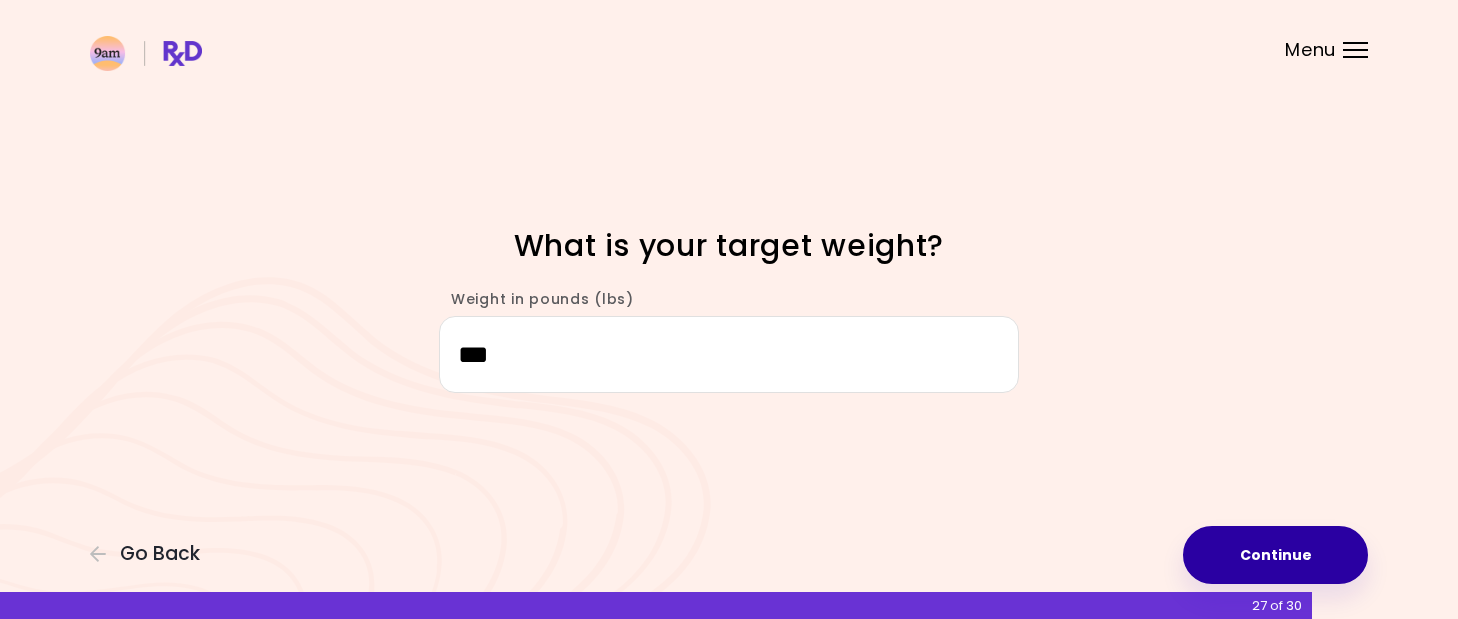 type on "***" 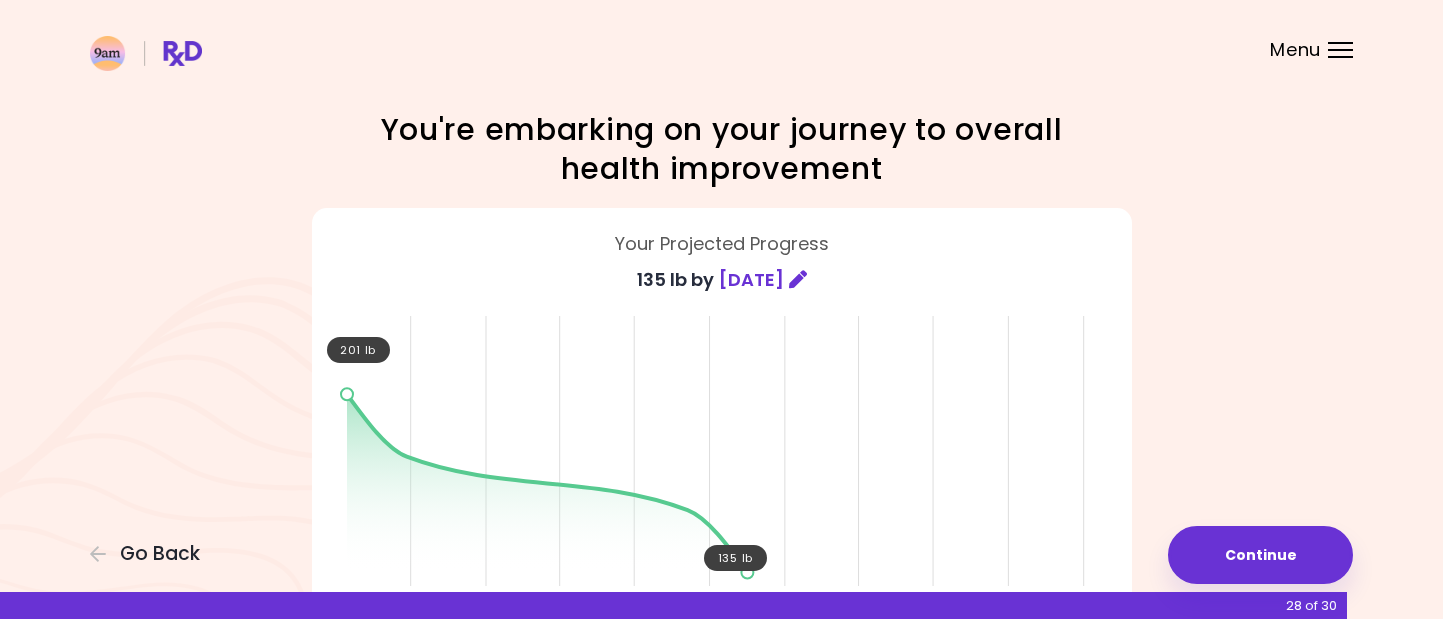 scroll, scrollTop: 100, scrollLeft: 0, axis: vertical 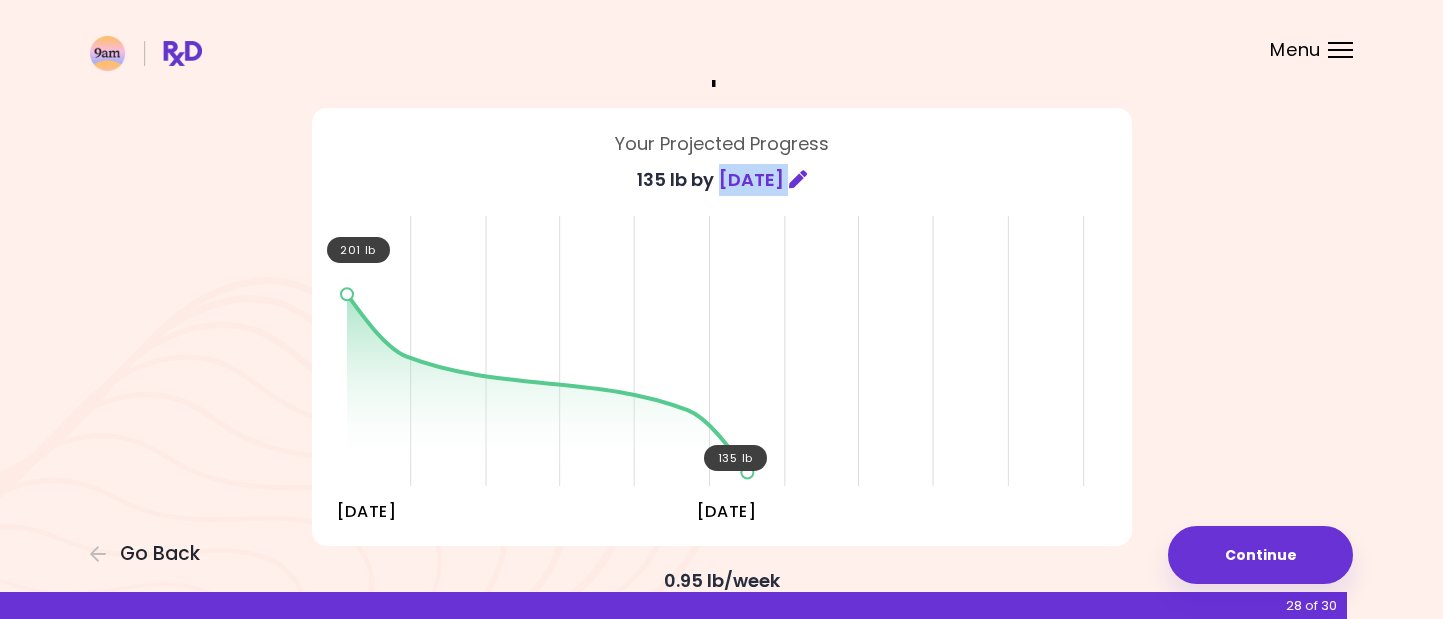 drag, startPoint x: 707, startPoint y: 175, endPoint x: 800, endPoint y: 195, distance: 95.12623 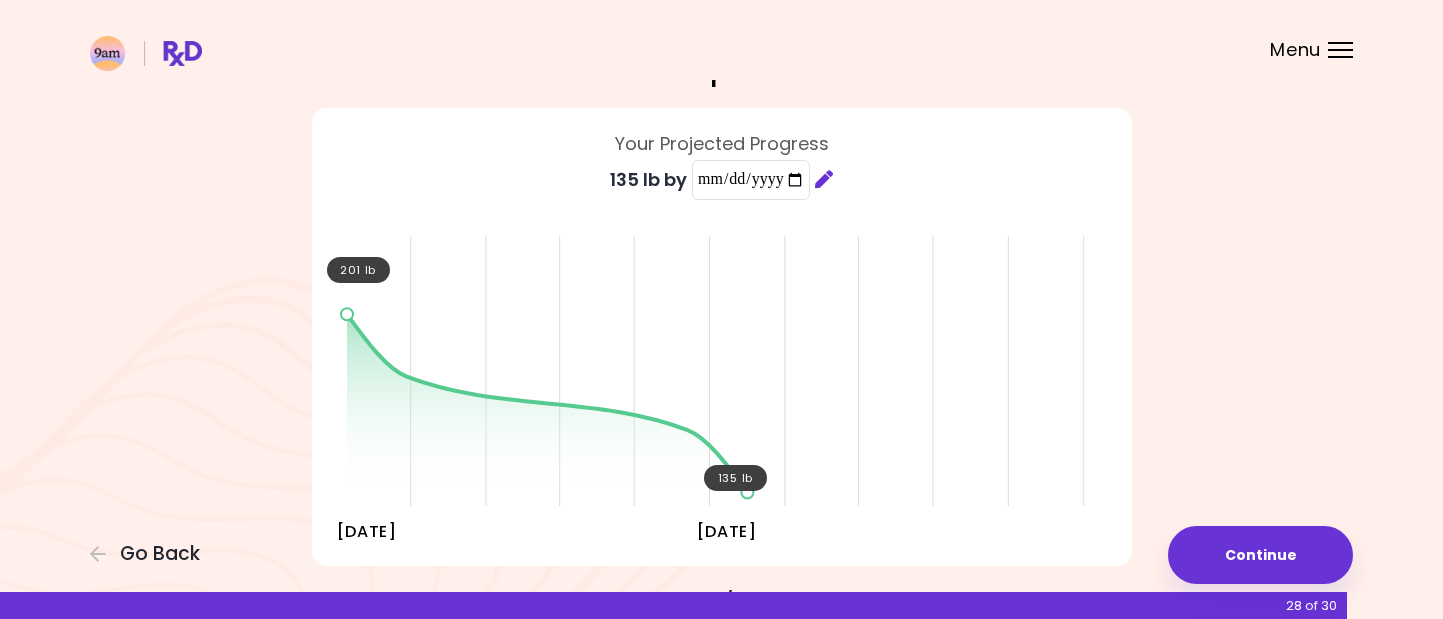 click on "135   lb   by" at bounding box center [648, 190] 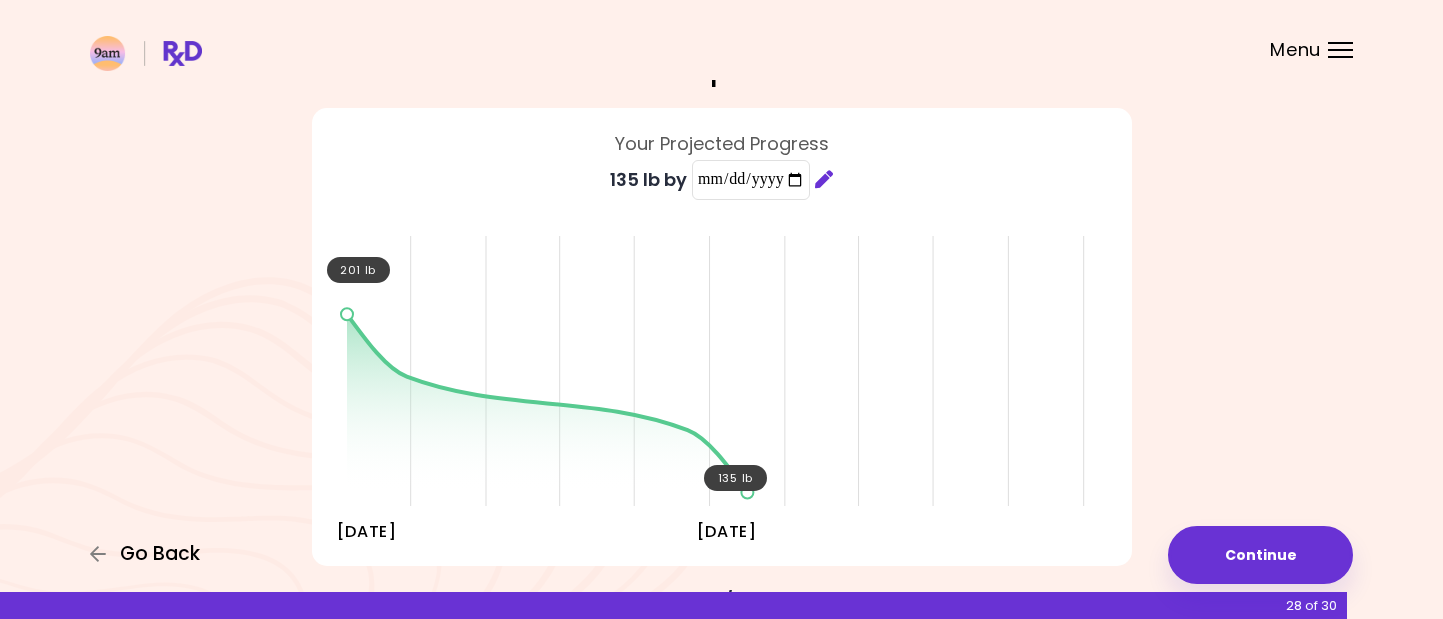 click on "Go Back" at bounding box center [160, 554] 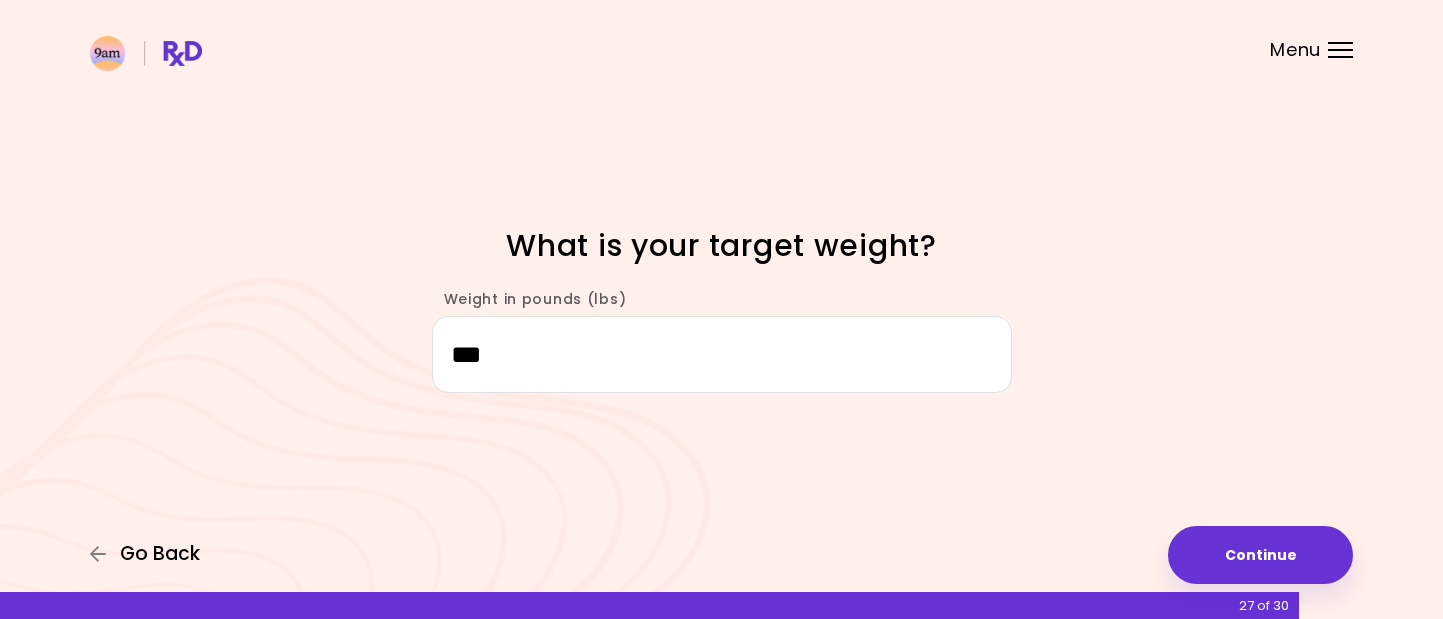 scroll, scrollTop: 0, scrollLeft: 0, axis: both 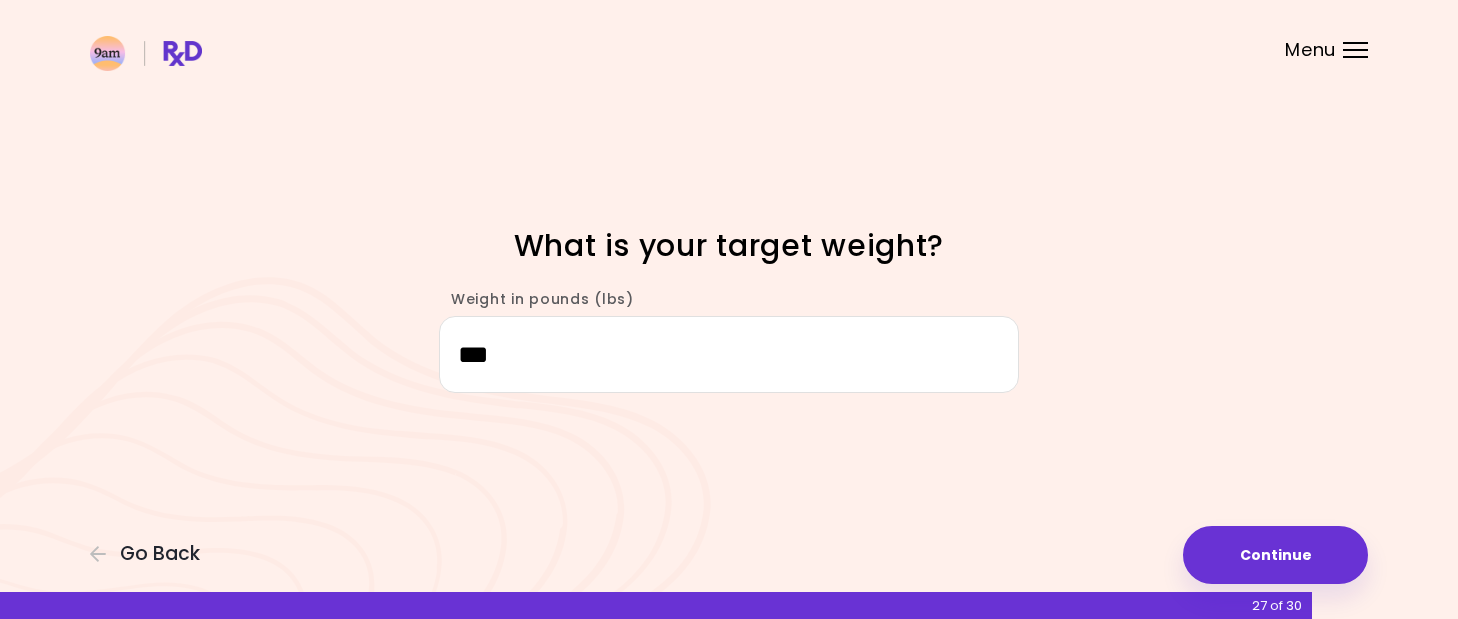 drag, startPoint x: 547, startPoint y: 354, endPoint x: 469, endPoint y: 369, distance: 79.429214 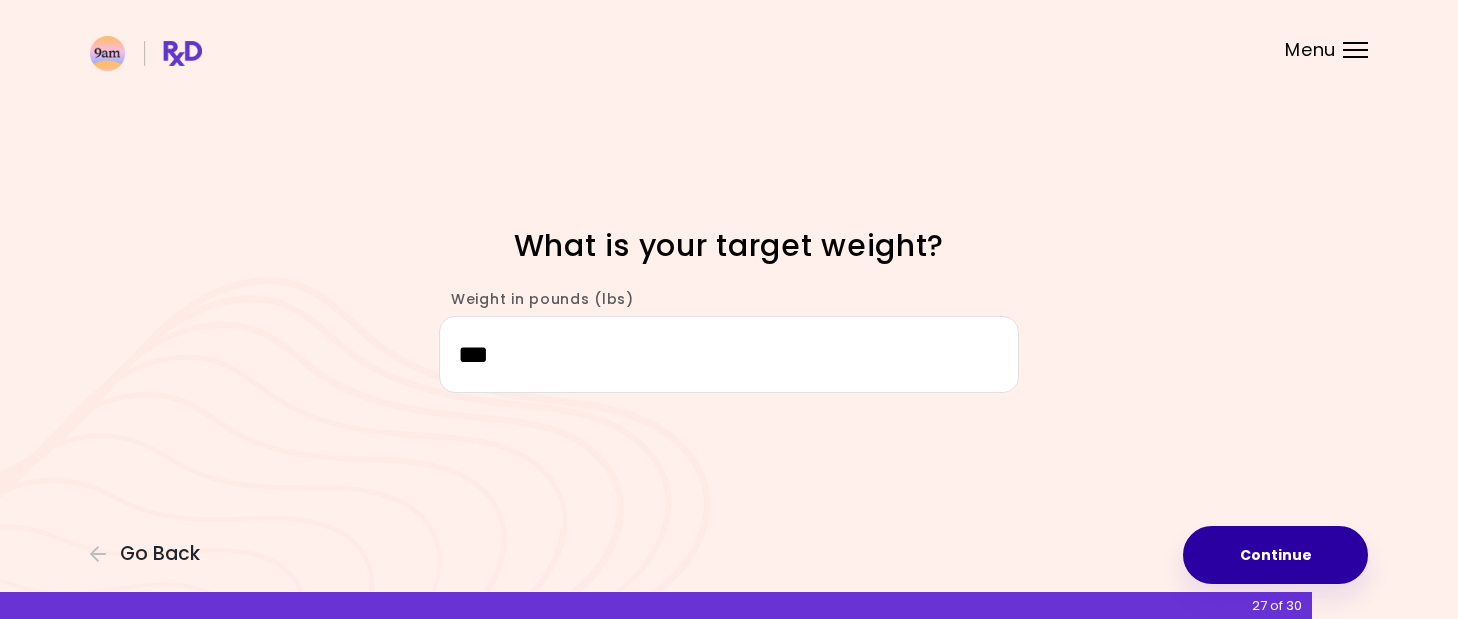 type on "***" 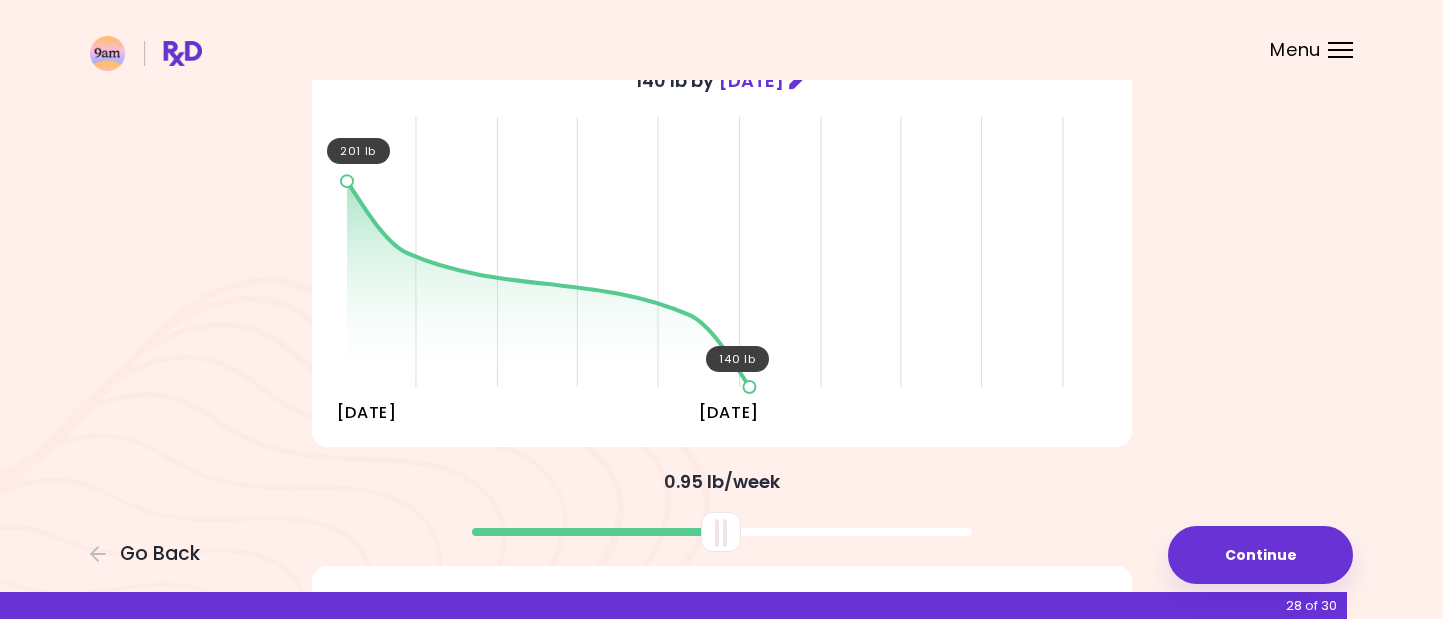 scroll, scrollTop: 200, scrollLeft: 0, axis: vertical 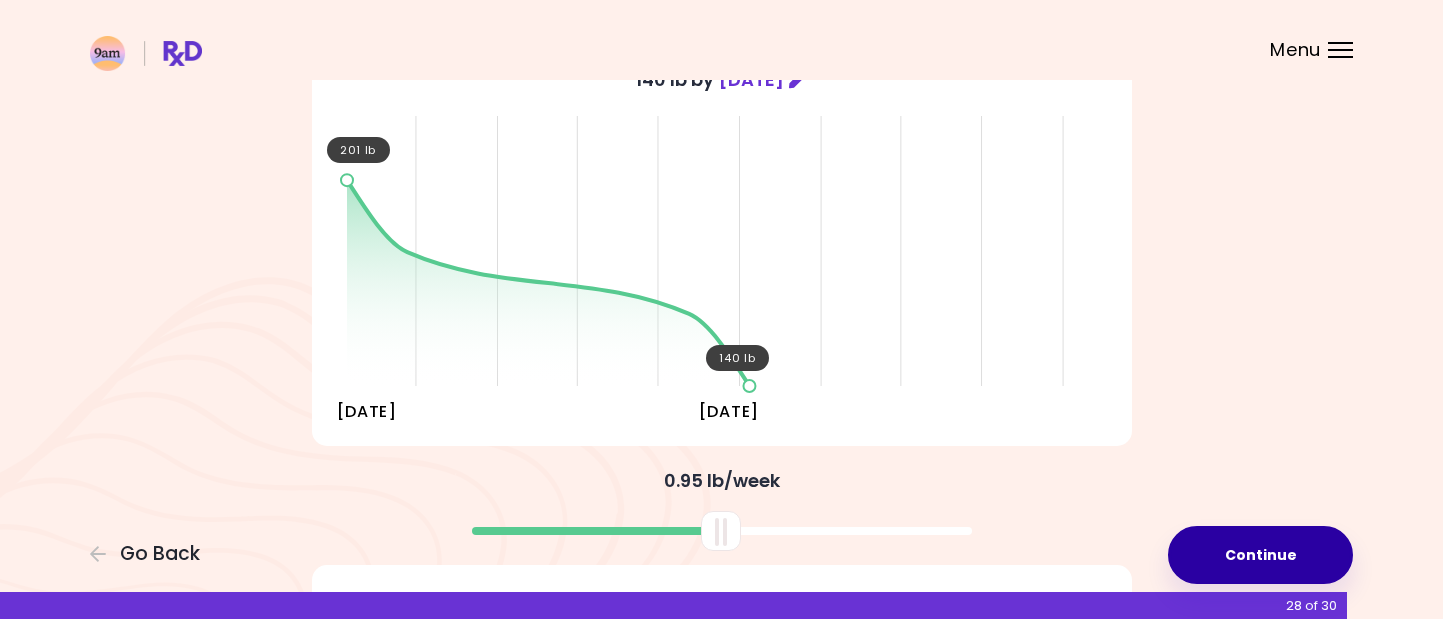 click on "Continue" at bounding box center [1260, 555] 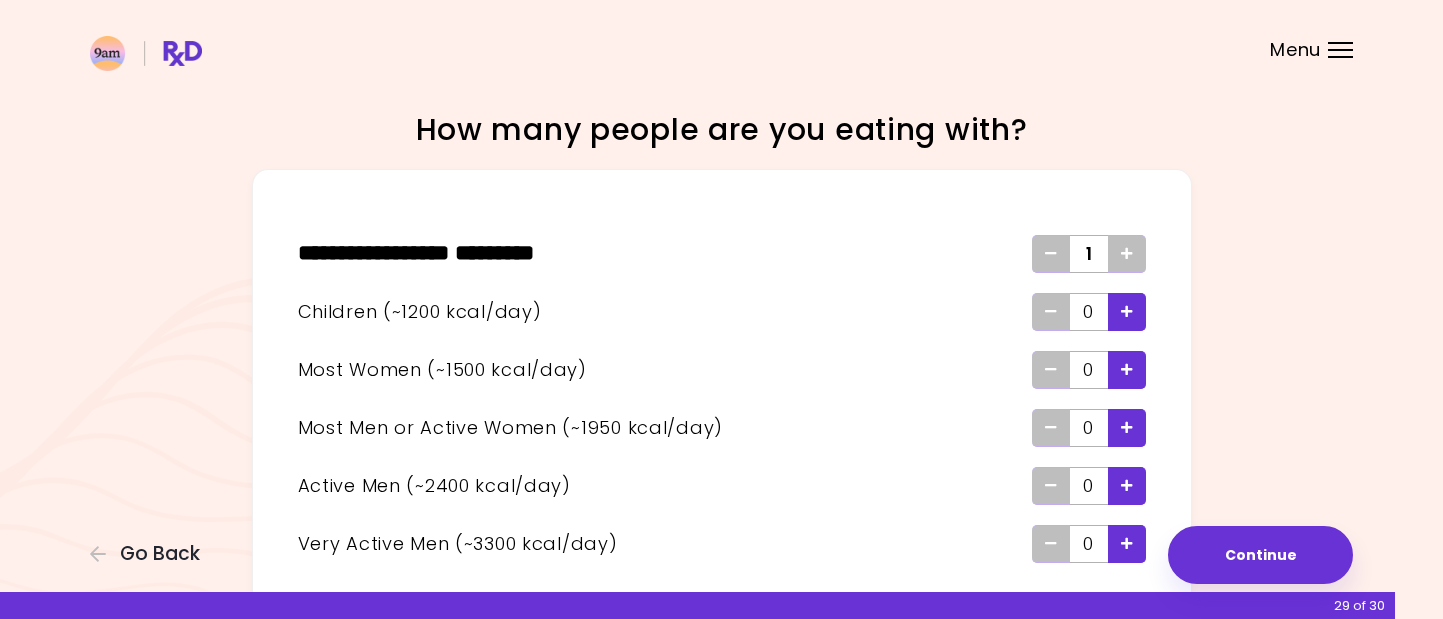 scroll, scrollTop: 100, scrollLeft: 0, axis: vertical 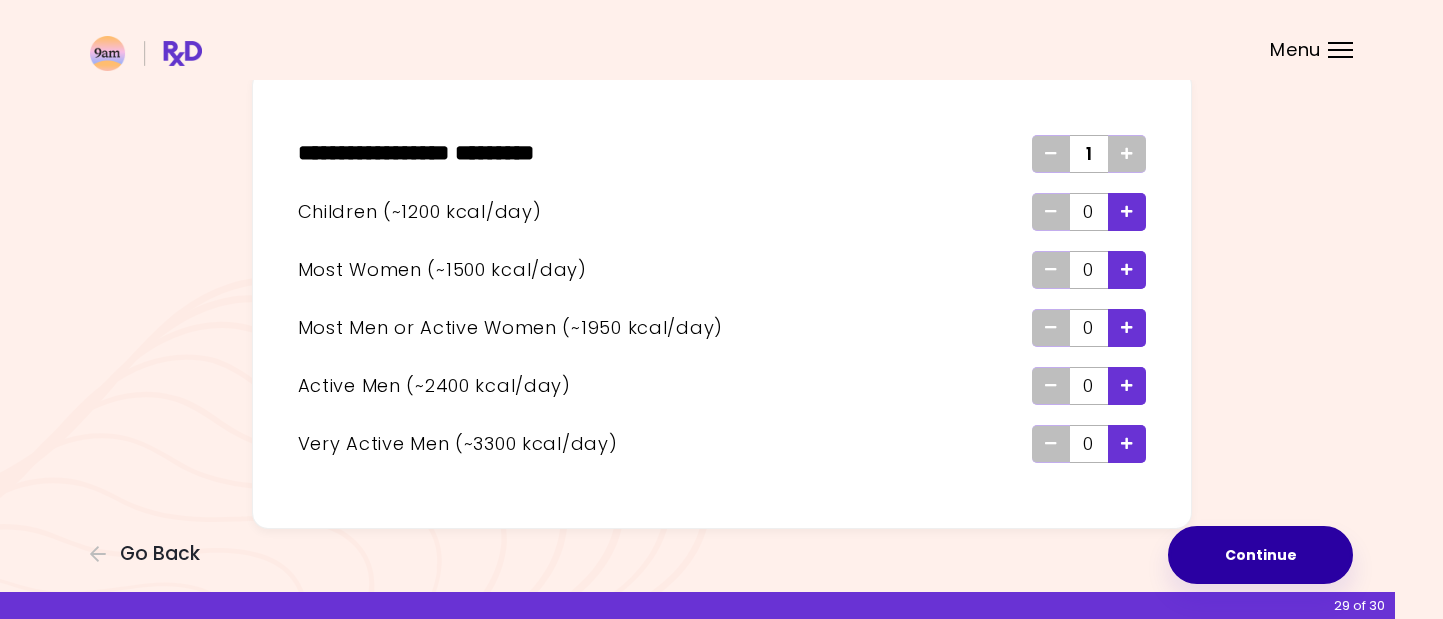 click on "Continue" at bounding box center [1260, 555] 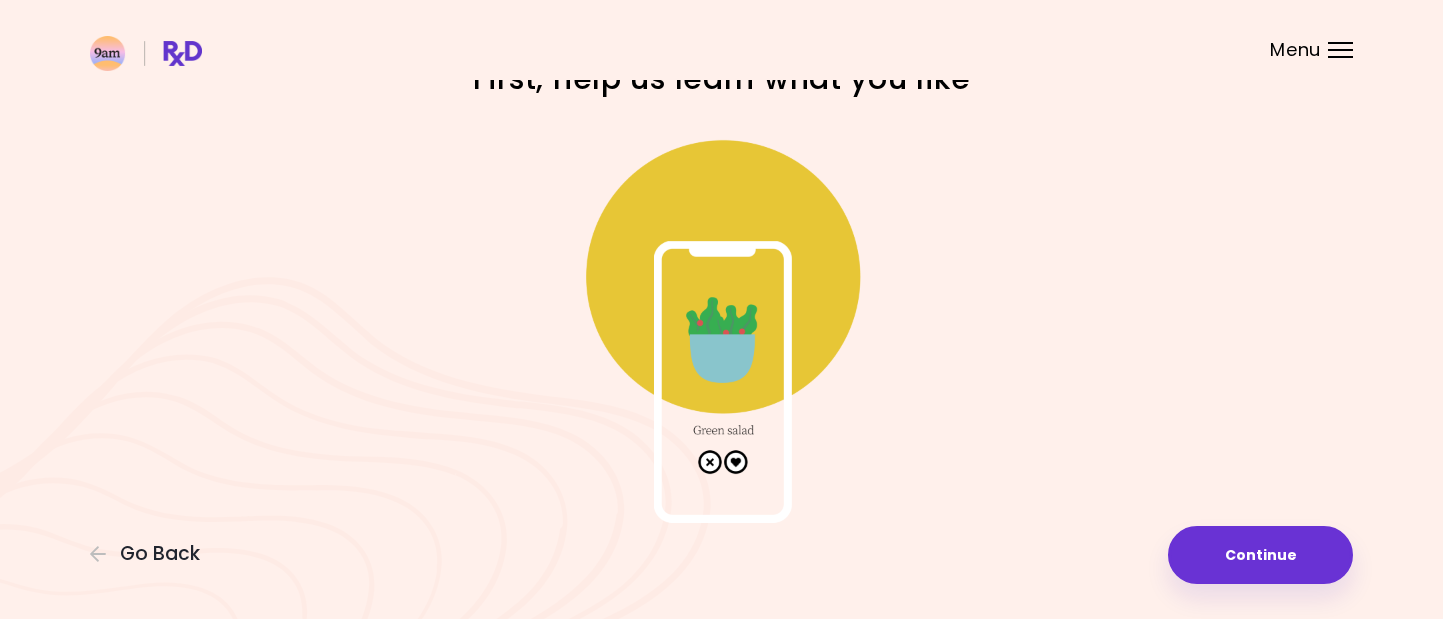 scroll, scrollTop: 75, scrollLeft: 0, axis: vertical 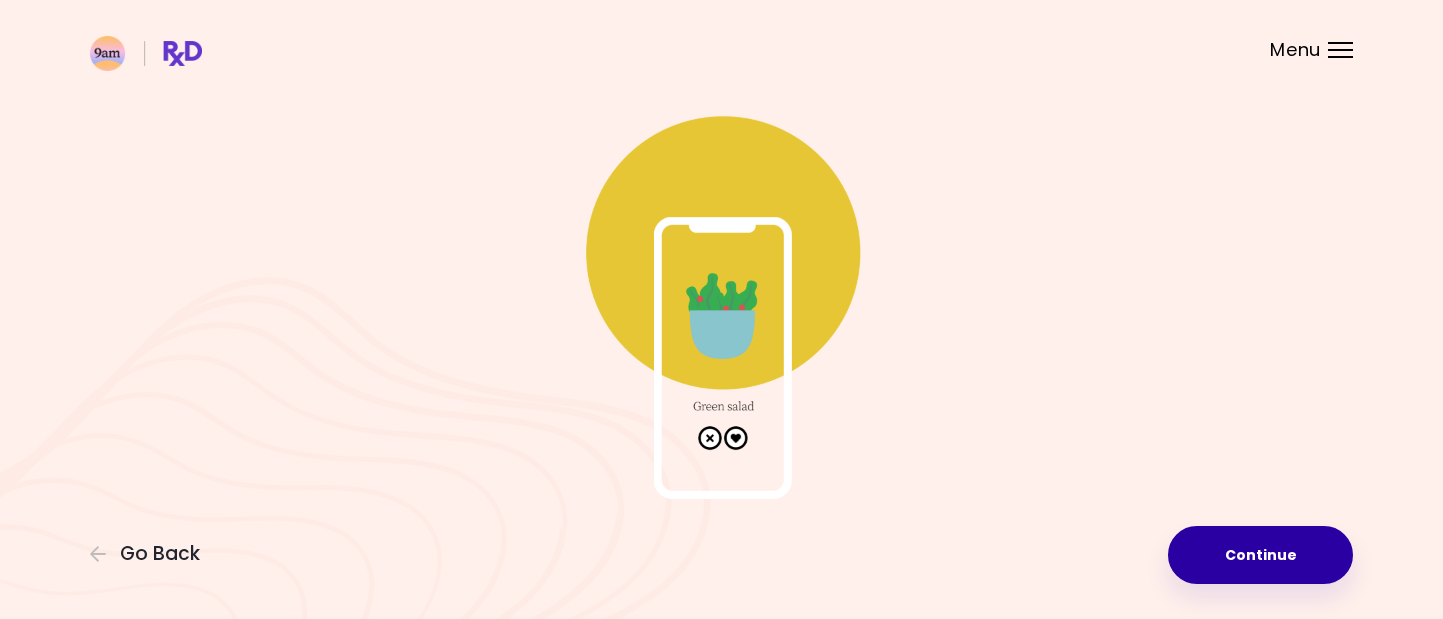 click on "Continue" at bounding box center [1260, 555] 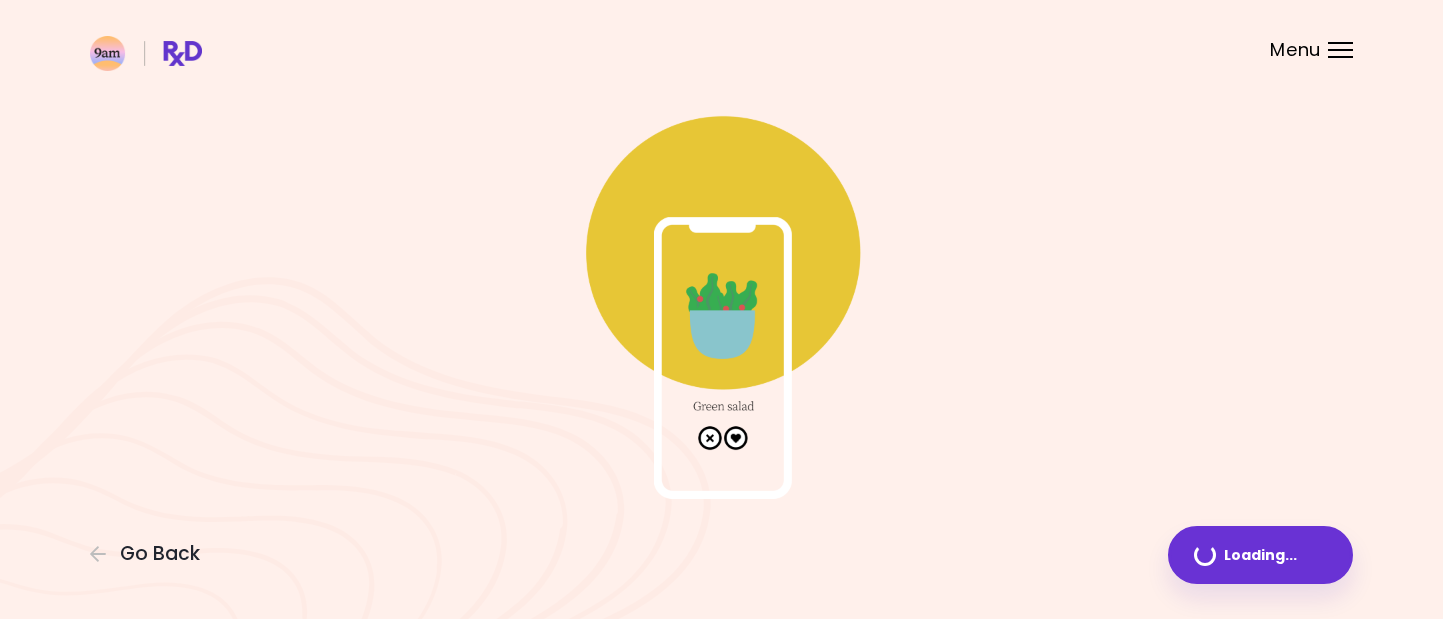 scroll, scrollTop: 0, scrollLeft: 0, axis: both 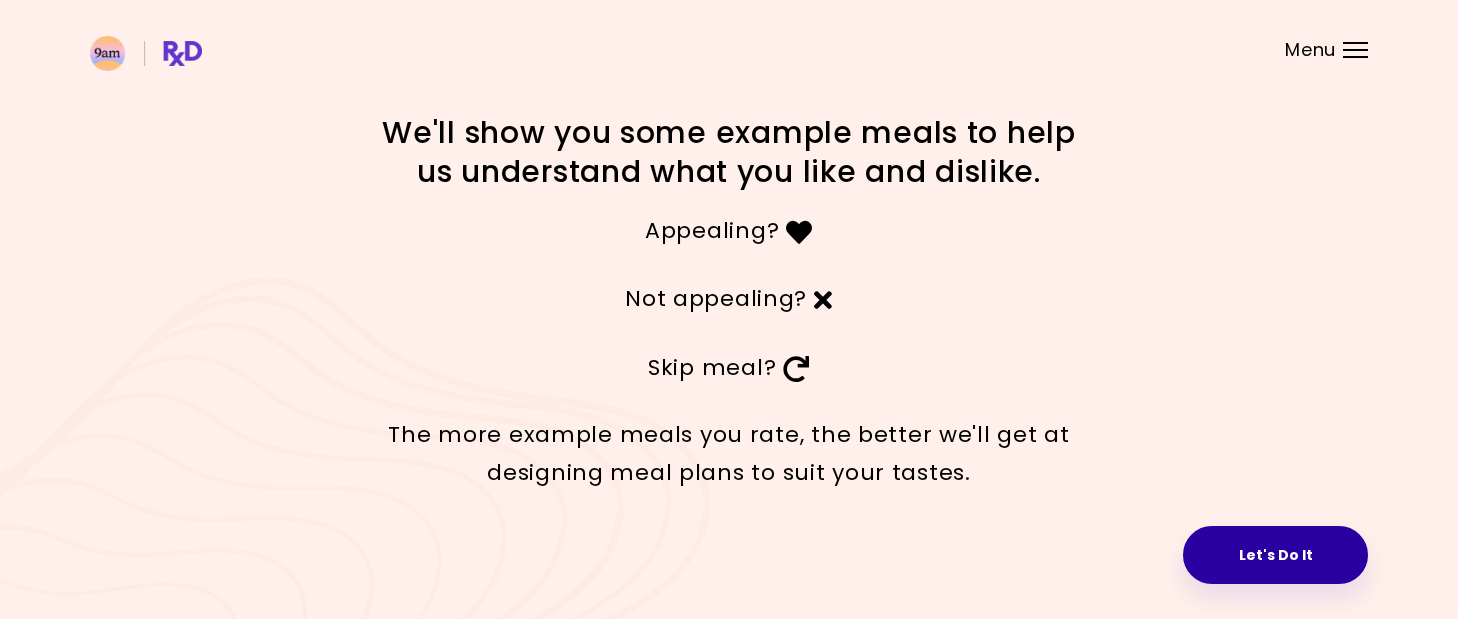 click on "Let's Do It" at bounding box center [1275, 555] 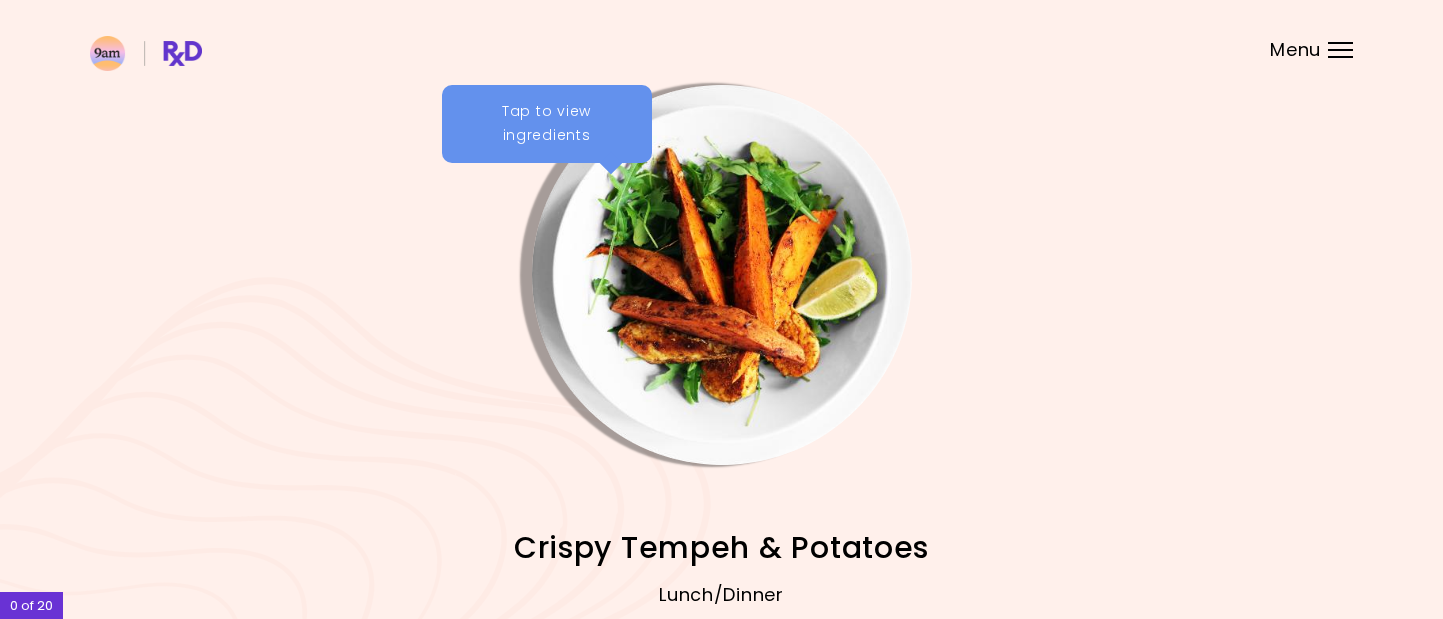click on "Tap to view ingredients" at bounding box center (547, 124) 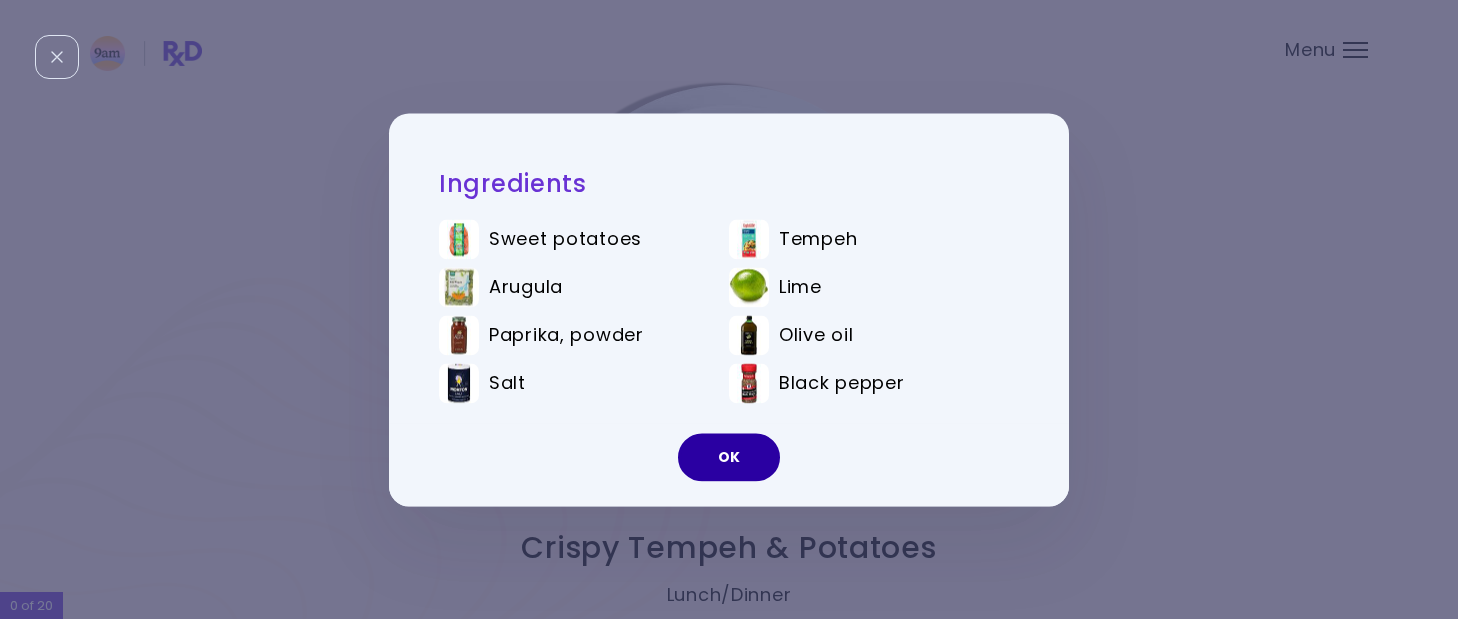 click on "OK" at bounding box center (729, 457) 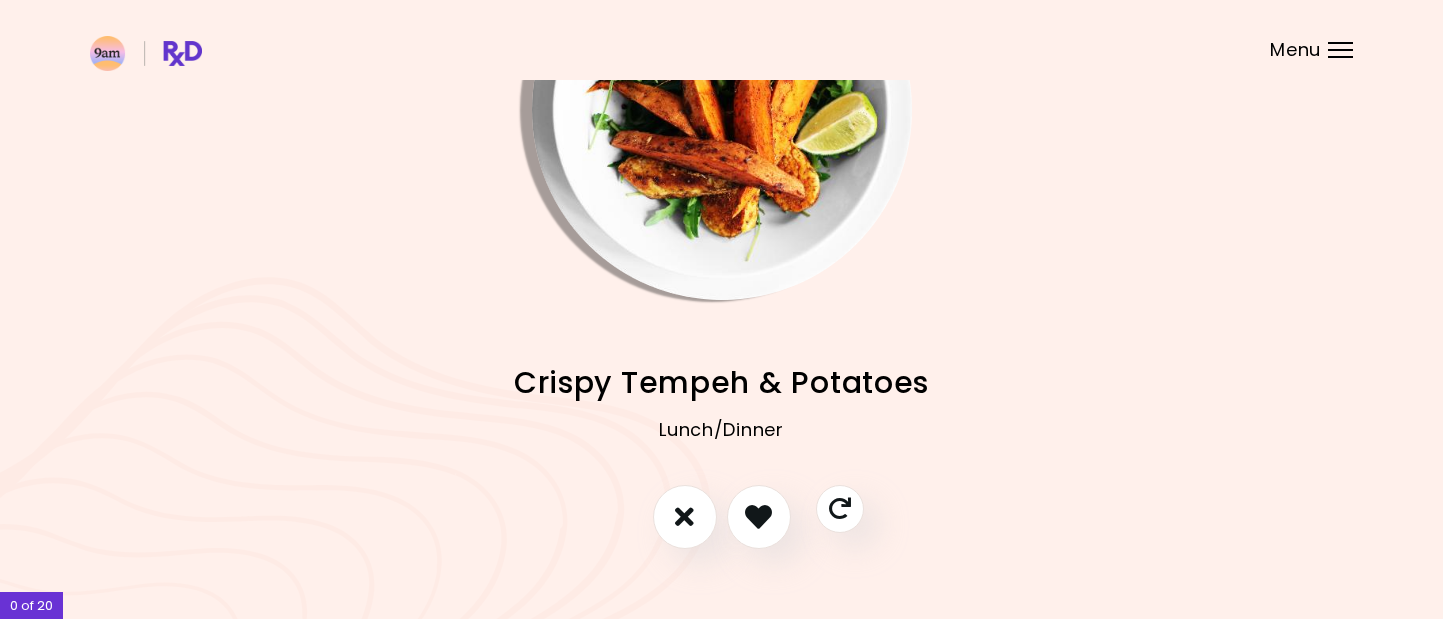 scroll, scrollTop: 199, scrollLeft: 0, axis: vertical 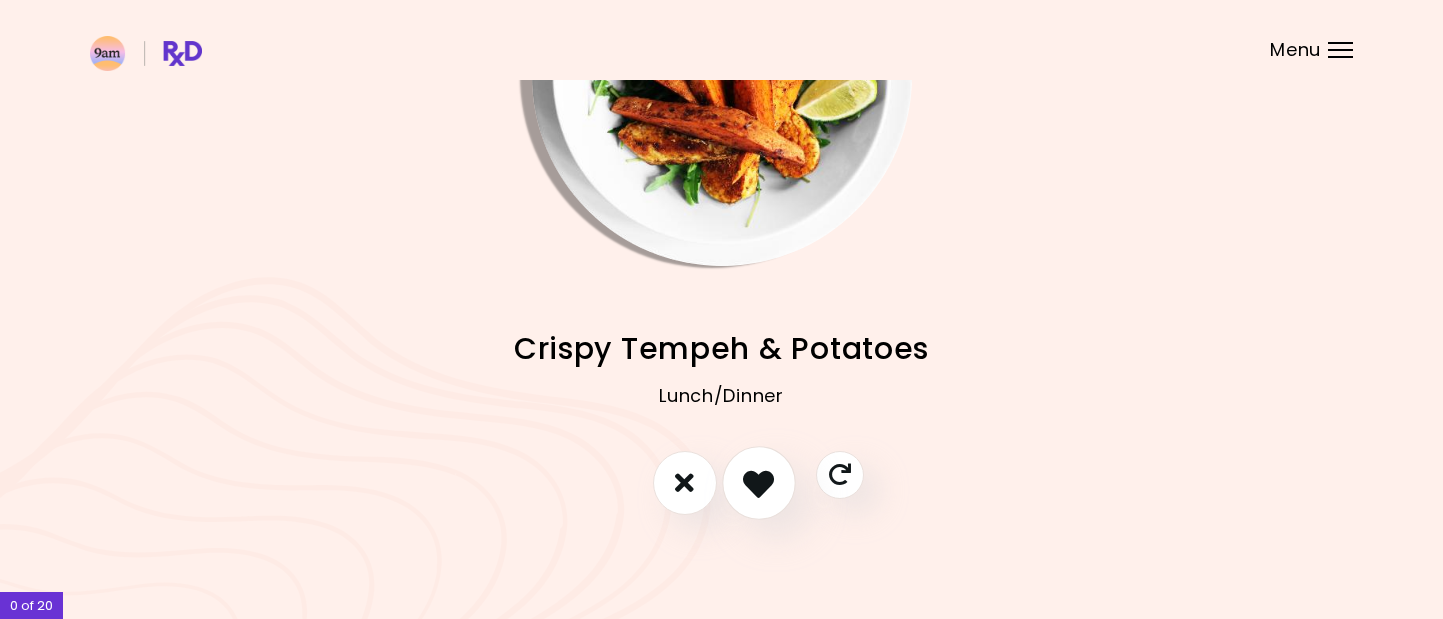 click at bounding box center [758, 482] 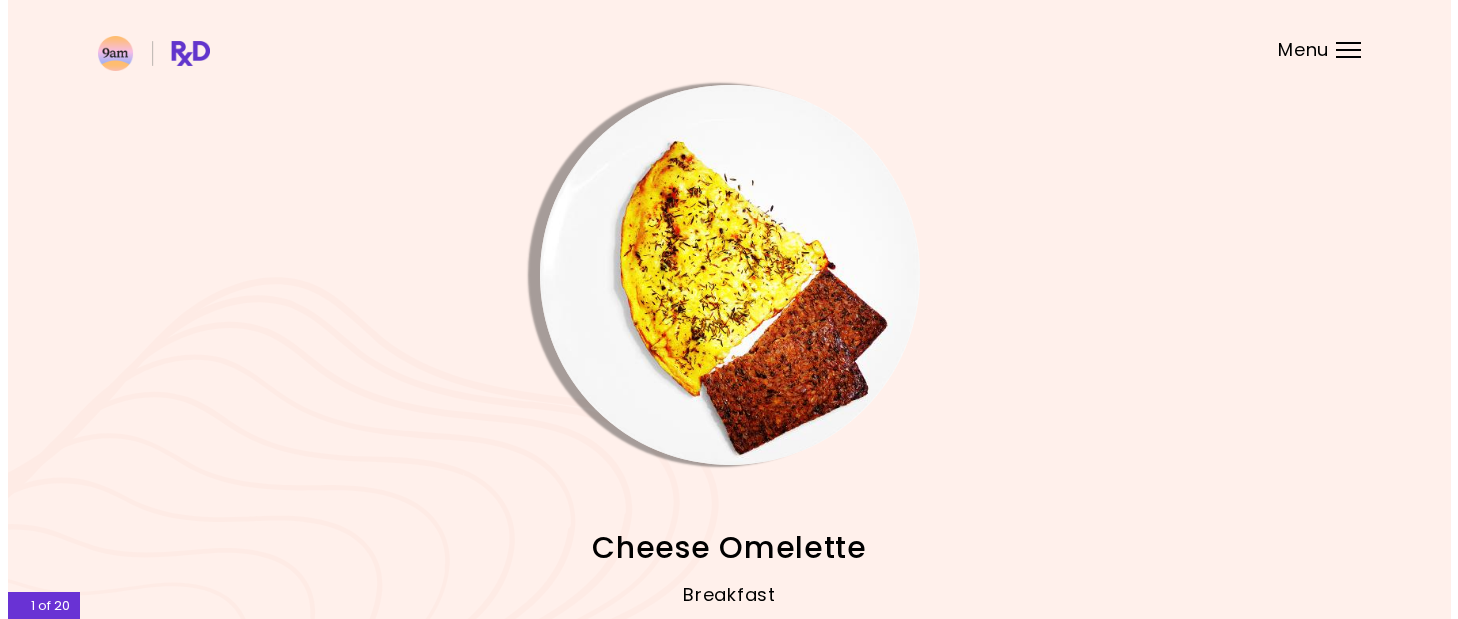 scroll, scrollTop: 100, scrollLeft: 0, axis: vertical 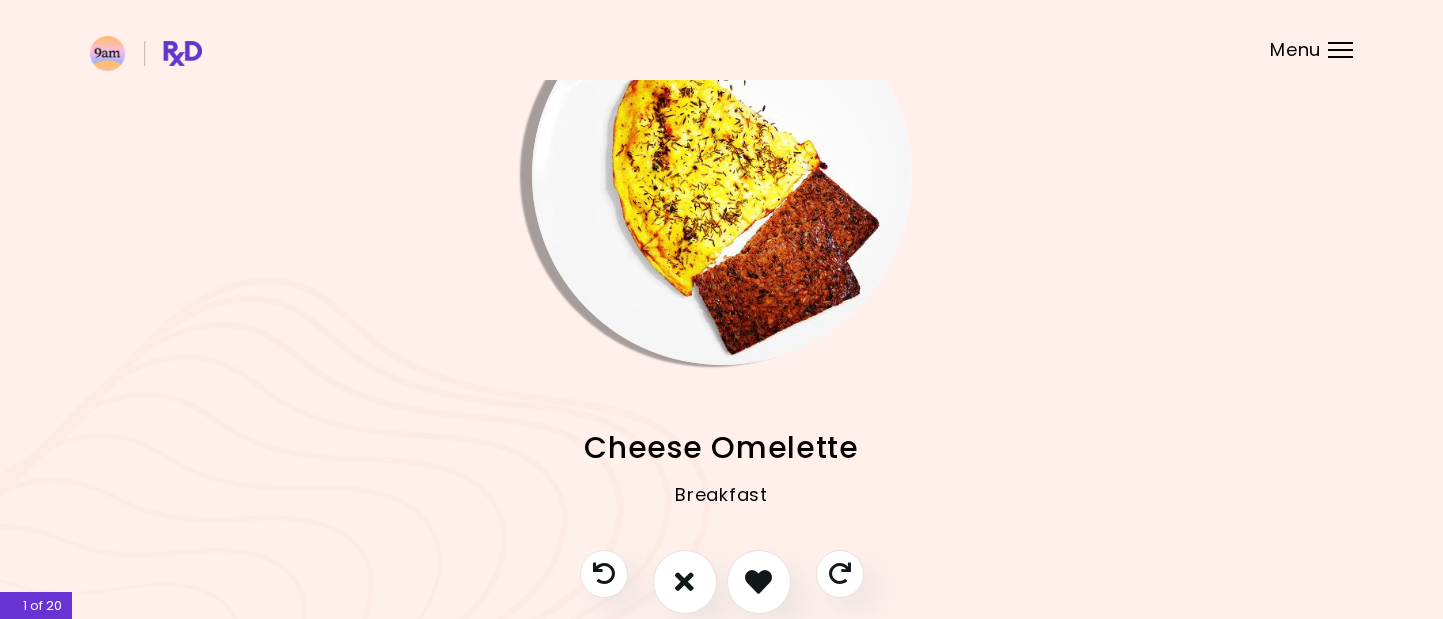 click at bounding box center [722, 175] 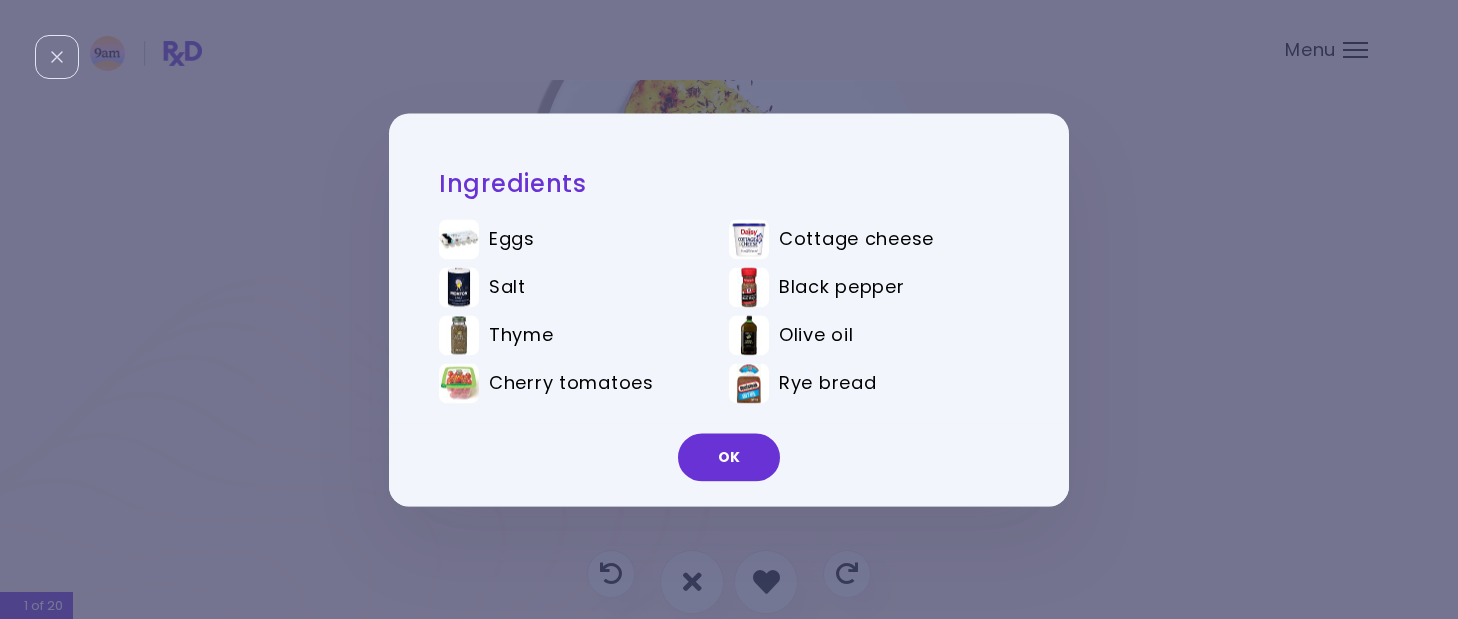 click on "Ingredients Eggs Cottage cheese Salt Black pepper Thyme Olive oil Cherry tomatoes Rye bread OK" at bounding box center [729, 309] 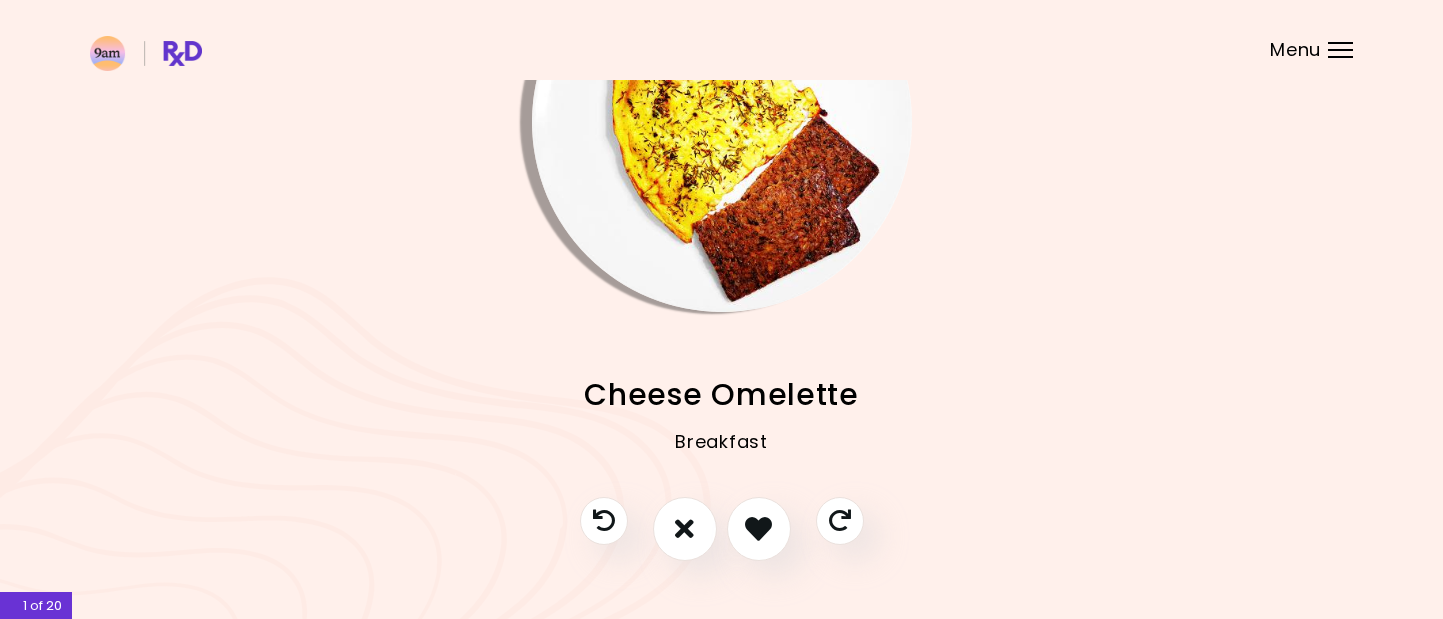 scroll, scrollTop: 184, scrollLeft: 0, axis: vertical 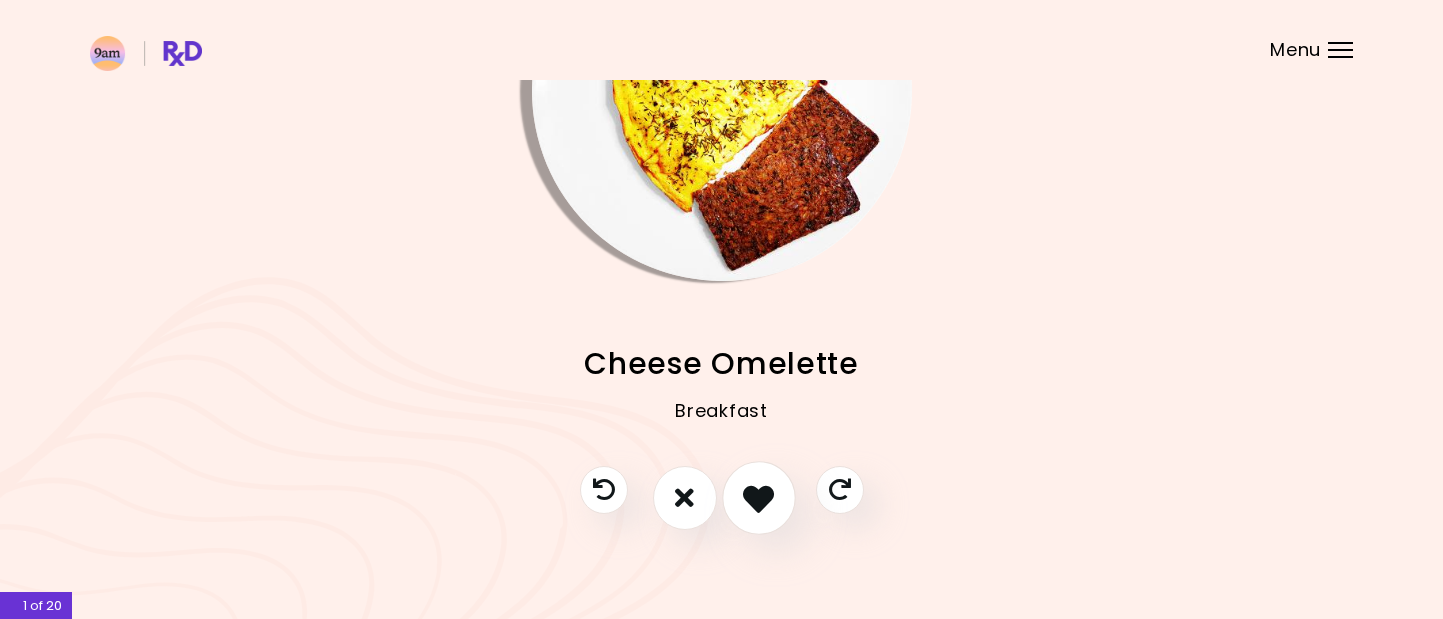 click at bounding box center [758, 497] 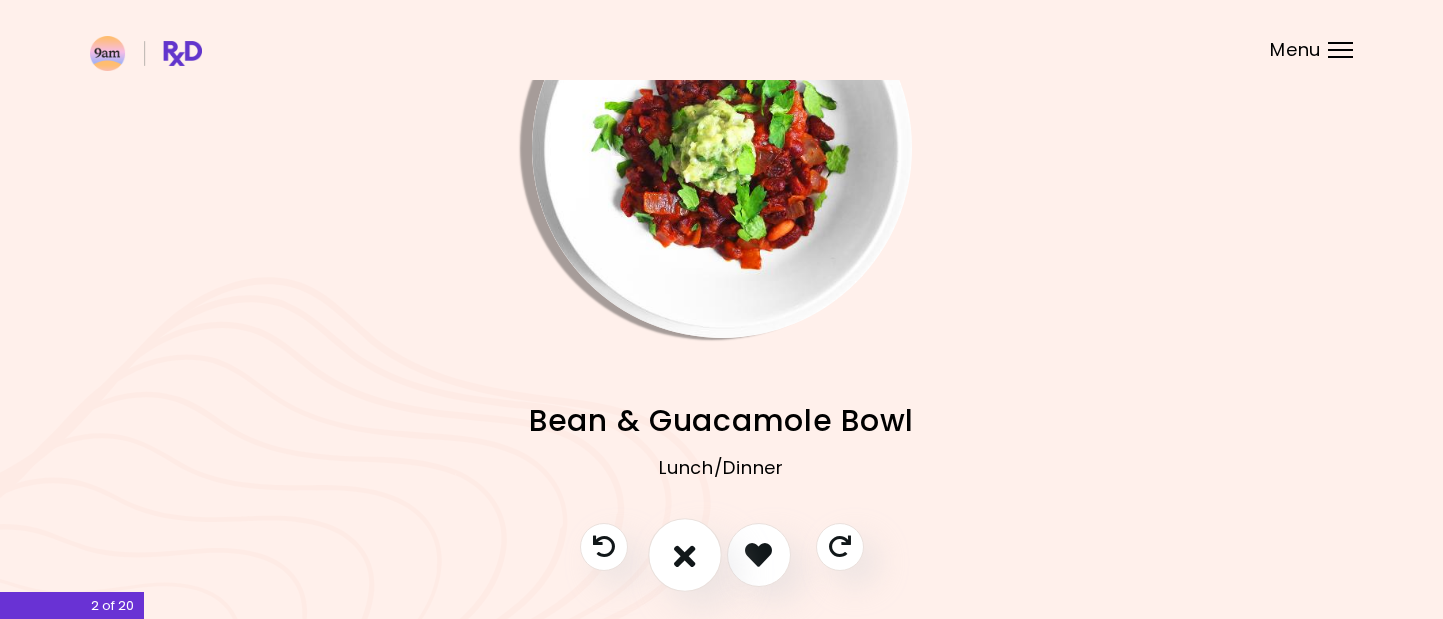 scroll, scrollTop: 84, scrollLeft: 0, axis: vertical 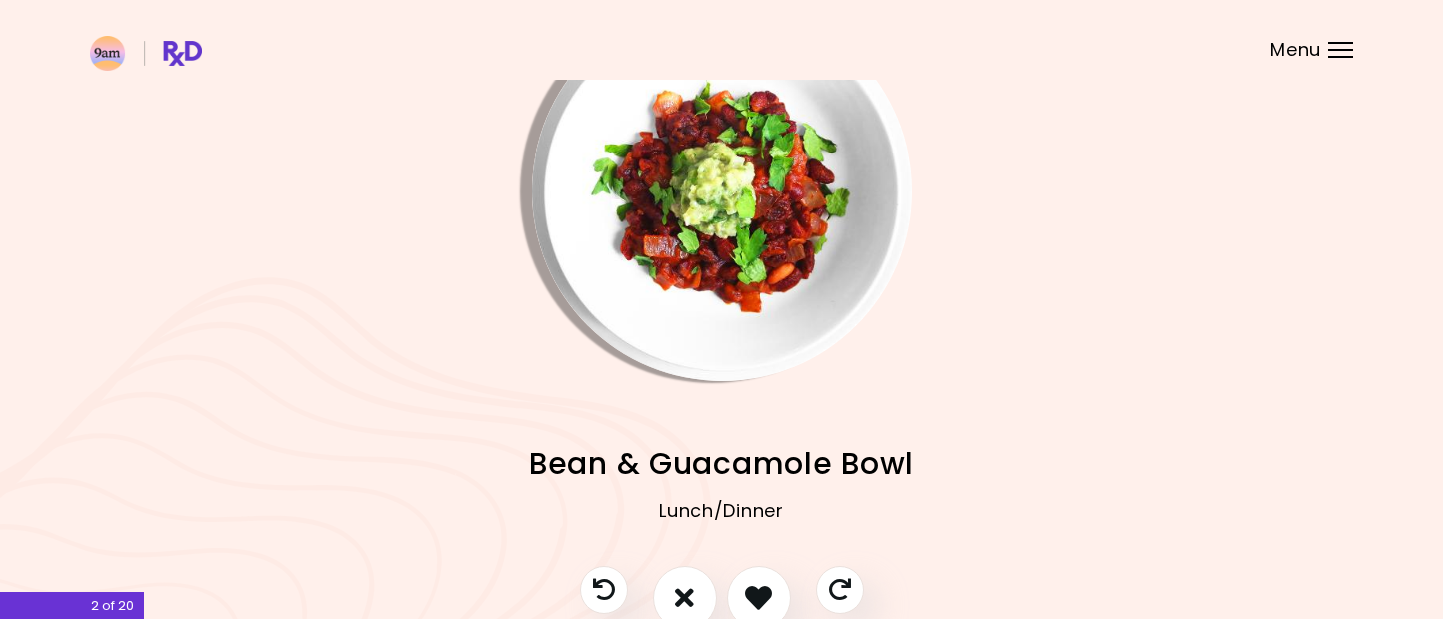 click on "Bean & Guacamole Bowl" at bounding box center [721, 463] 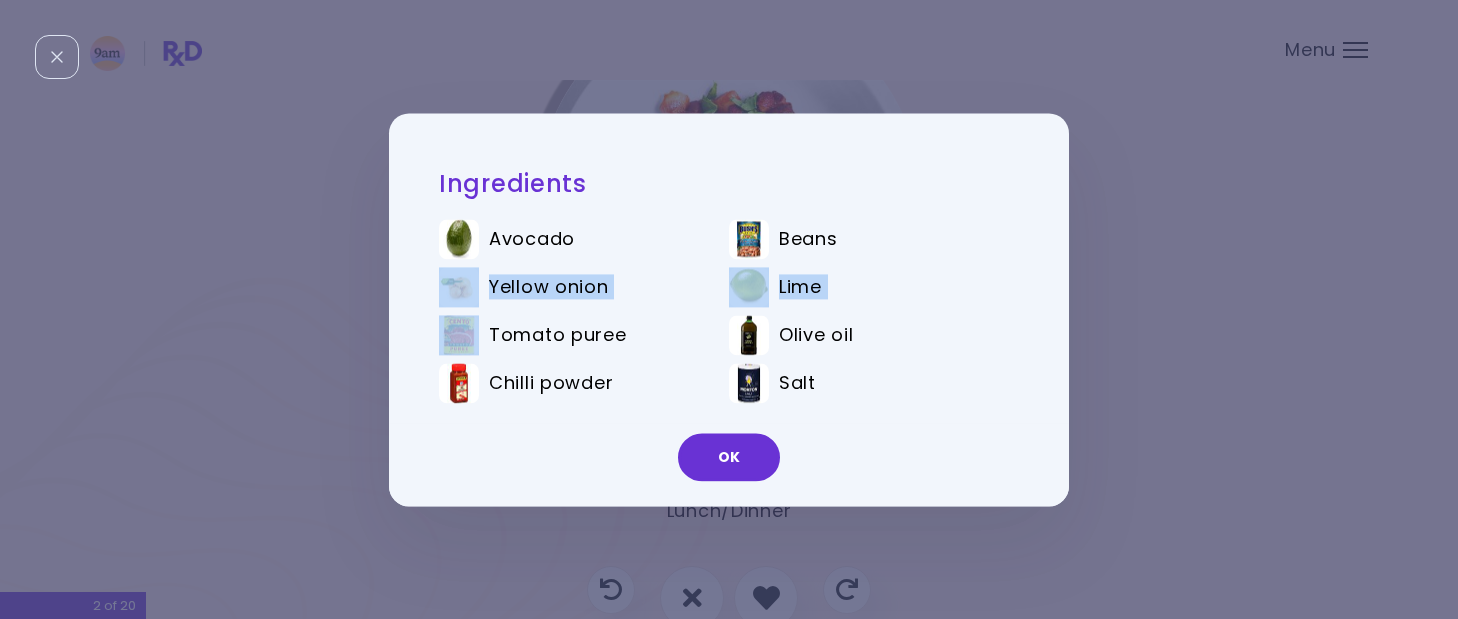 click on "Ingredients Avocado Beans Yellow onion Lime Tomato puree Olive oil Chilli powder Salt OK" at bounding box center (729, 309) 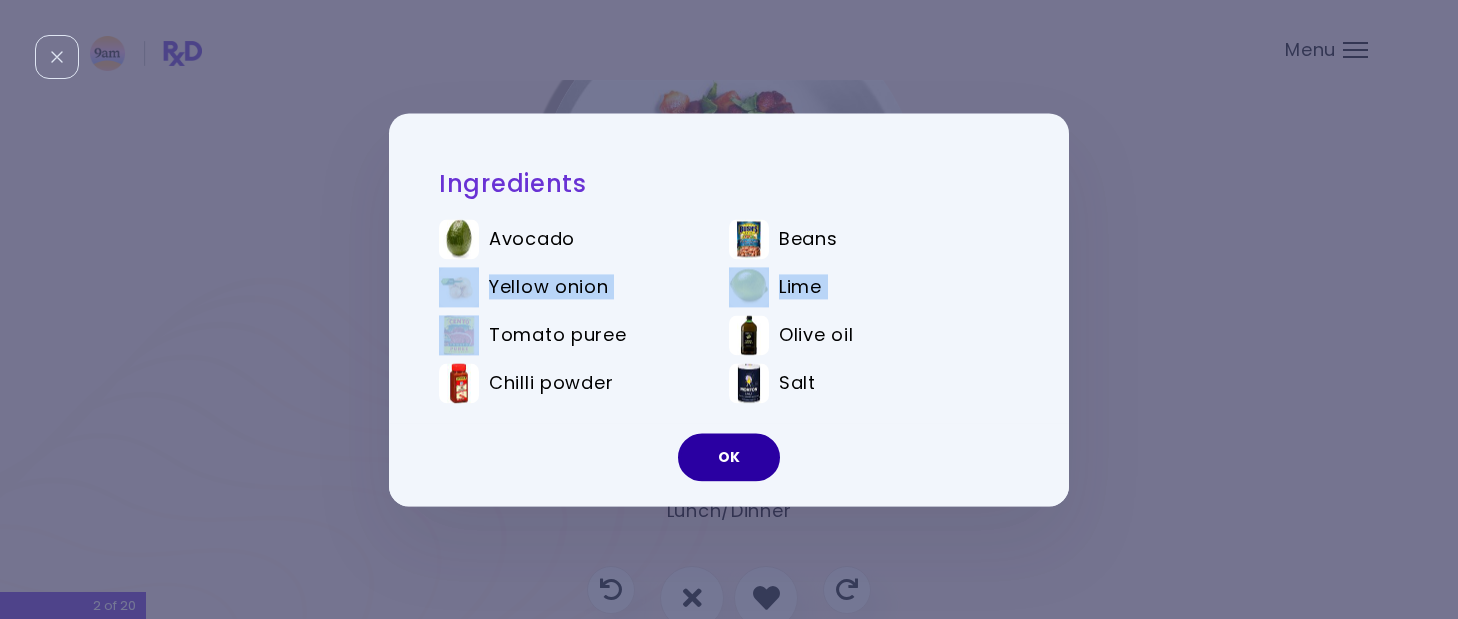 click on "OK" at bounding box center [729, 457] 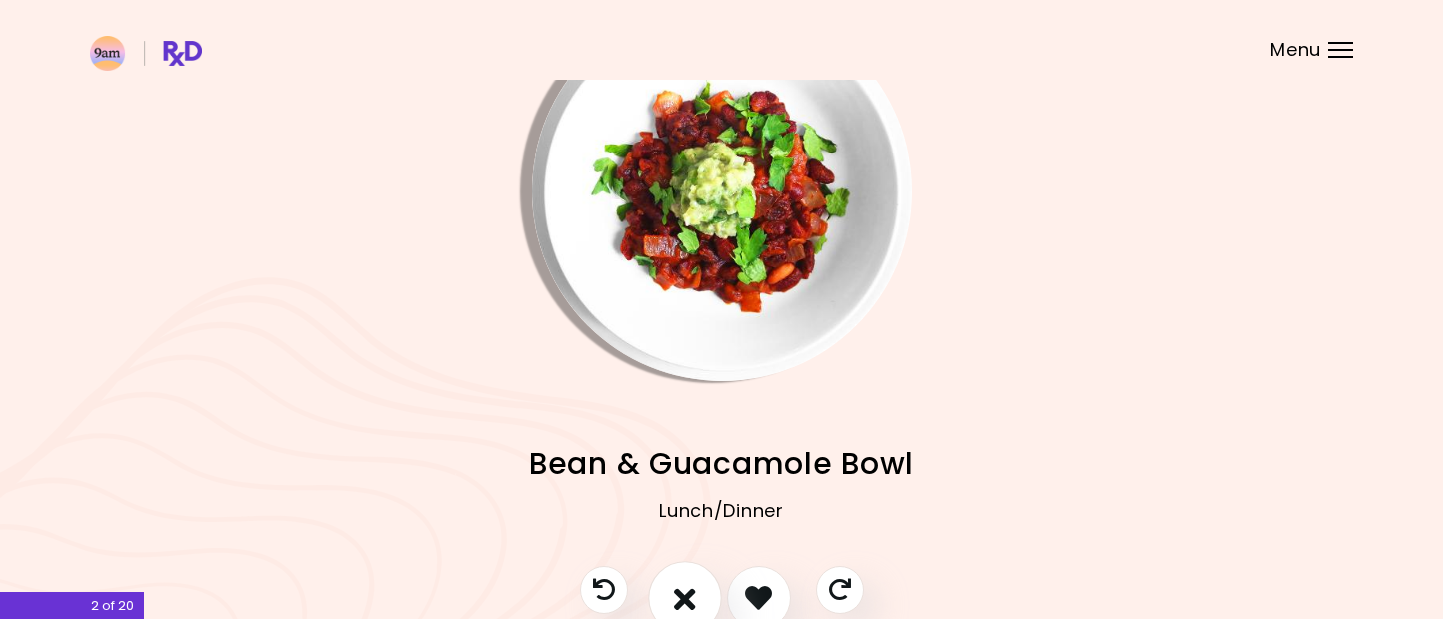 click at bounding box center (685, 597) 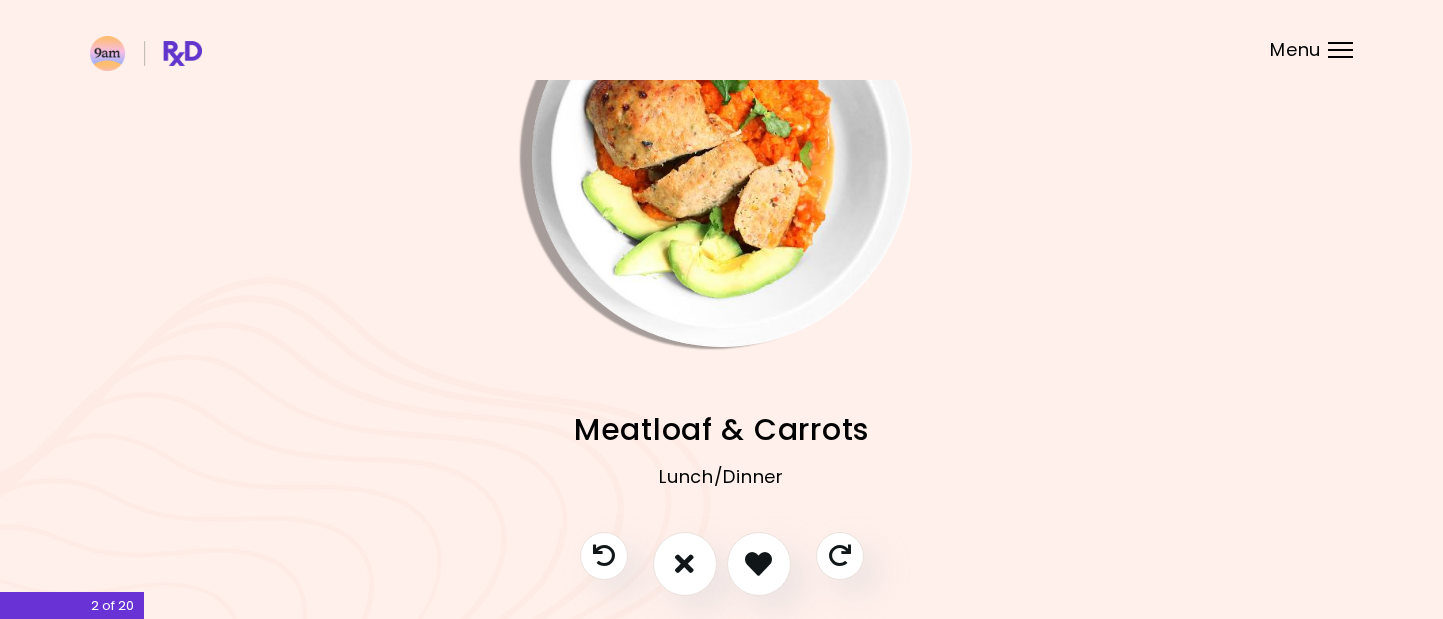 scroll, scrollTop: 84, scrollLeft: 0, axis: vertical 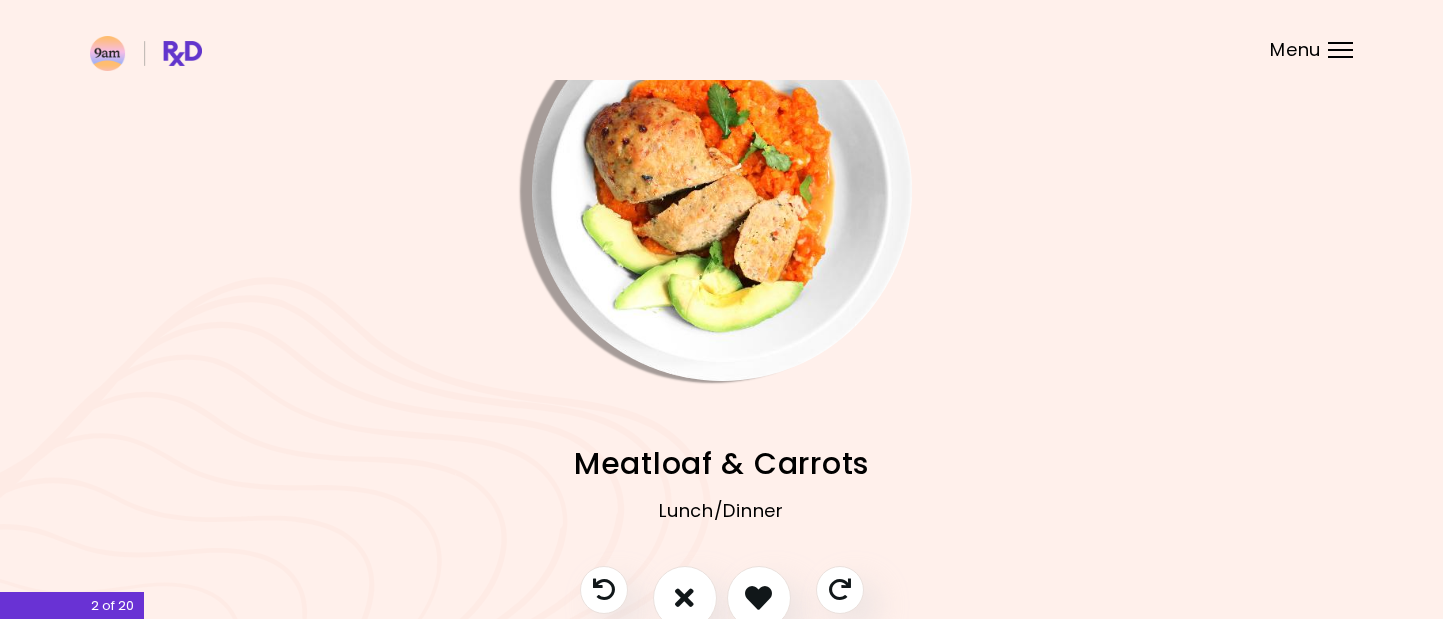 click at bounding box center (722, 191) 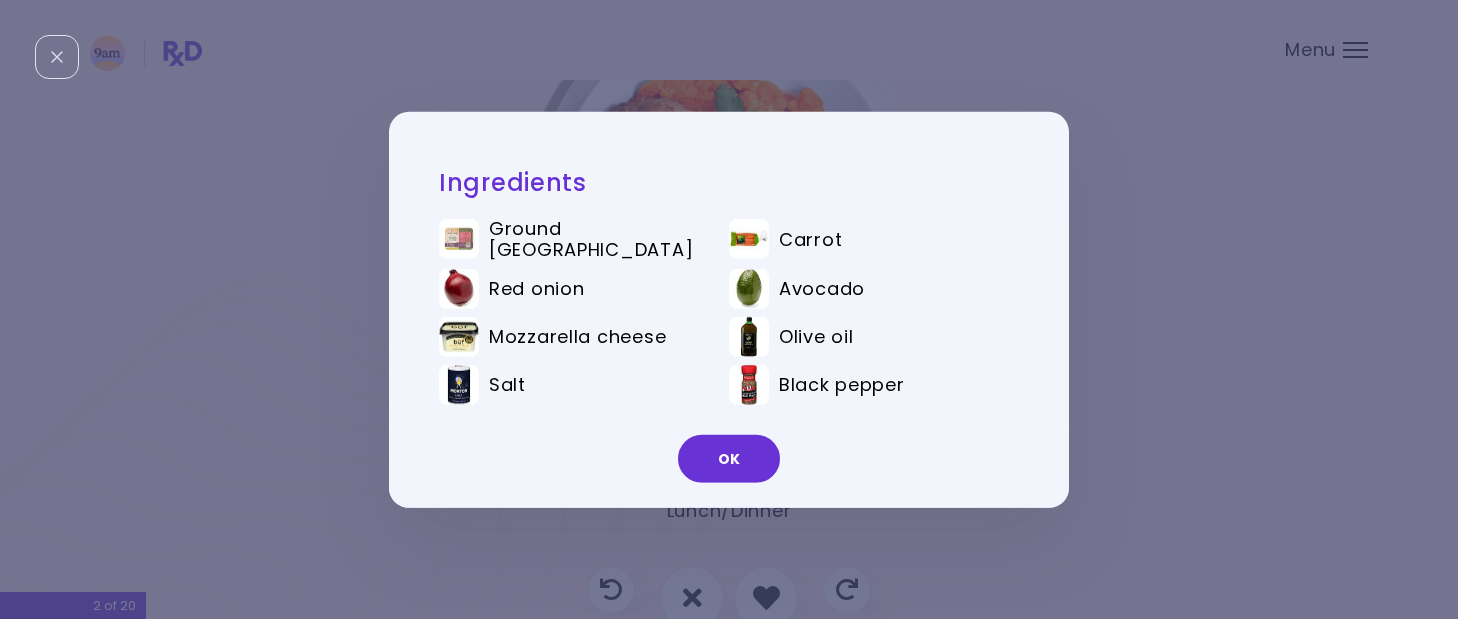 click on "Ingredients Ground turkey Carrot Red onion Avocado Mozzarella cheese Olive oil Salt Black pepper OK" at bounding box center [729, 309] 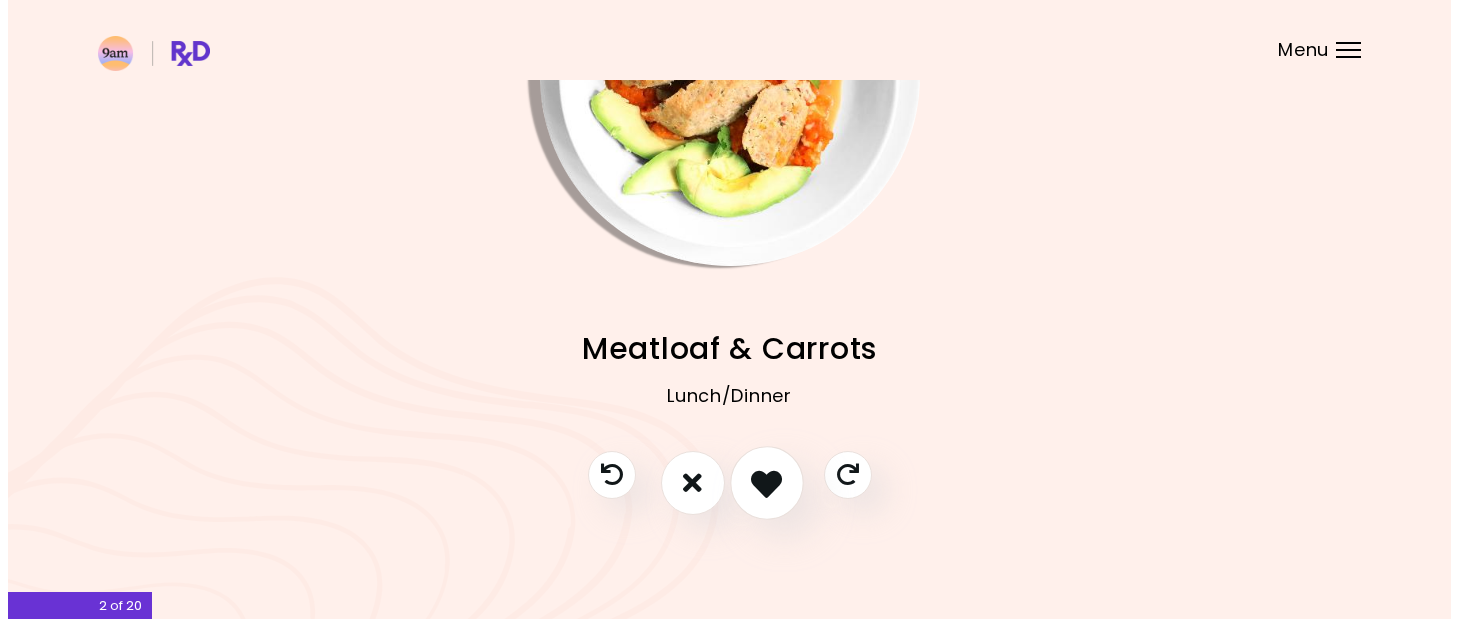 scroll, scrollTop: 99, scrollLeft: 0, axis: vertical 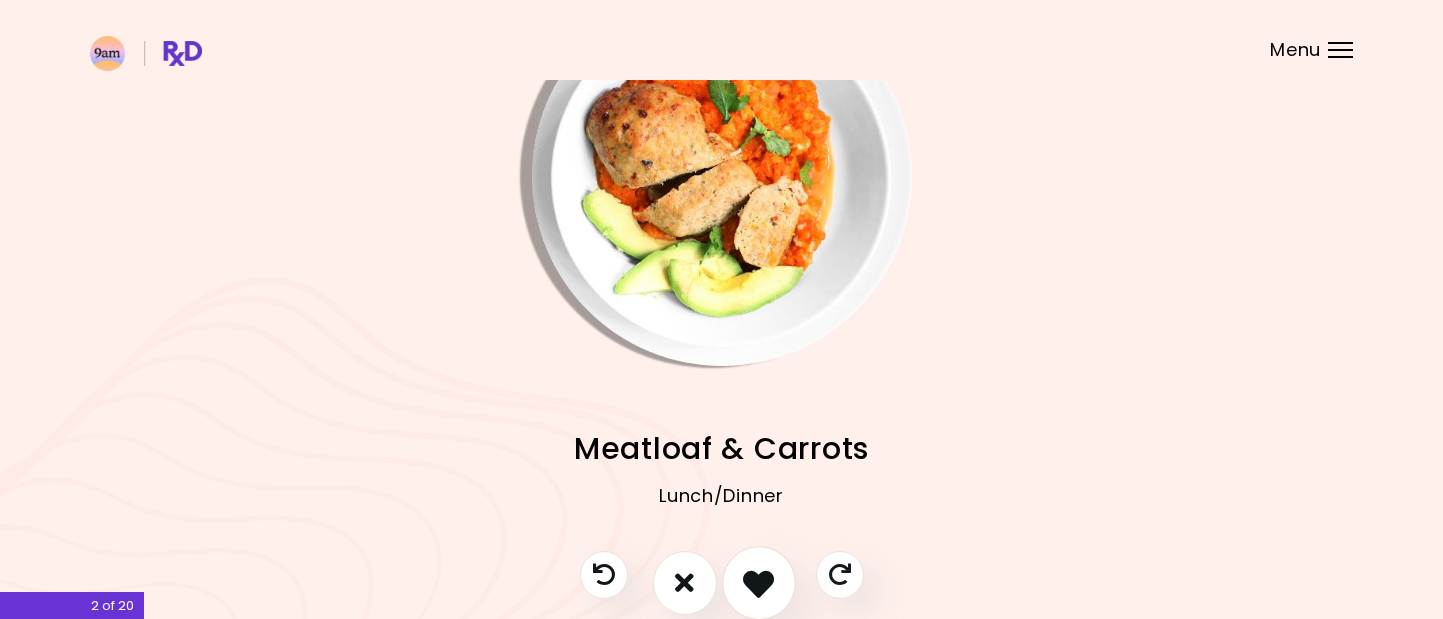 click at bounding box center [759, 583] 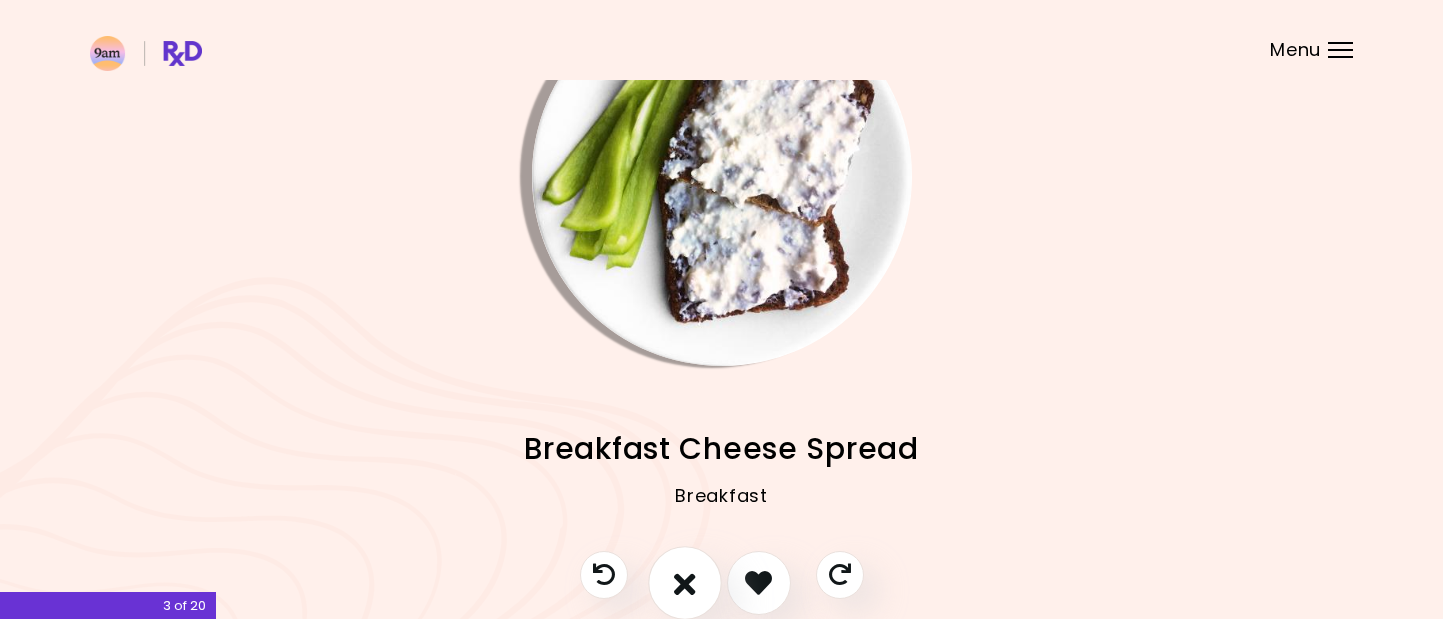 click at bounding box center [685, 582] 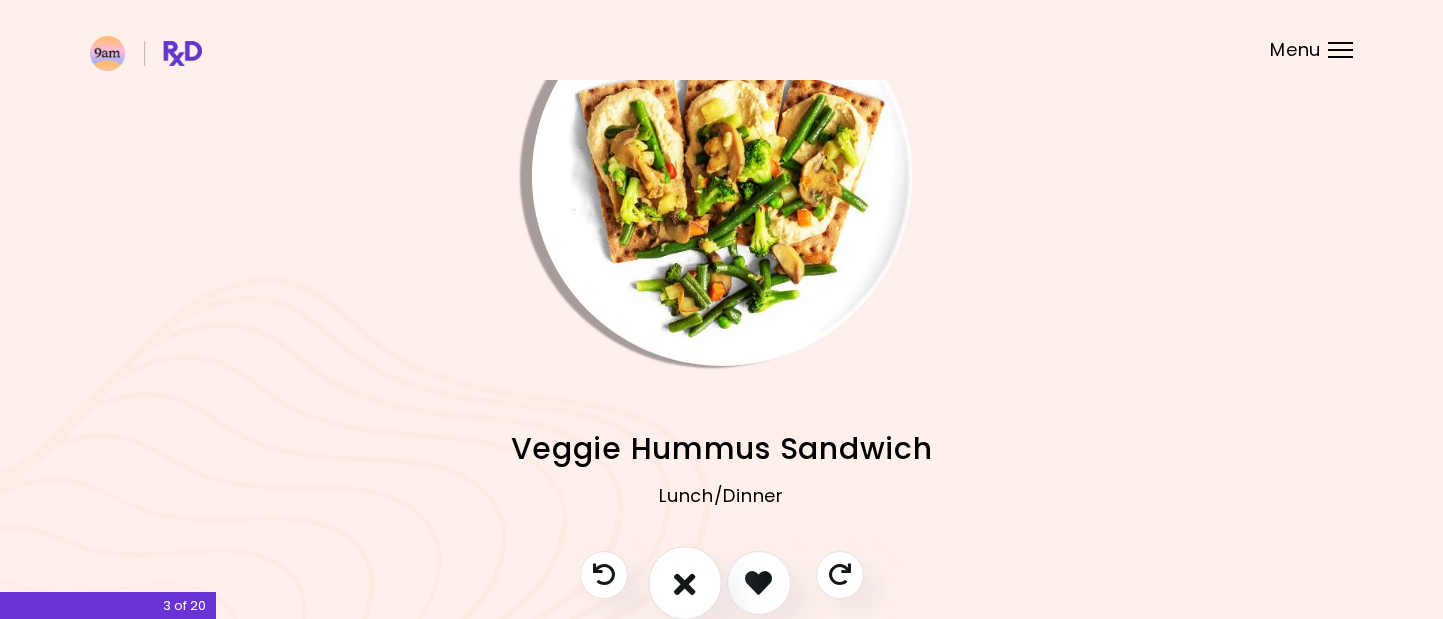 click at bounding box center [685, 583] 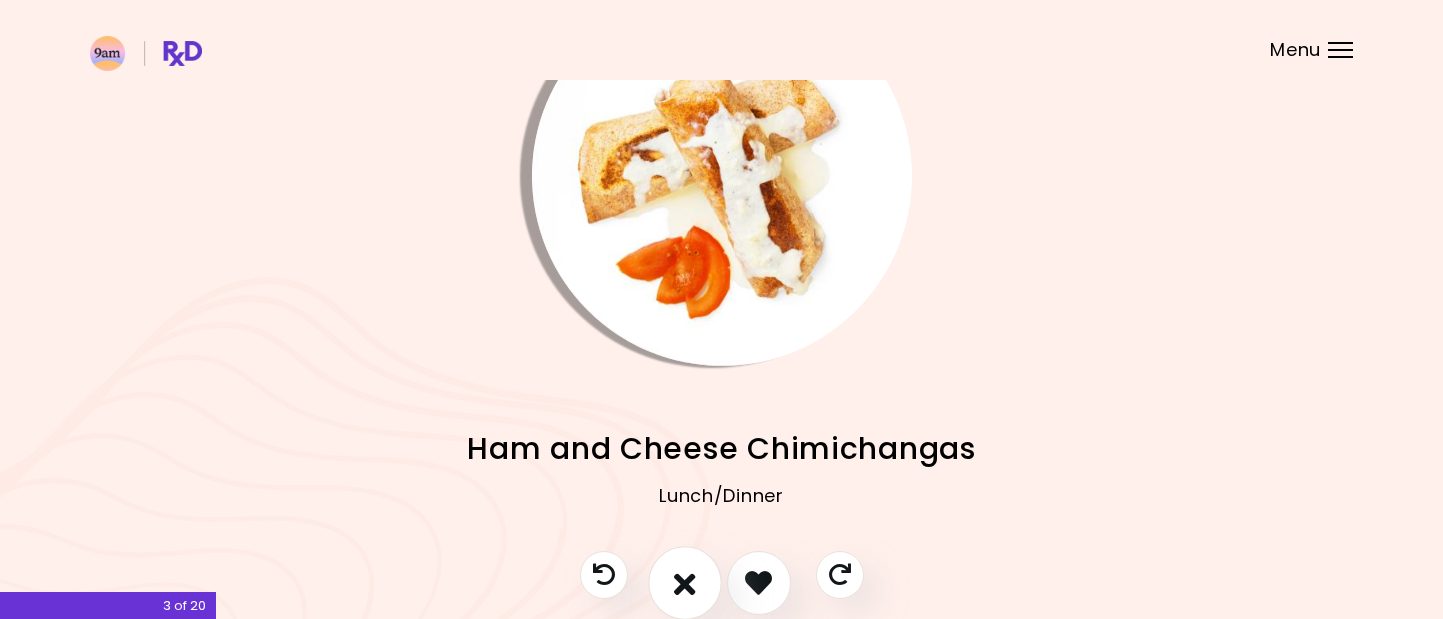 click at bounding box center (685, 582) 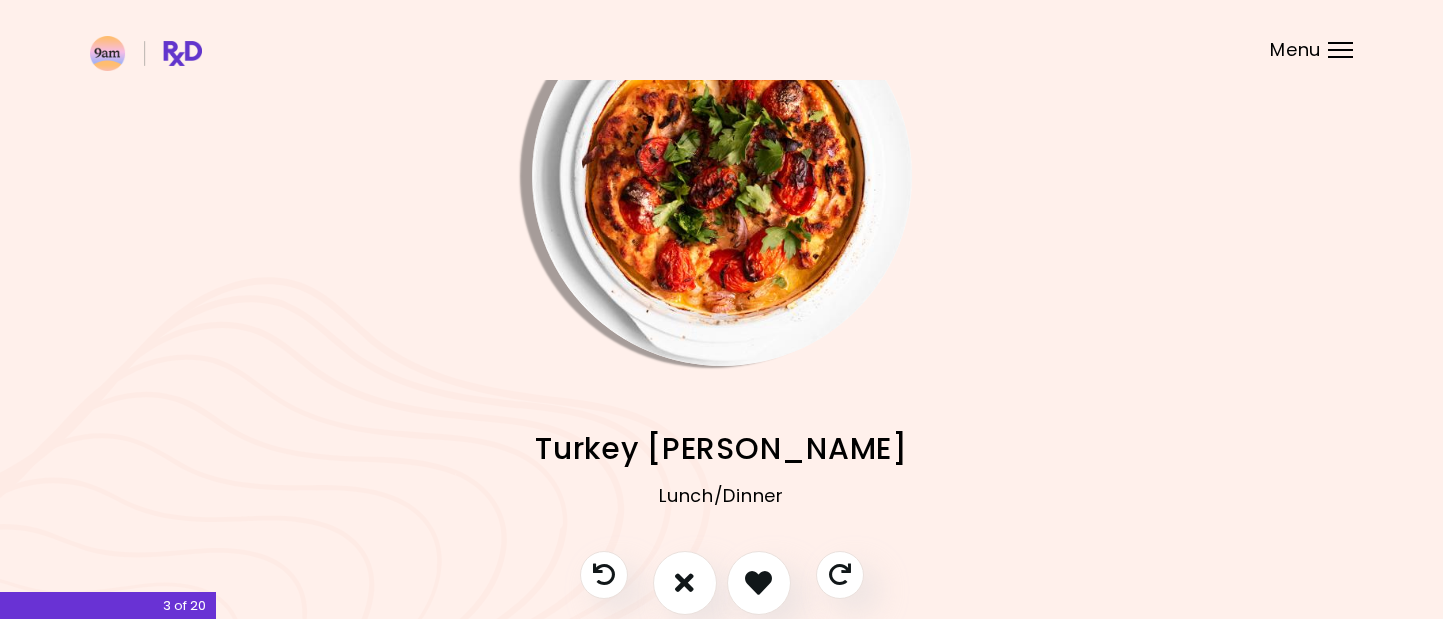 click on "Turkey [PERSON_NAME]" at bounding box center [721, 448] 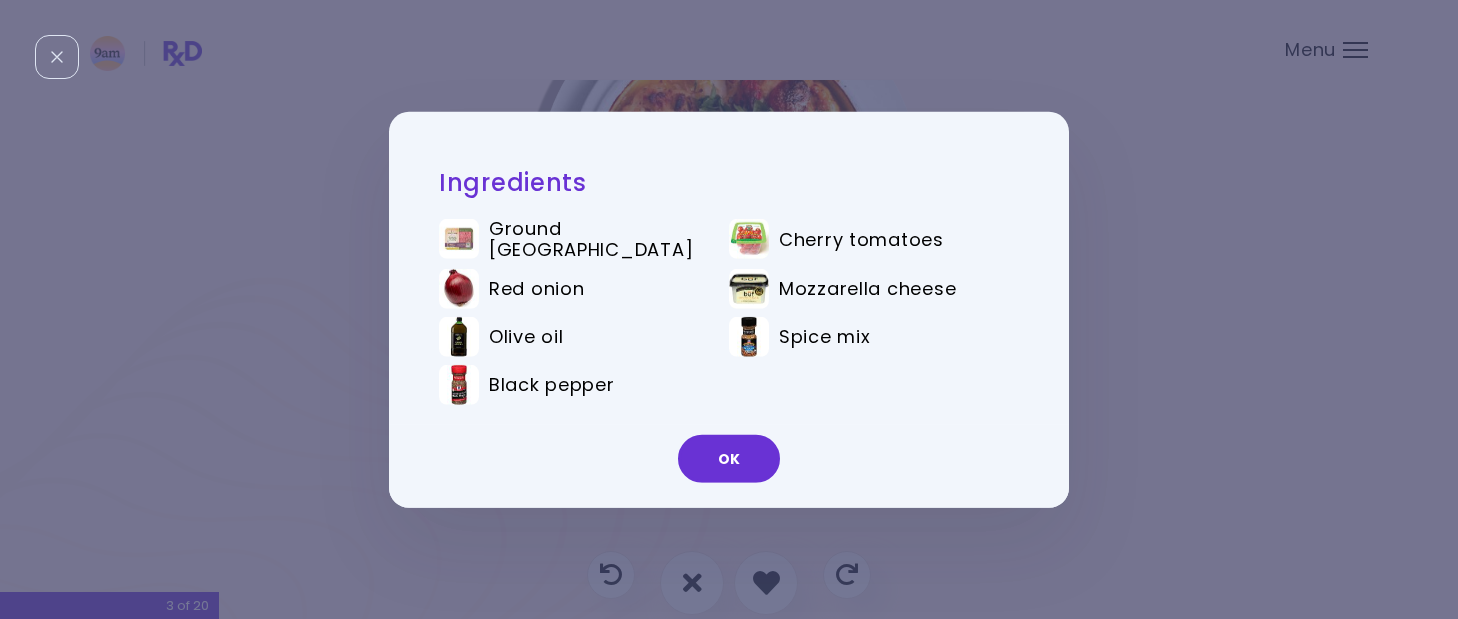 click on "OK" at bounding box center [729, 466] 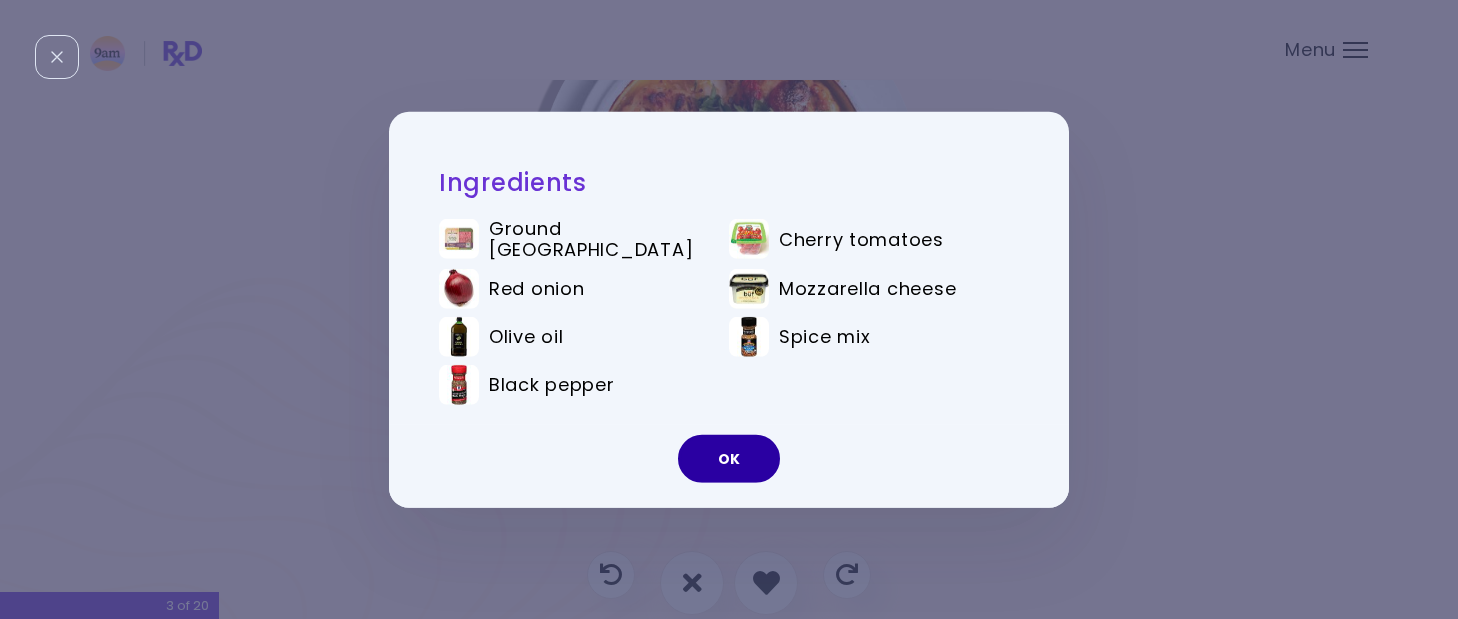 click on "OK" at bounding box center (729, 459) 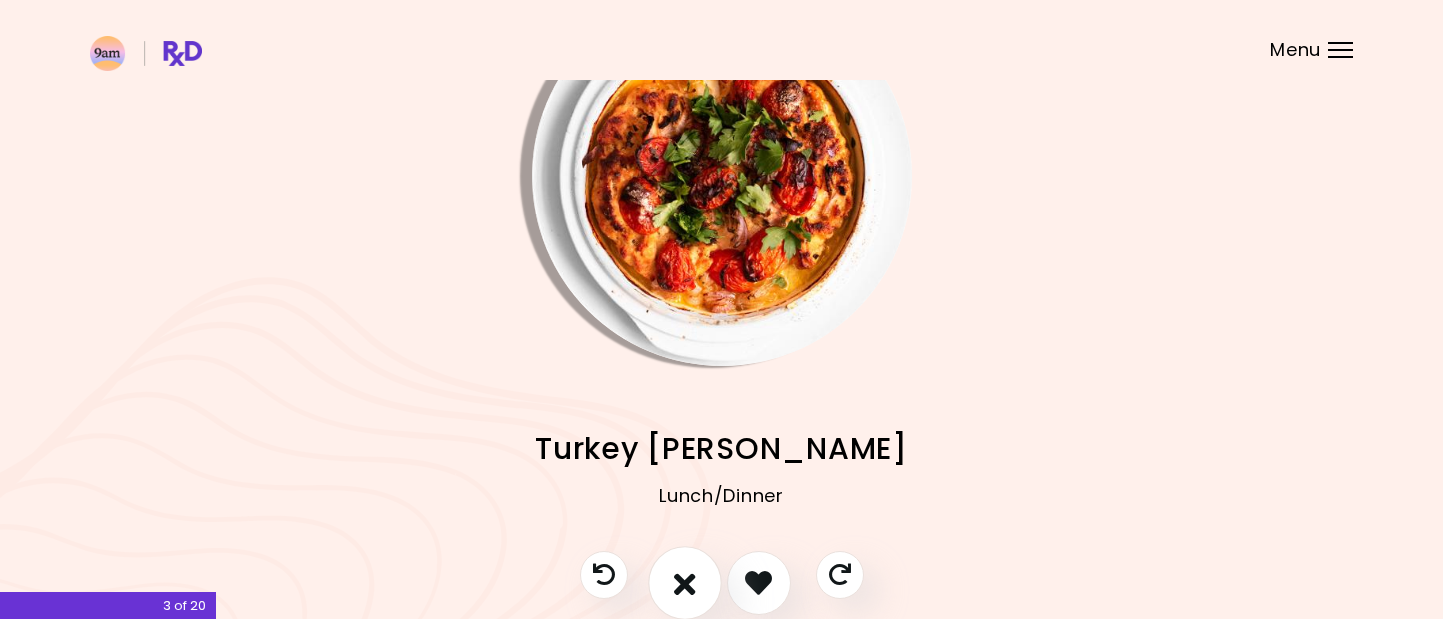 click at bounding box center [685, 582] 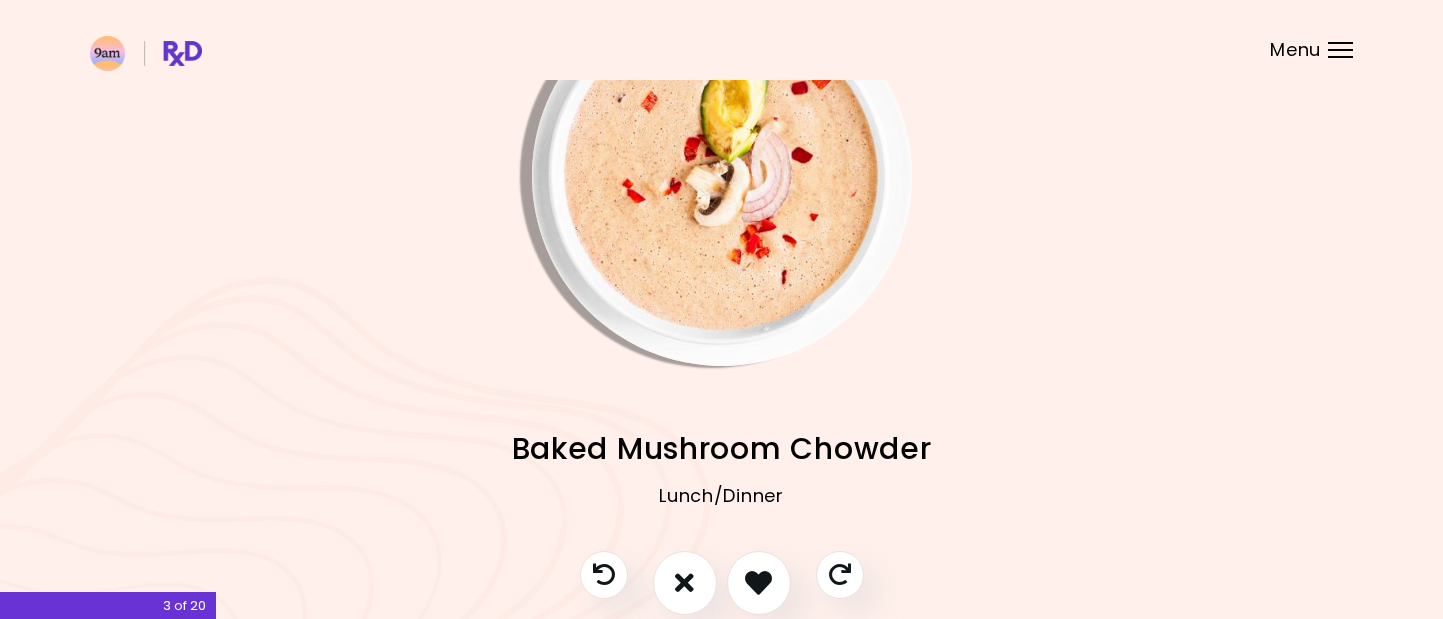 click on "Baked Mushroom Chowder" at bounding box center [722, 448] 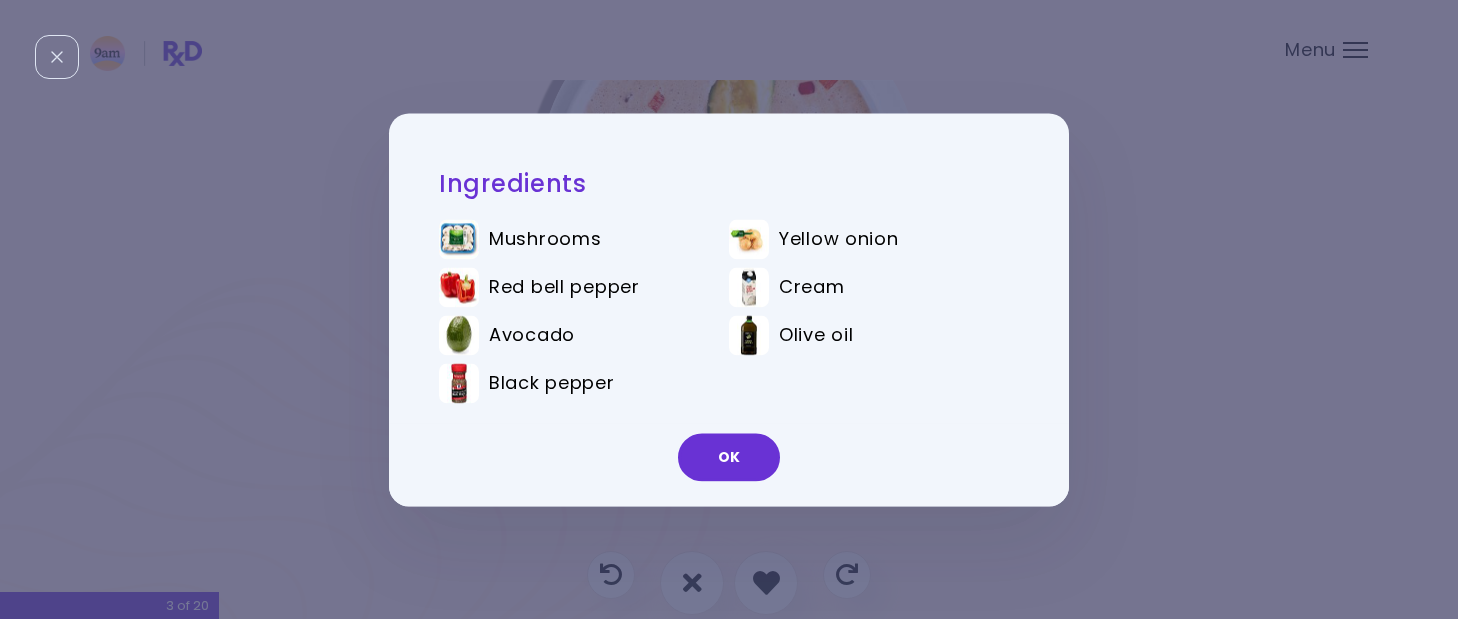 click on "Ingredients Mushrooms Yellow onion Red bell pepper Cream Avocado Olive oil Black pepper OK" at bounding box center (729, 309) 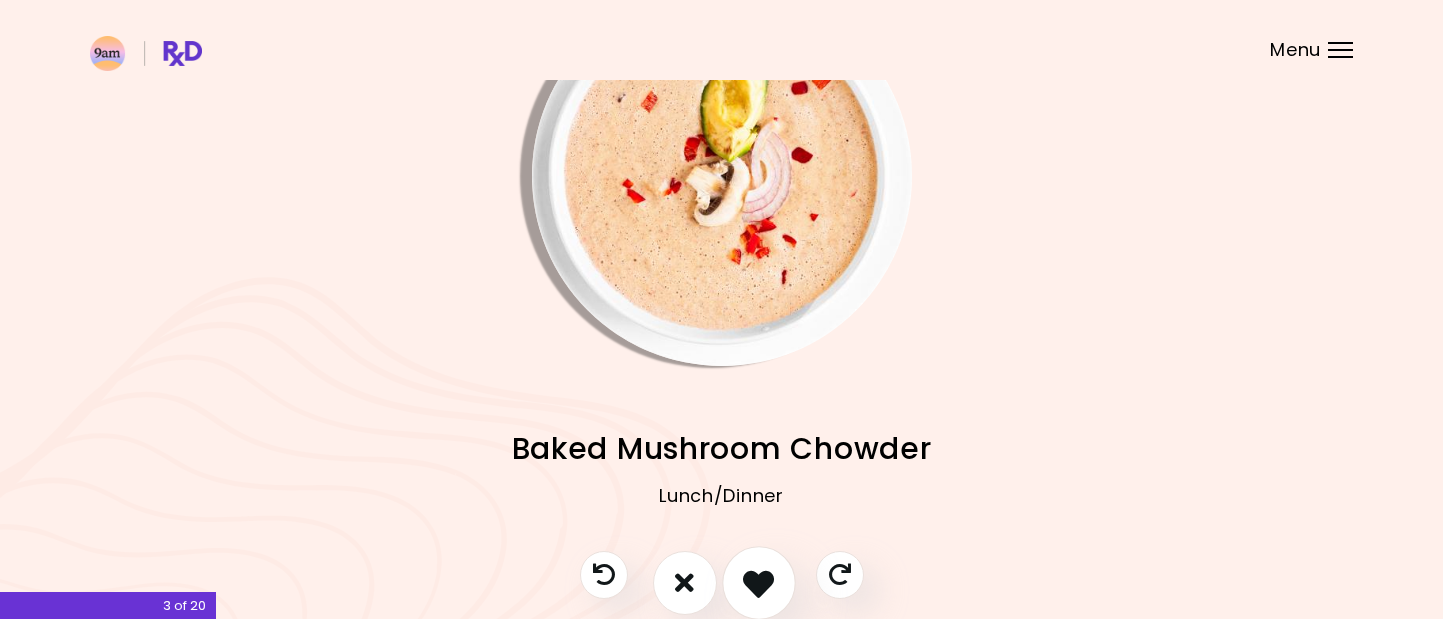 click at bounding box center (758, 582) 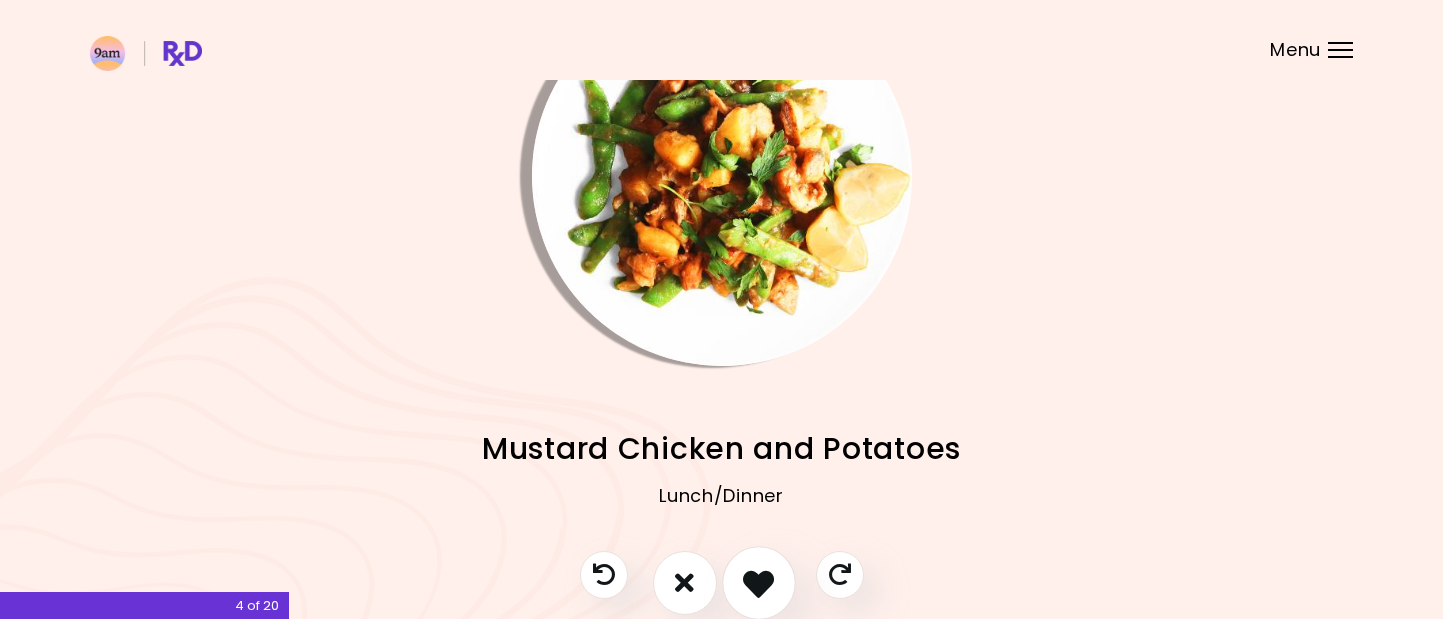 click at bounding box center [758, 582] 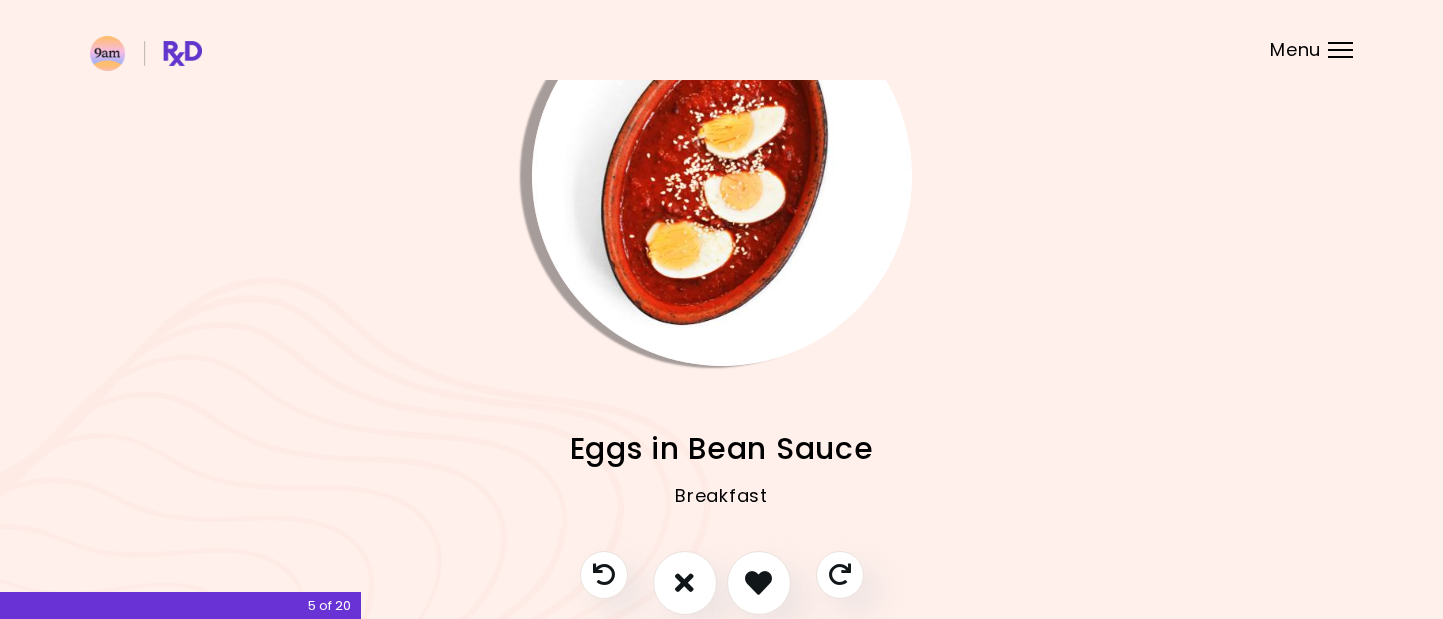 click on "Eggs in Bean Sauce" at bounding box center (722, 448) 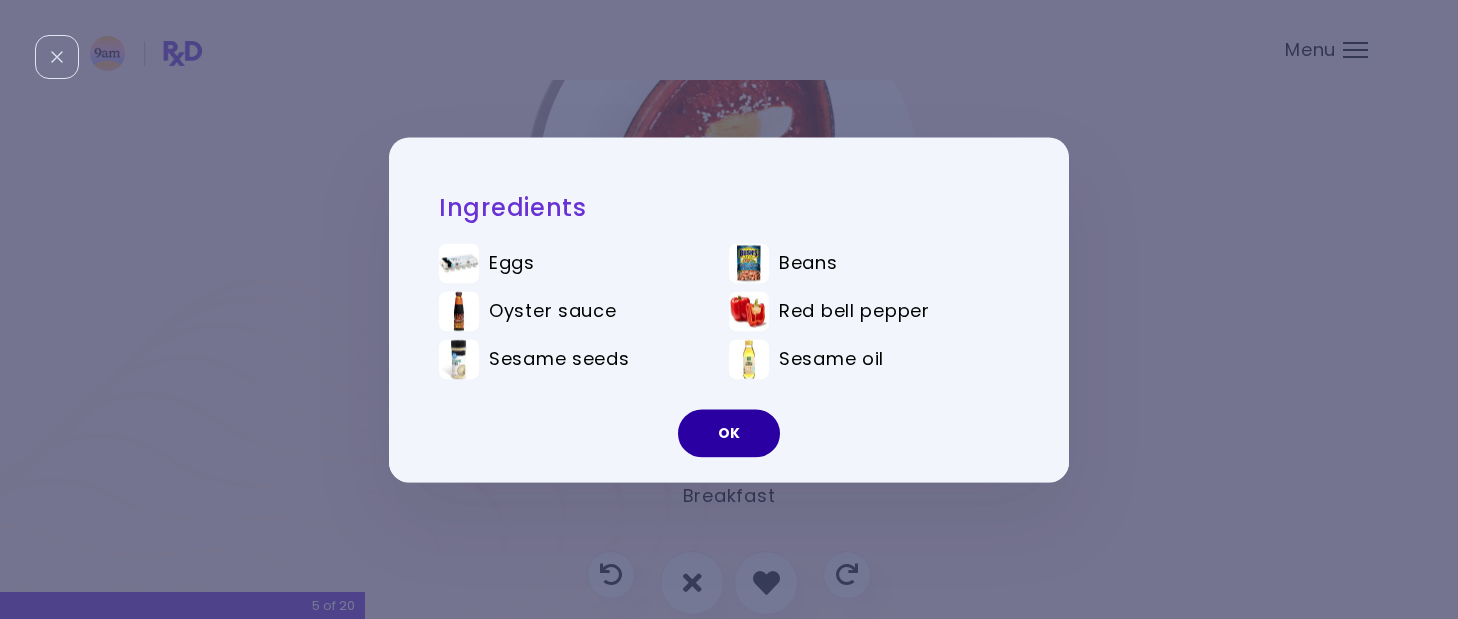 click on "OK" at bounding box center [729, 433] 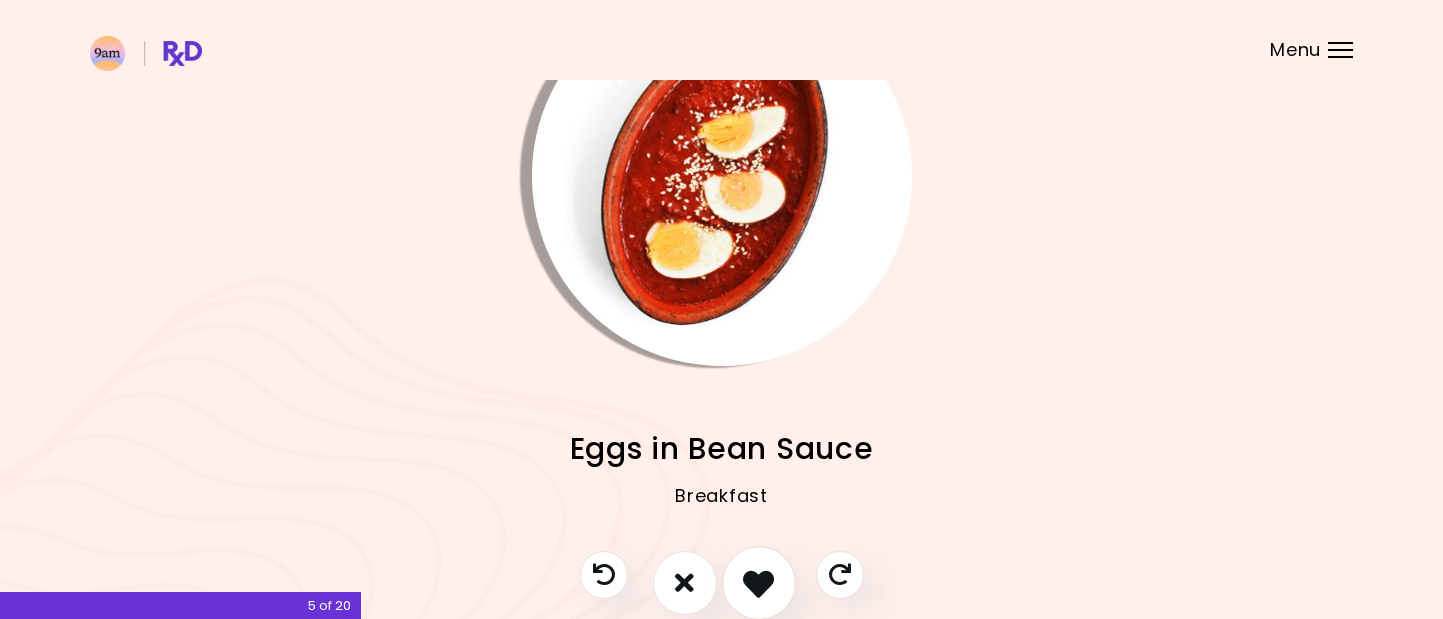 click at bounding box center (758, 582) 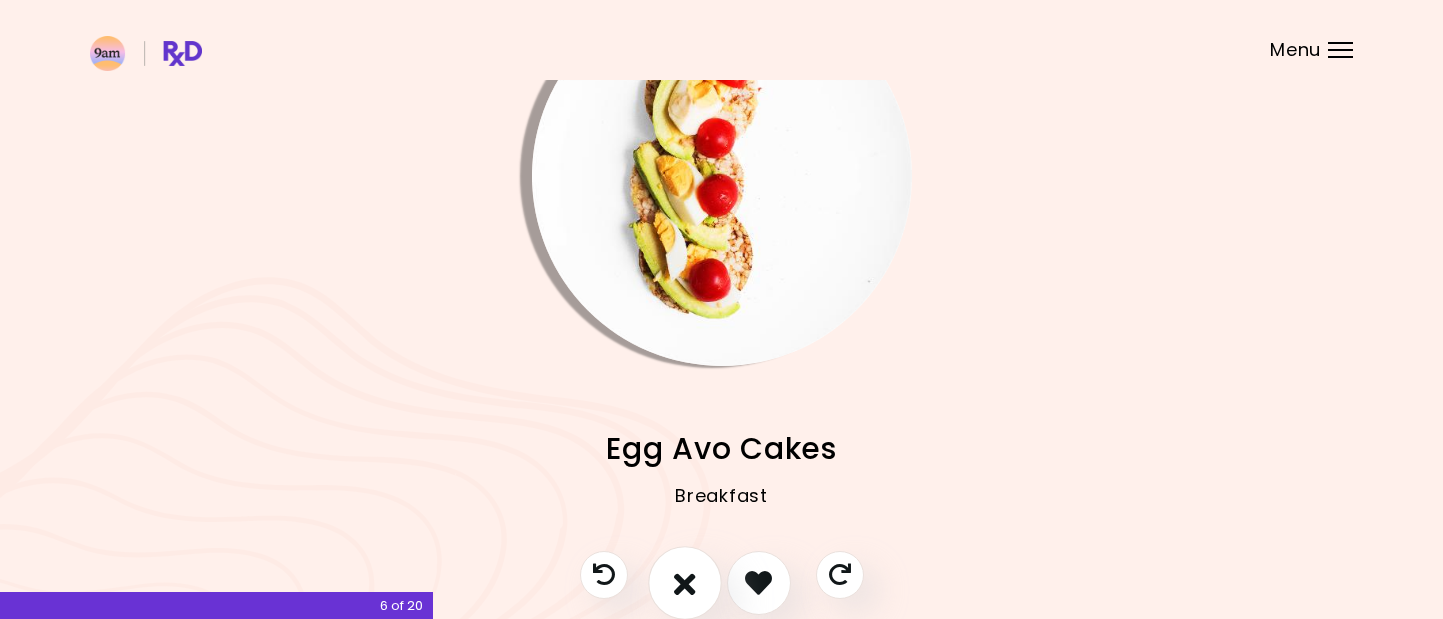 click at bounding box center [685, 582] 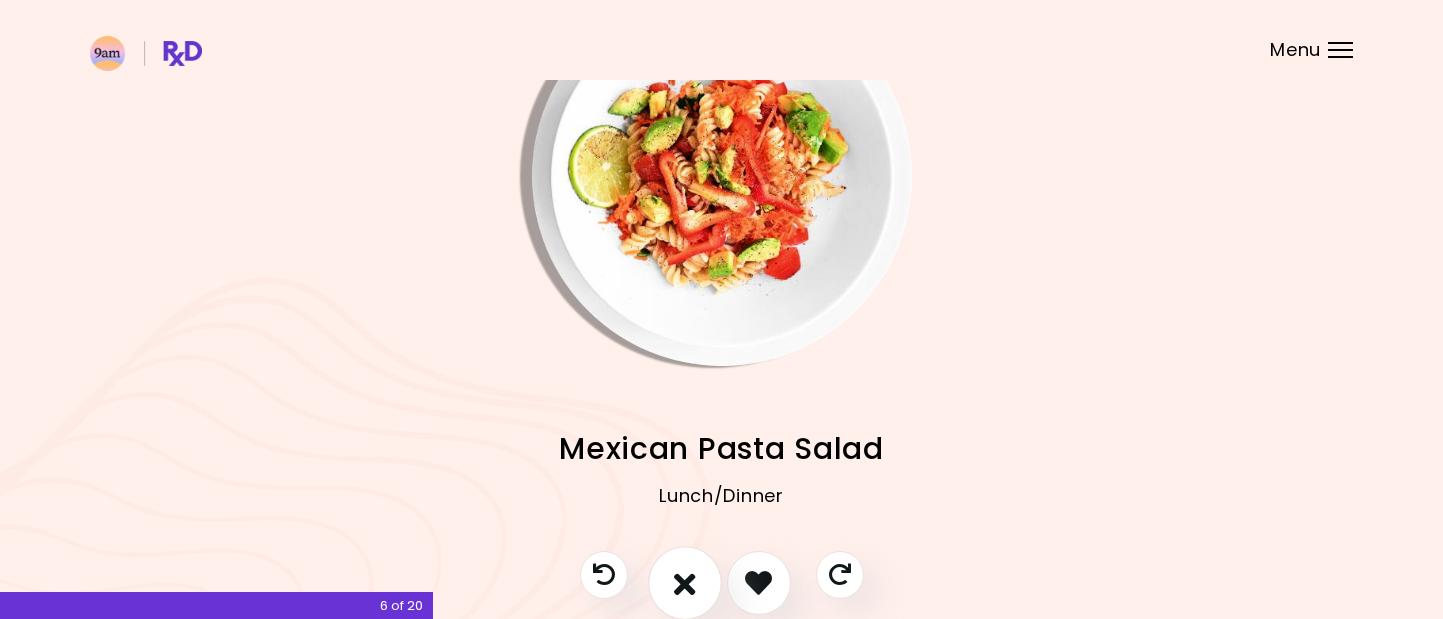 click at bounding box center (685, 582) 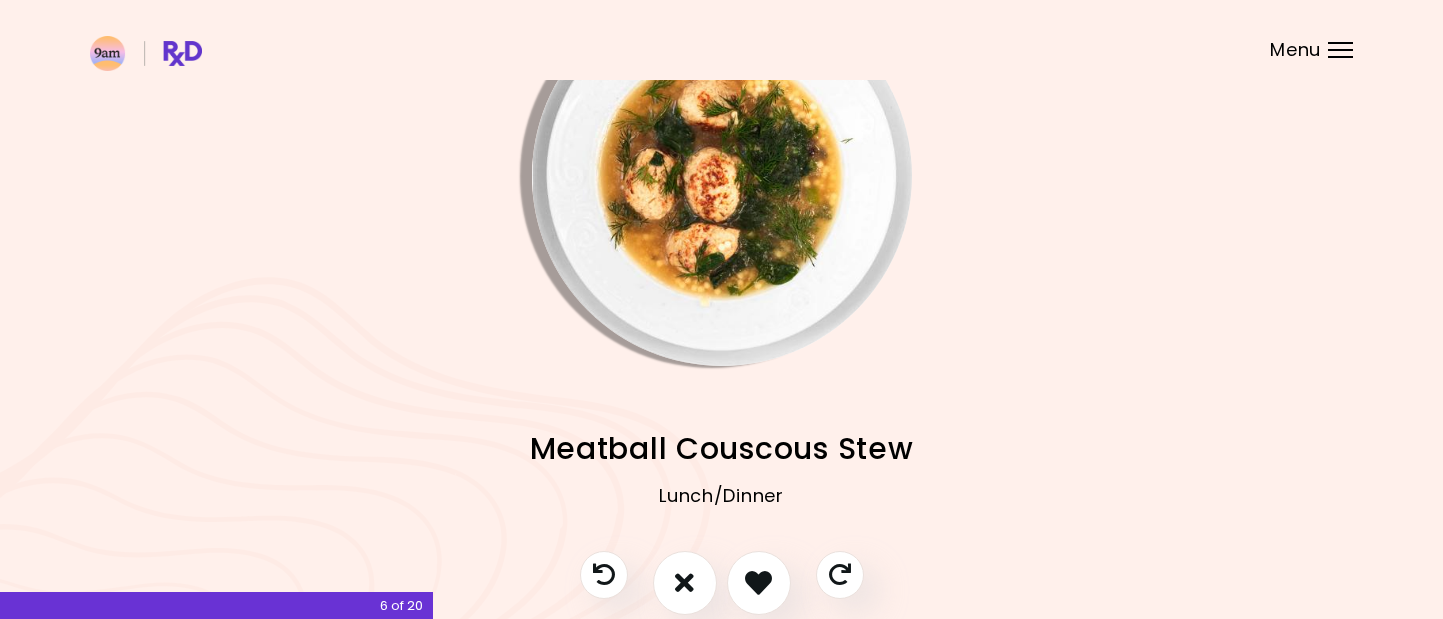 click at bounding box center [722, 176] 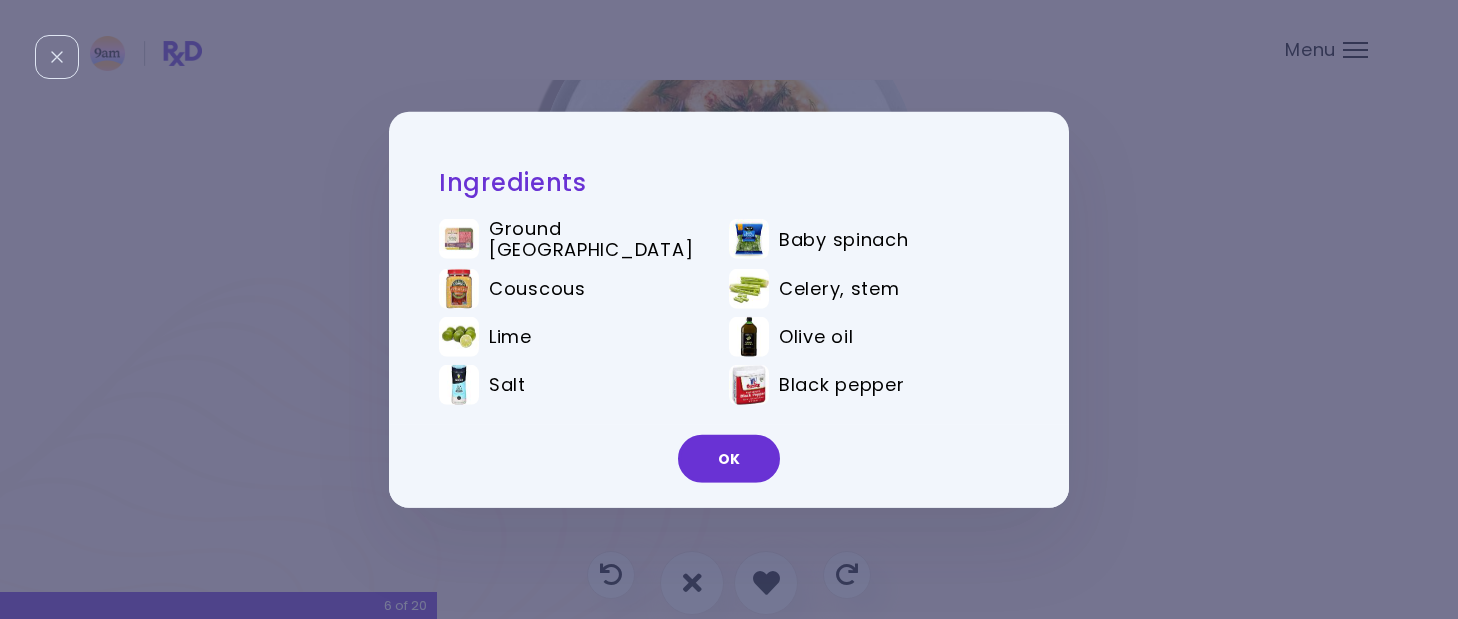 click on "Ingredients Ground turkey Baby spinach Couscous Celery, stem Lime Olive oil Salt Black pepper OK" at bounding box center [729, 309] 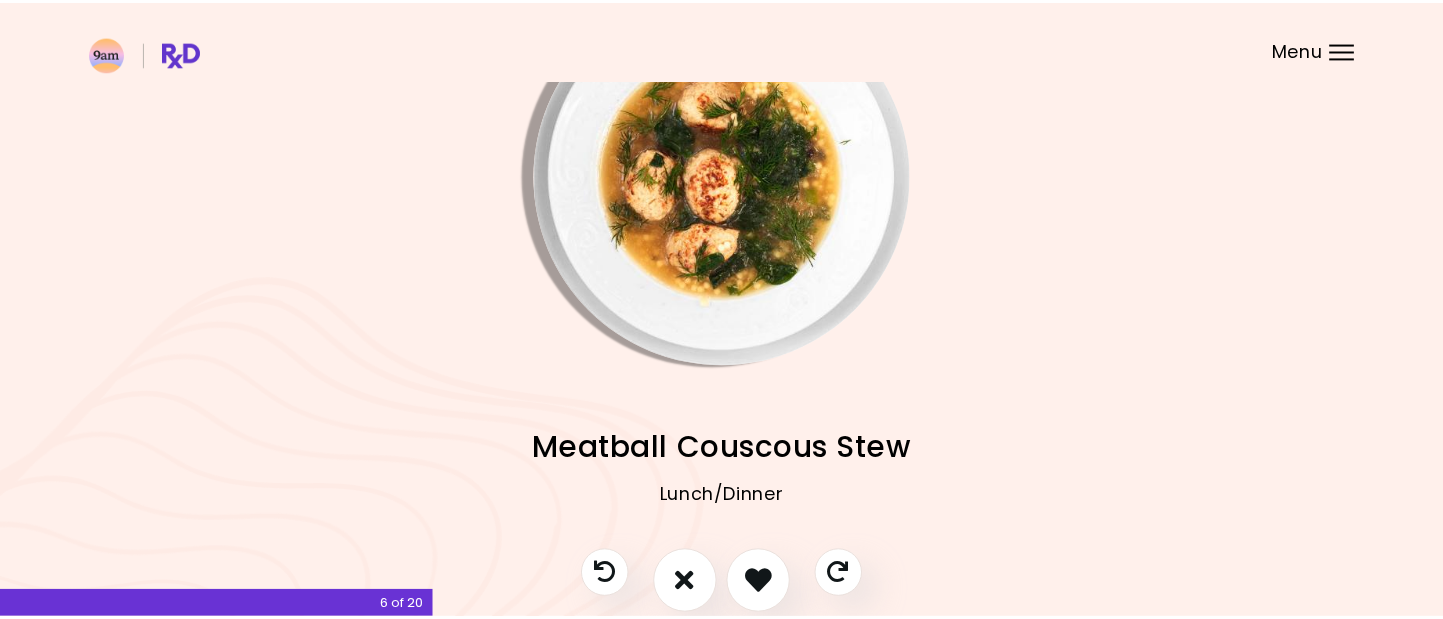 scroll, scrollTop: 84, scrollLeft: 0, axis: vertical 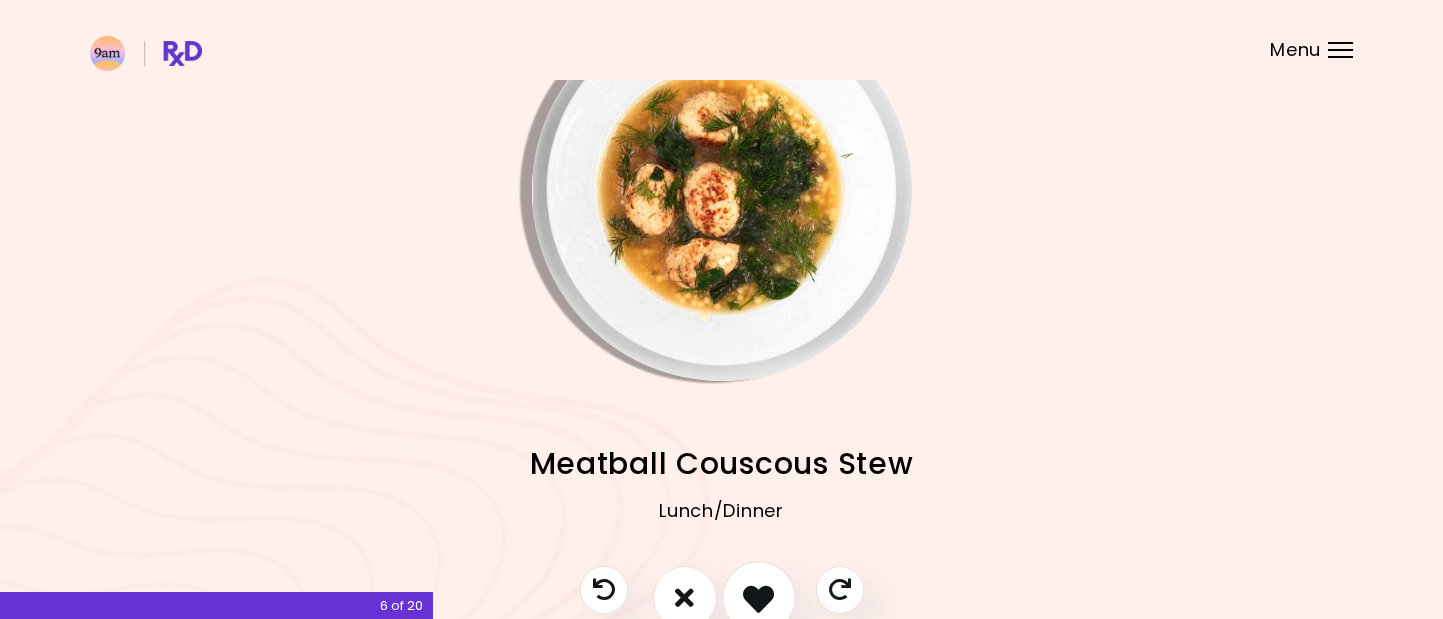 click at bounding box center (758, 597) 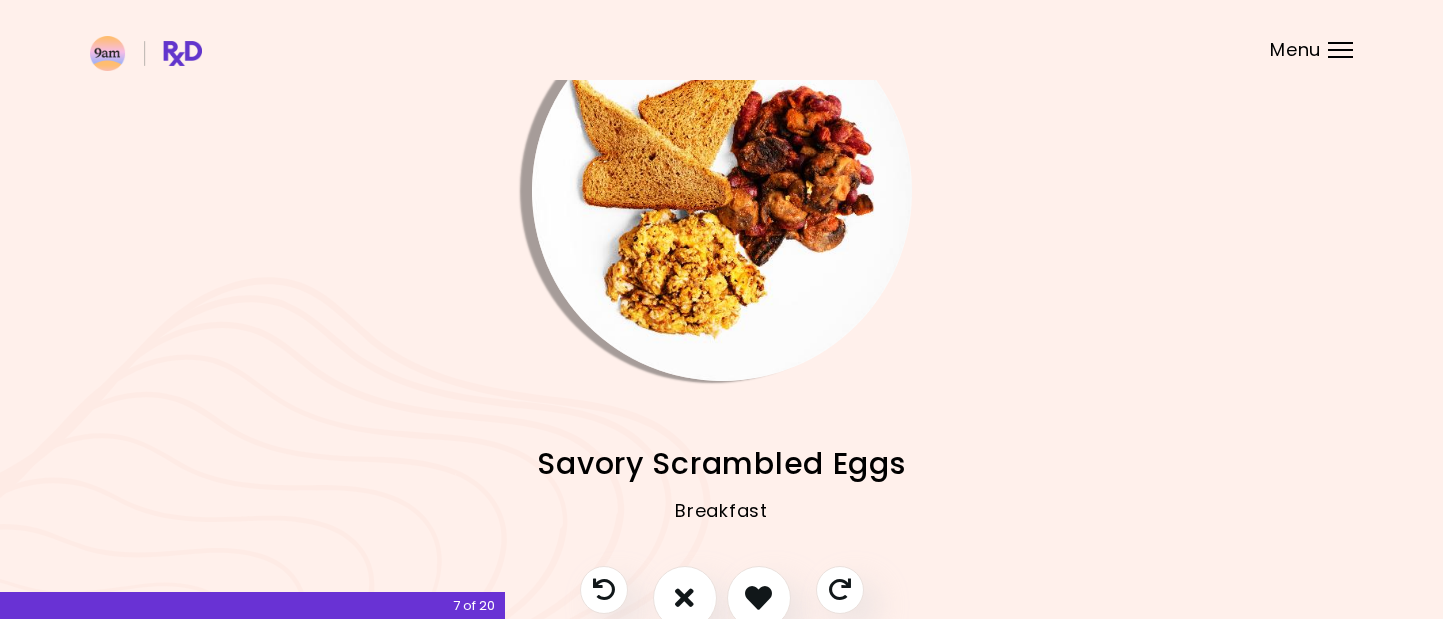scroll, scrollTop: 184, scrollLeft: 0, axis: vertical 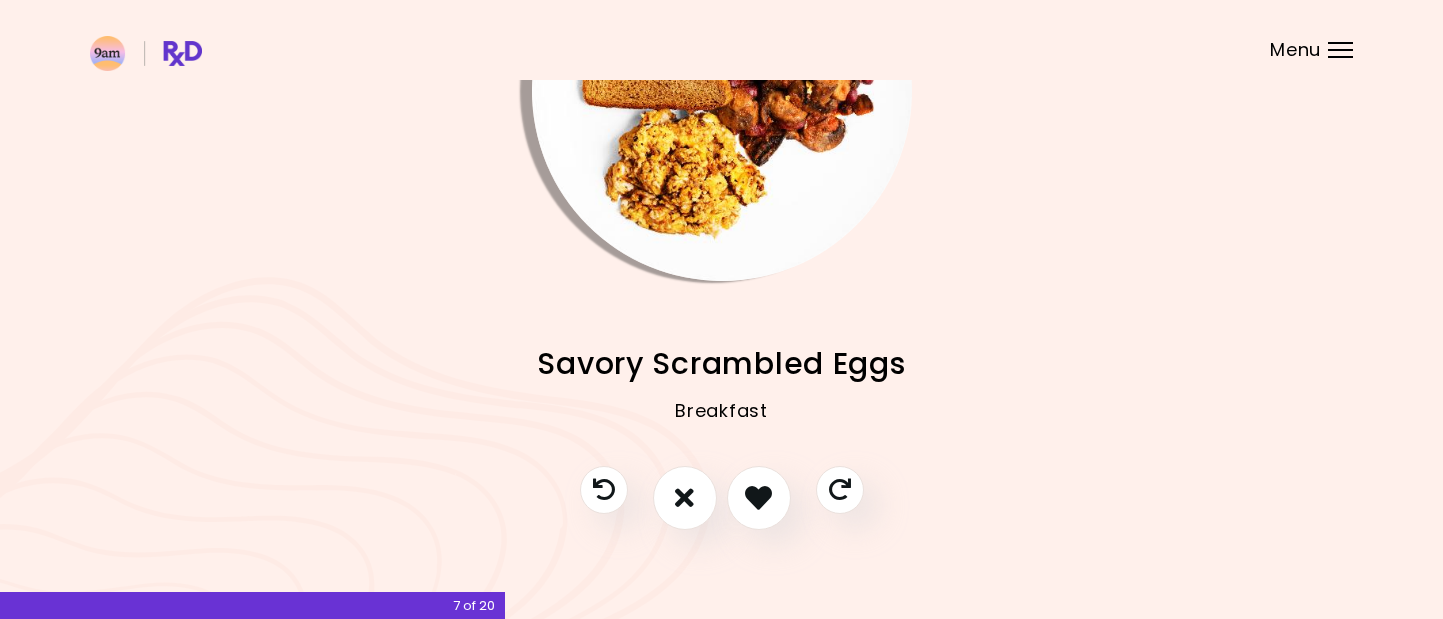 click on "Crispy Tempeh & Potatoes Lunch/Dinner Cheese Omelette Breakfast Bean & Guacamole Bowl Lunch/Dinner Meatloaf & Carrots Lunch/Dinner Breakfast Cheese Spread Breakfast Veggie Hummus Sandwich Lunch/Dinner Ham and Cheese Chimichangas Lunch/Dinner Turkey Tomato Casserole Lunch/Dinner Baked Mushroom Chowder Lunch/Dinner Mustard Chicken and Potatoes Lunch/Dinner Eggs in Bean Sauce Breakfast Egg Avo Cakes Breakfast Mexican Pasta Salad Lunch/Dinner Meatball  Couscous Stew Lunch/Dinner Savory Scrambled Eggs Breakfast Strawberry Muesli Breakfast Beef Enchilada Casserole Lunch/Dinner Mexican Cilantro Soup Lunch/Dinner Cilantro Tofu Lunch/Dinner Tahini Mushroom Garlic Pasta Lunch/Dinner Rice Bean Soup Lunch/Dinner Turkey Potato Salad Lunch/Dinner Peanut and Pear Toast Breakfast Bacon Cheese Wraps Breakfast" at bounding box center [721, 373] 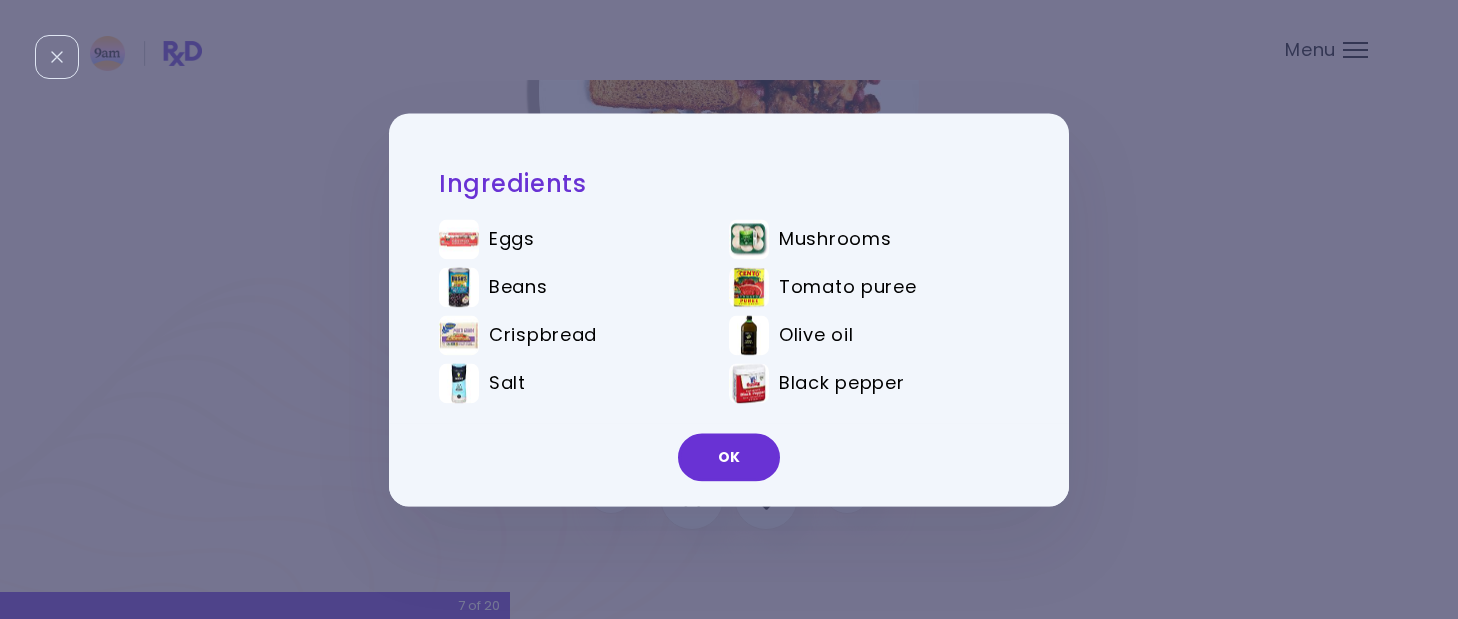 click on "OK" at bounding box center [729, 464] 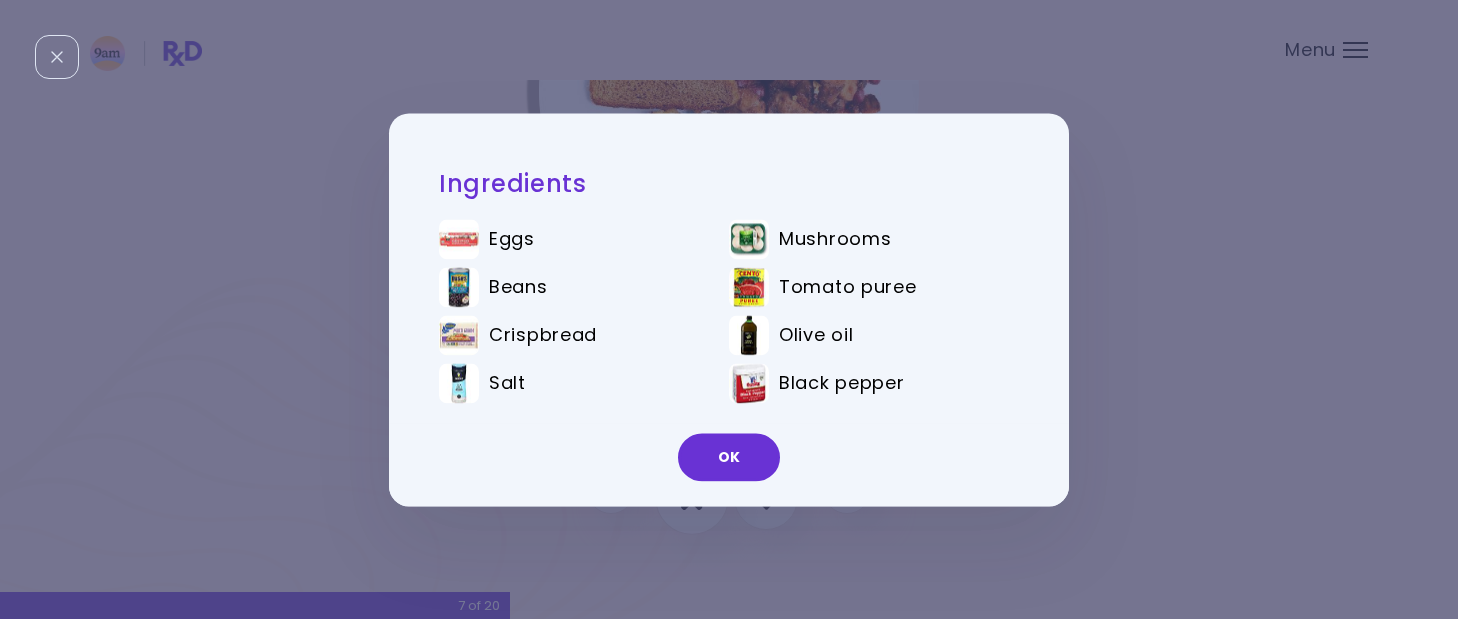 drag, startPoint x: 636, startPoint y: 535, endPoint x: 710, endPoint y: 487, distance: 88.20431 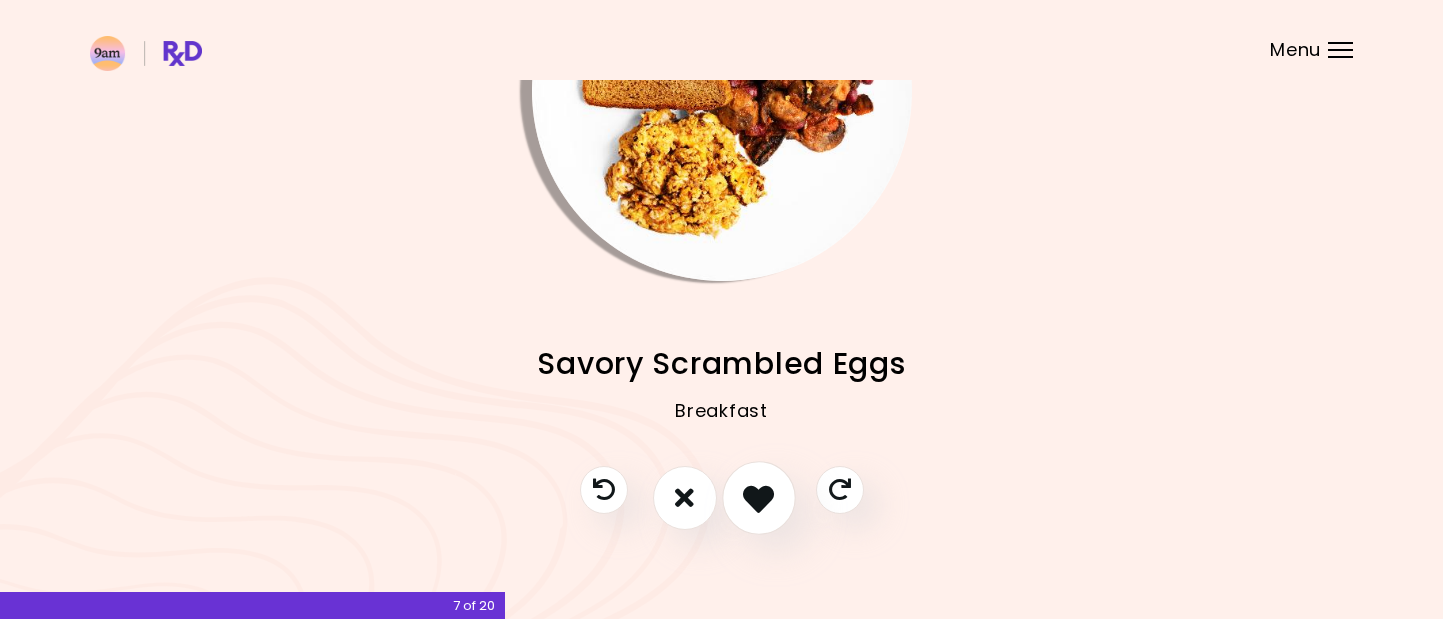 click at bounding box center (758, 497) 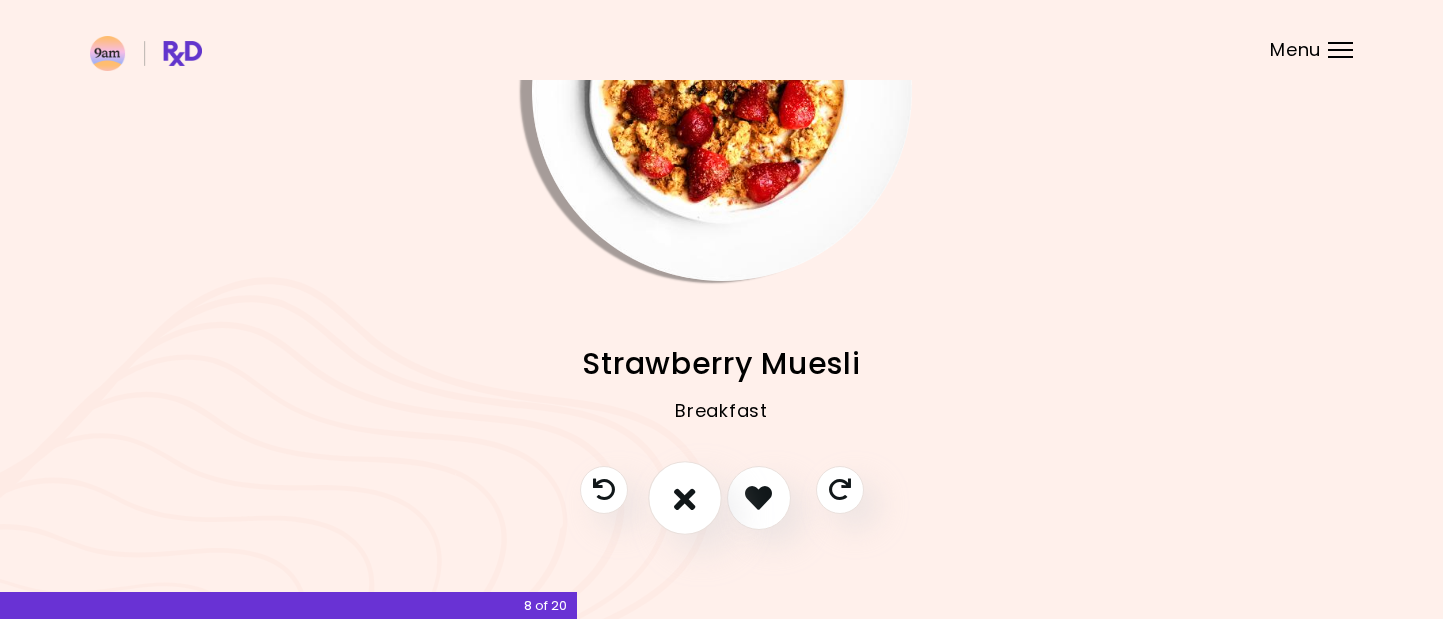 click at bounding box center [685, 498] 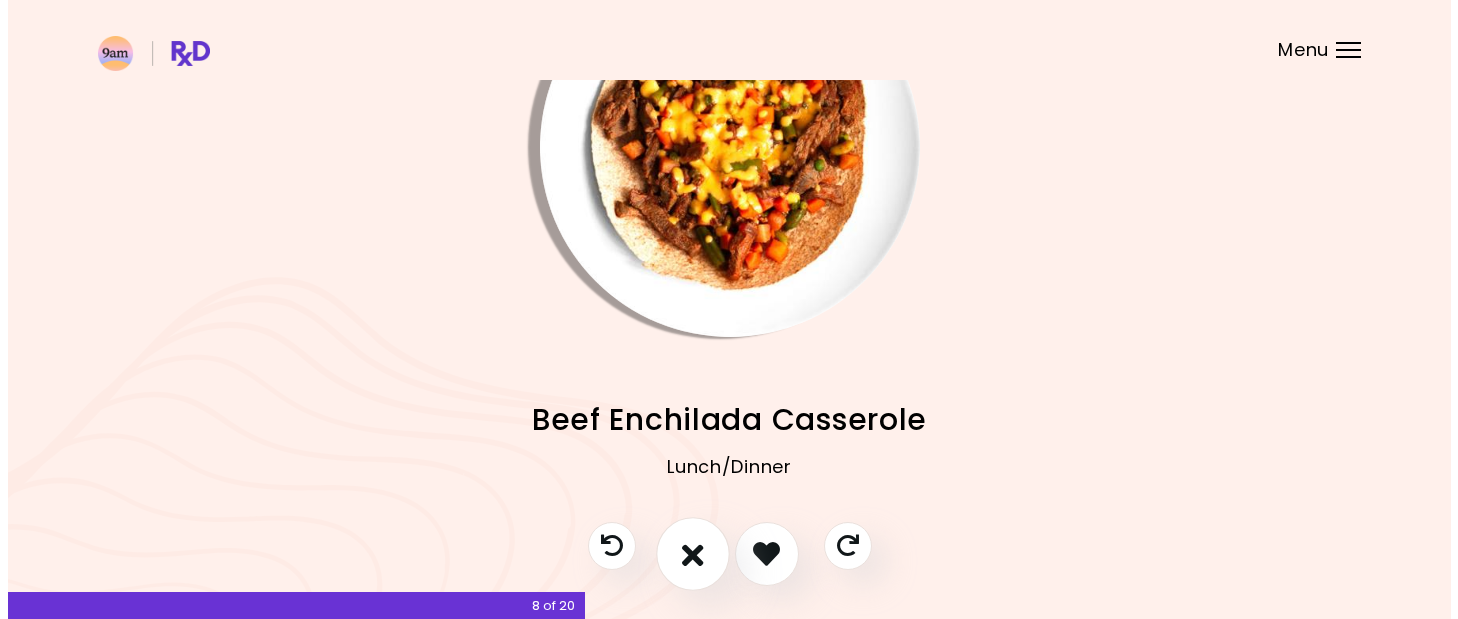 scroll, scrollTop: 84, scrollLeft: 0, axis: vertical 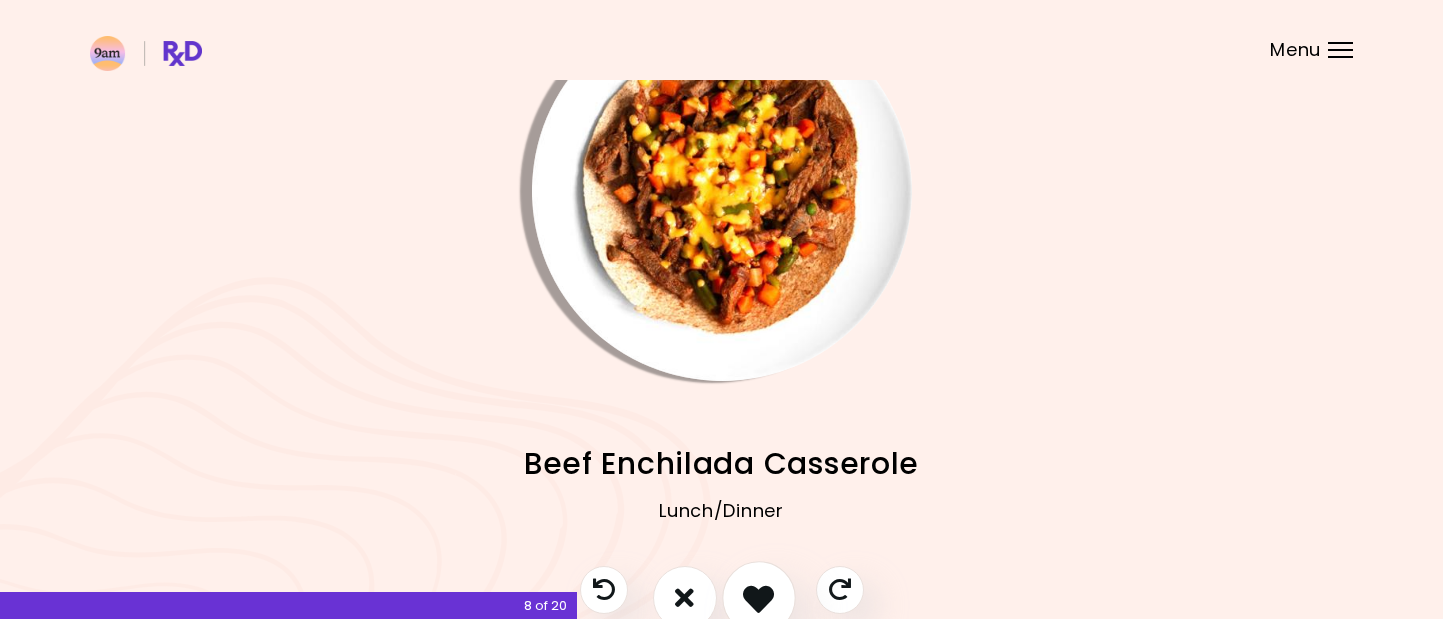 click at bounding box center [758, 597] 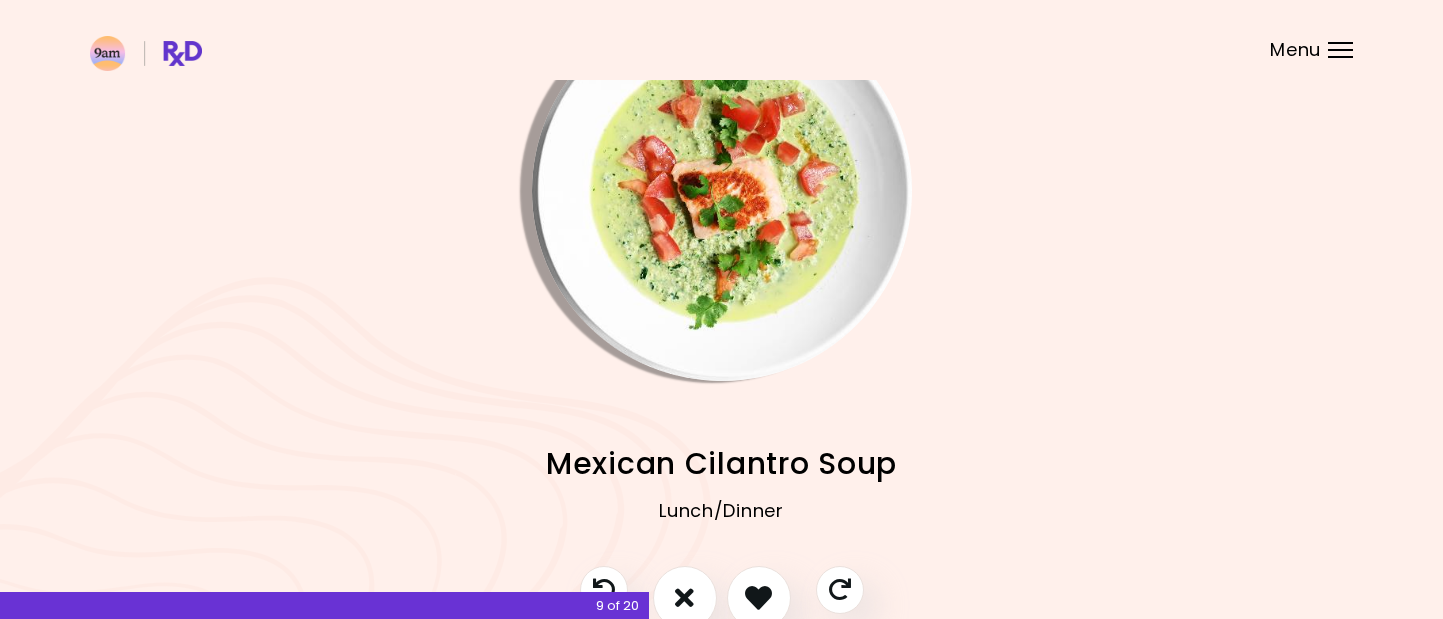 click at bounding box center [722, 191] 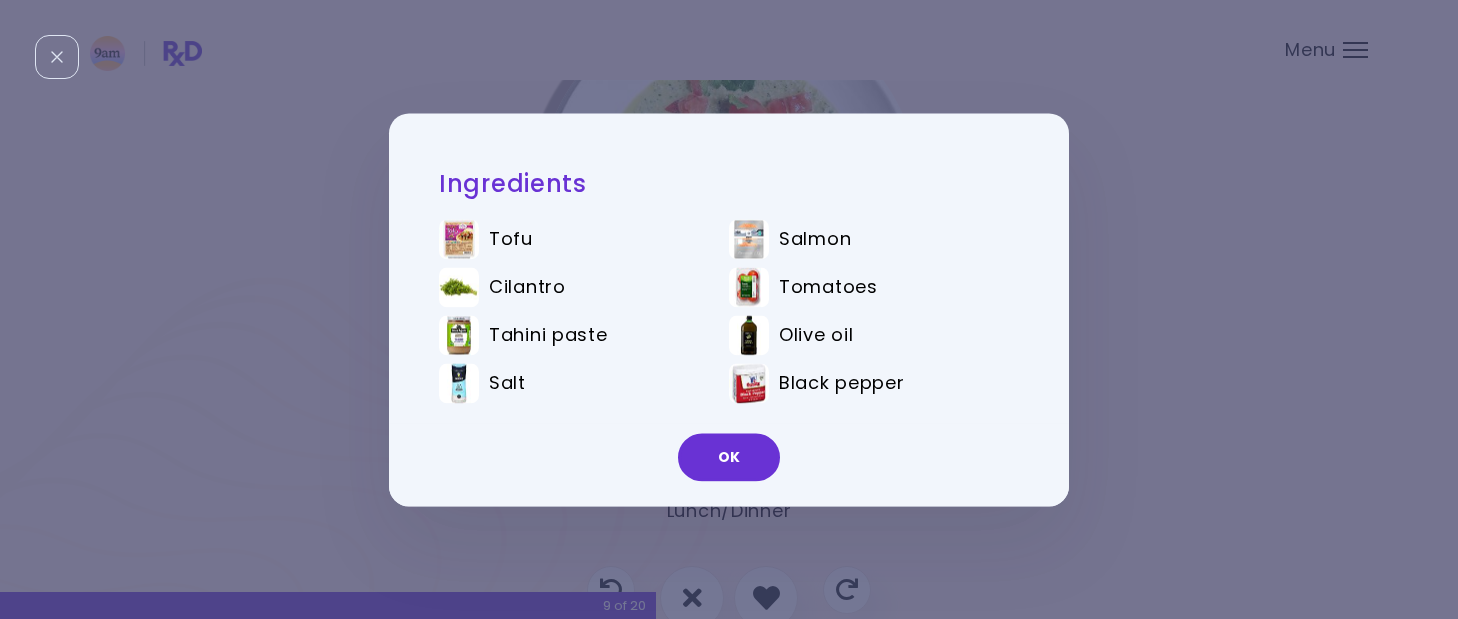 click on "Ingredients Tofu Salmon Cilantro Tomatoes Tahini paste Olive oil Salt Black pepper OK" at bounding box center (729, 309) 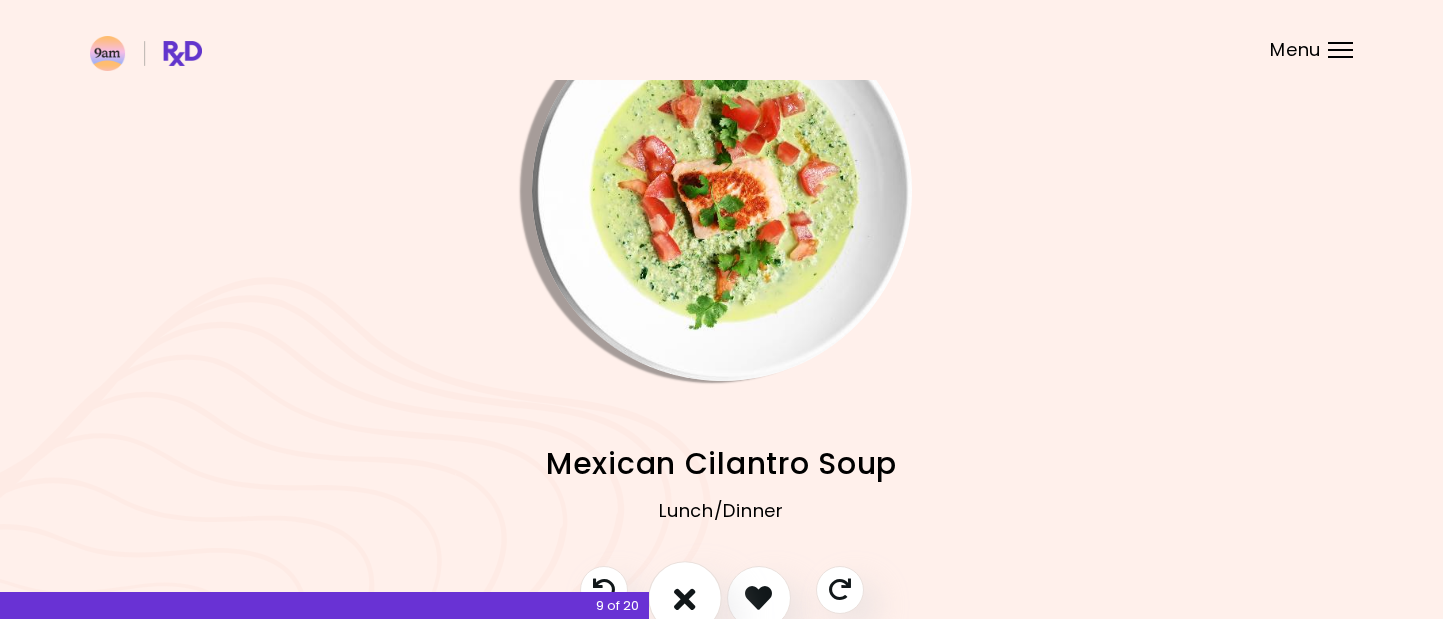 click at bounding box center (685, 598) 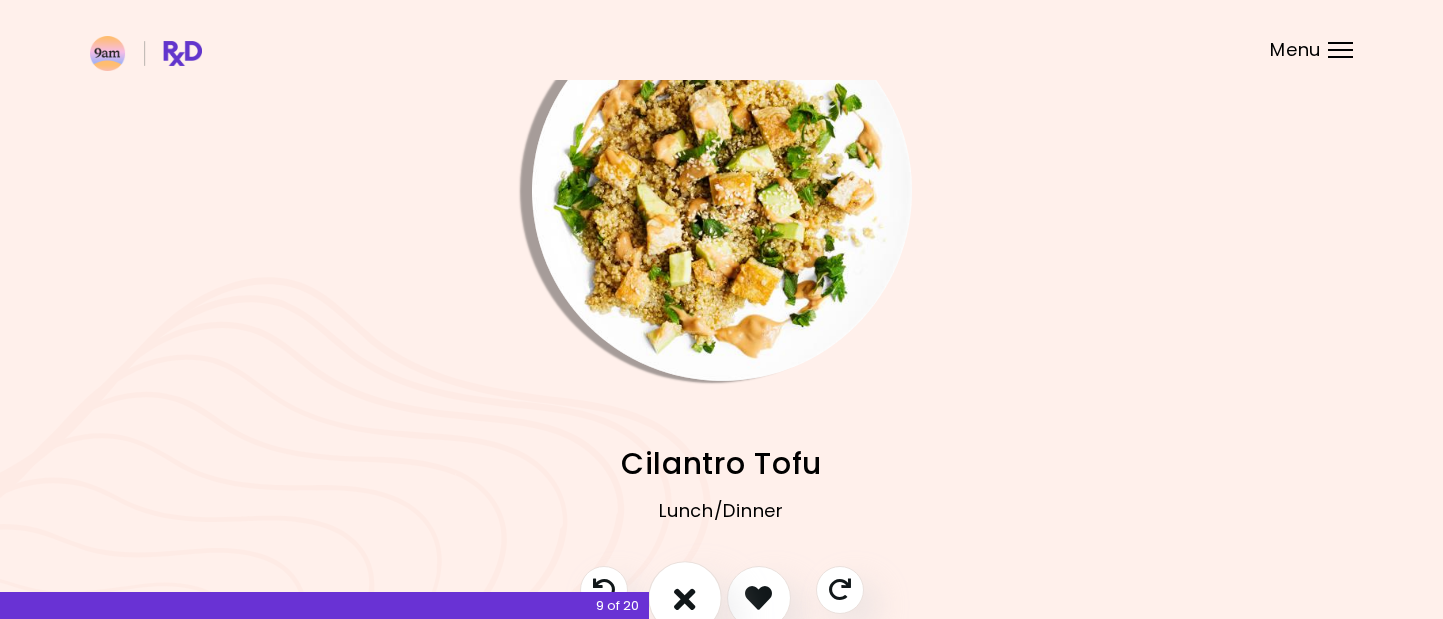 click at bounding box center [685, 598] 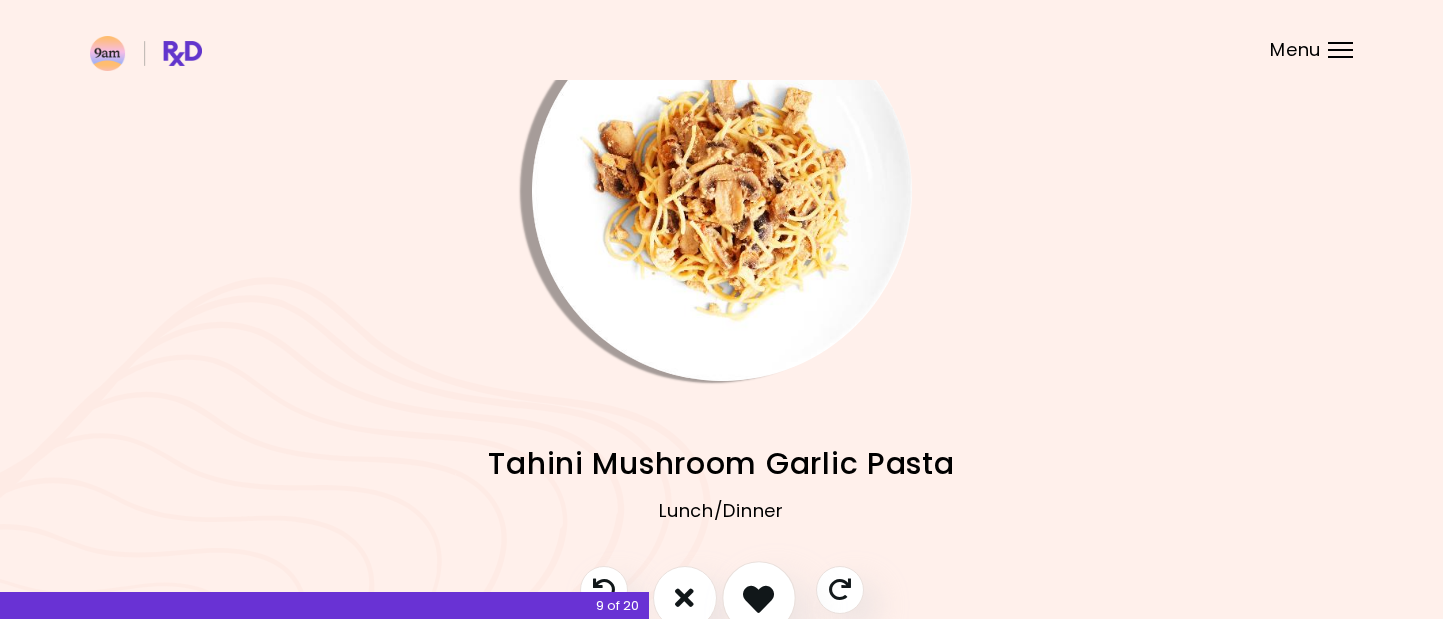 click at bounding box center (759, 598) 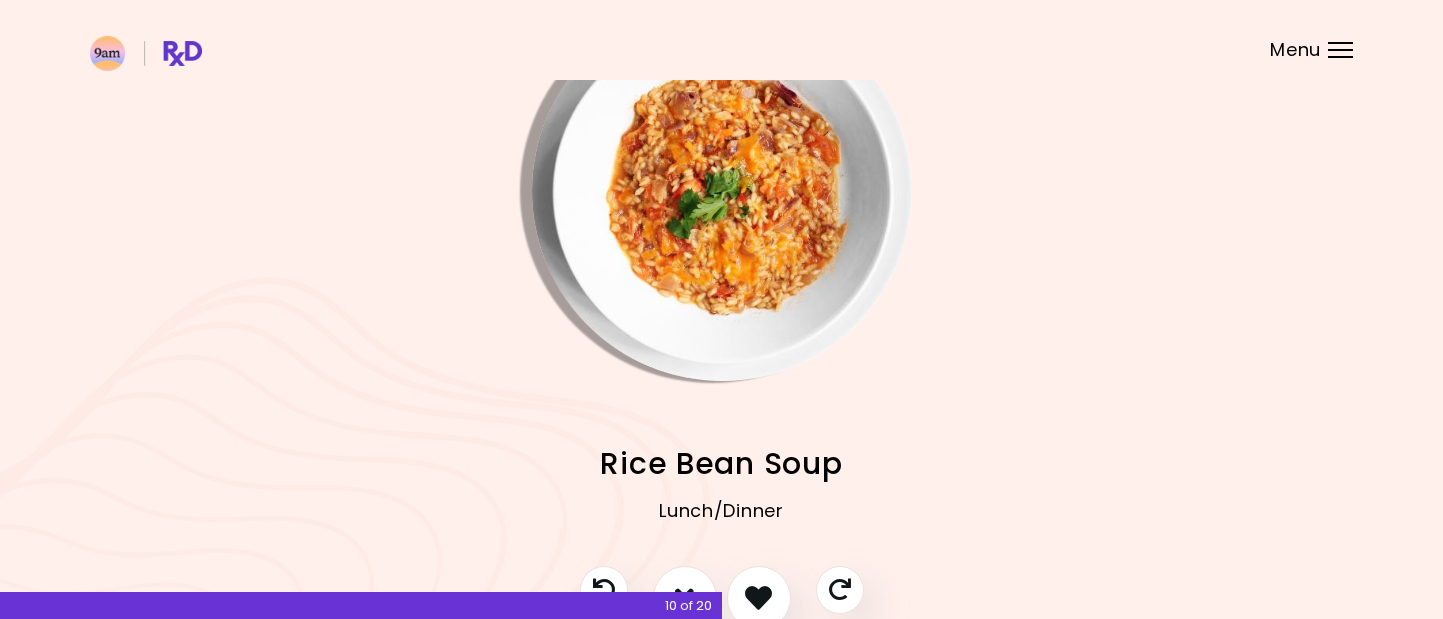click on "Rice Bean Soup" at bounding box center (721, 463) 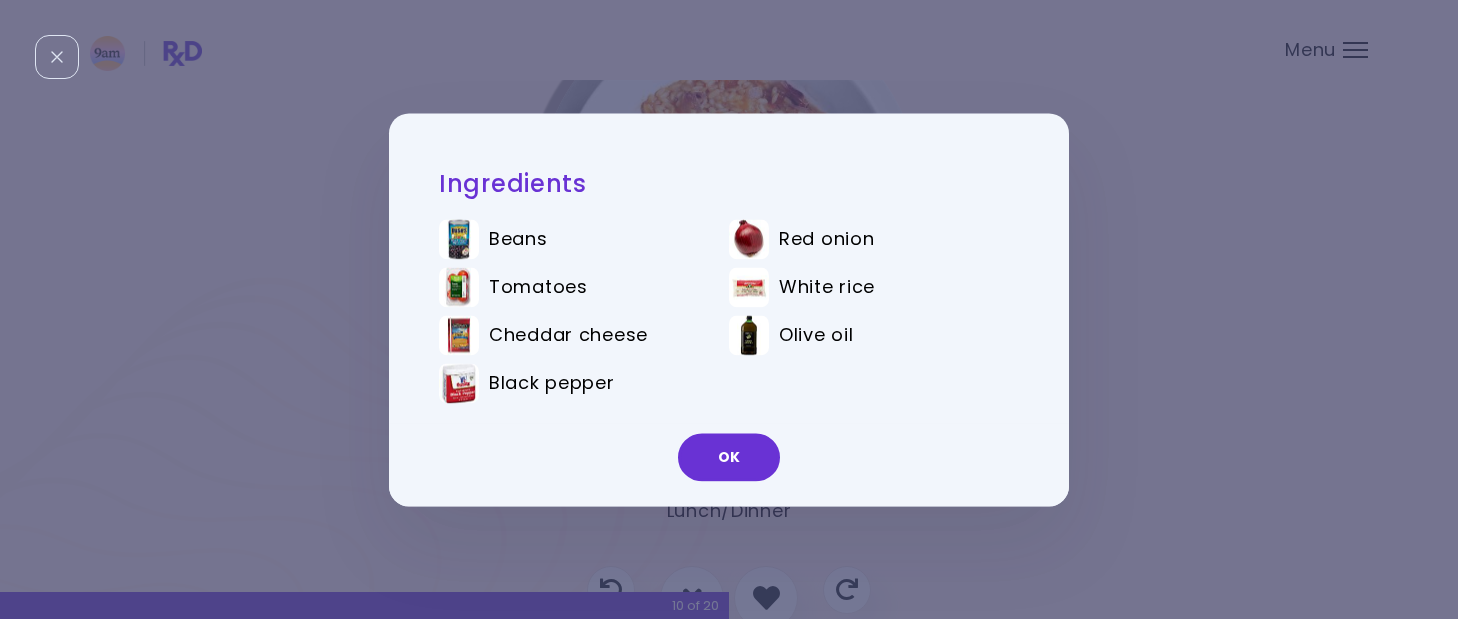 click on "Ingredients Beans Red onion Tomatoes White rice Cheddar cheese Olive oil Black pepper OK" at bounding box center (729, 309) 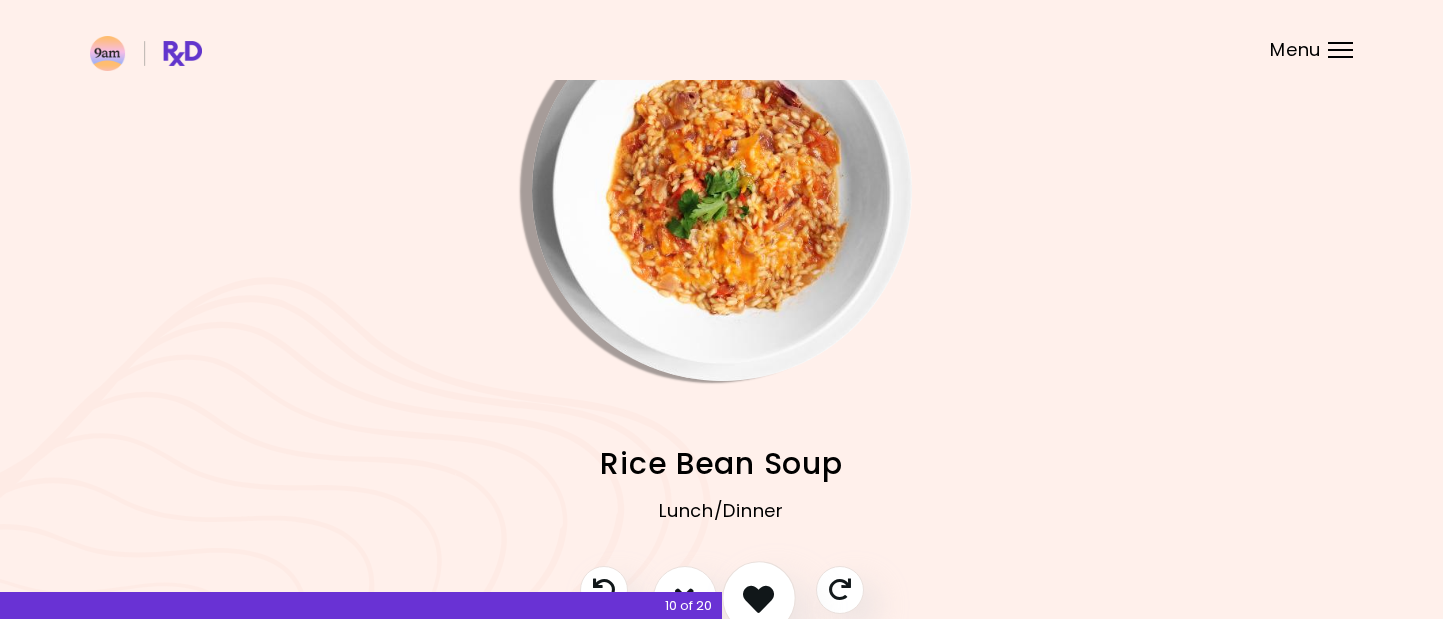 click at bounding box center [758, 597] 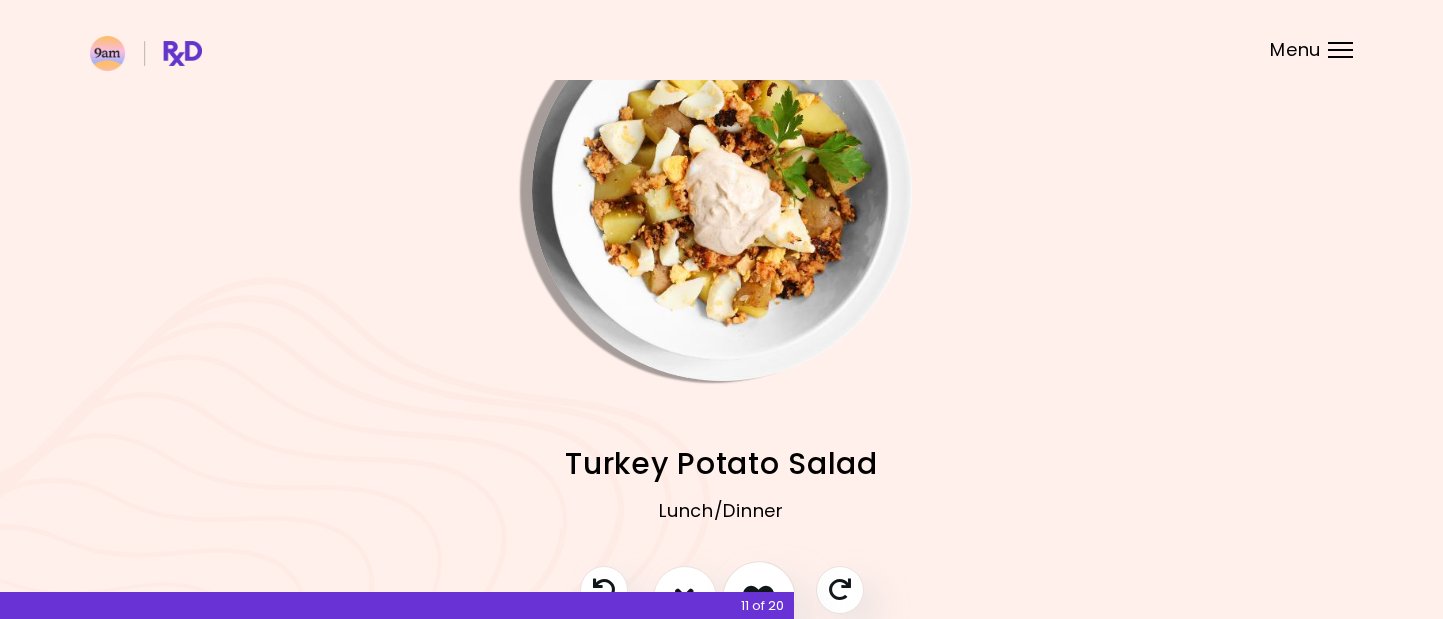 click at bounding box center (758, 597) 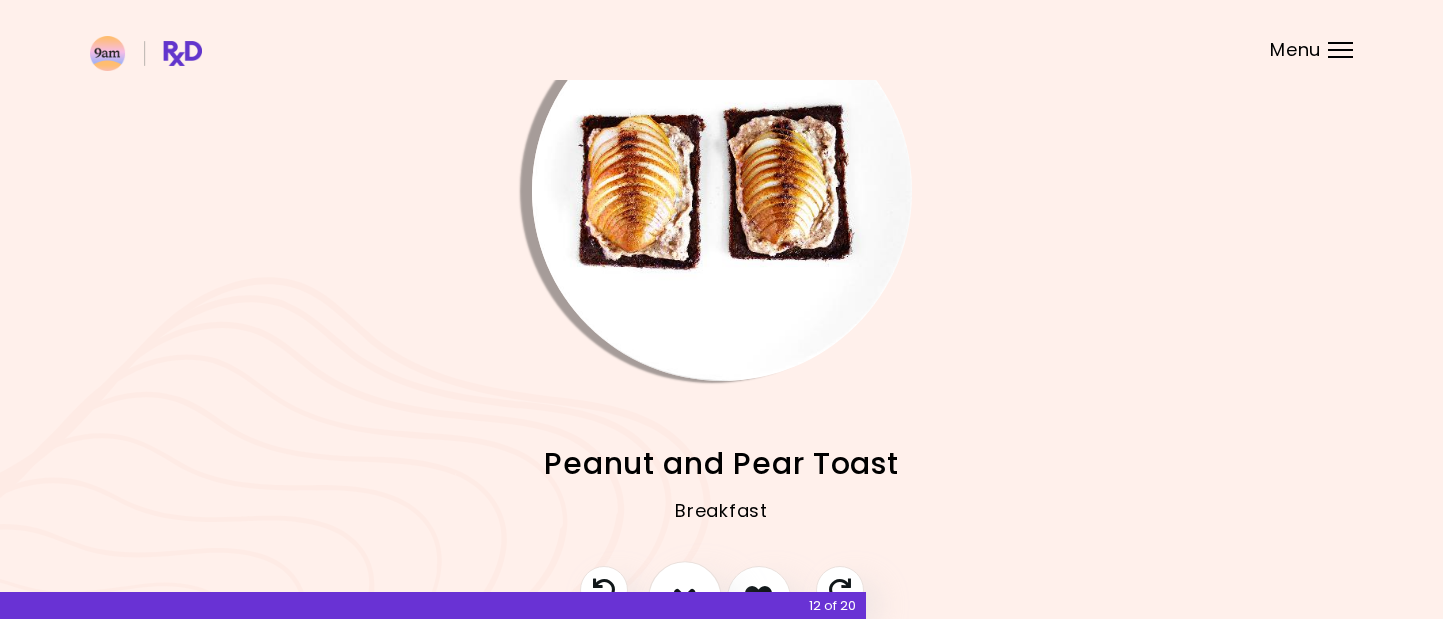 click at bounding box center (685, 598) 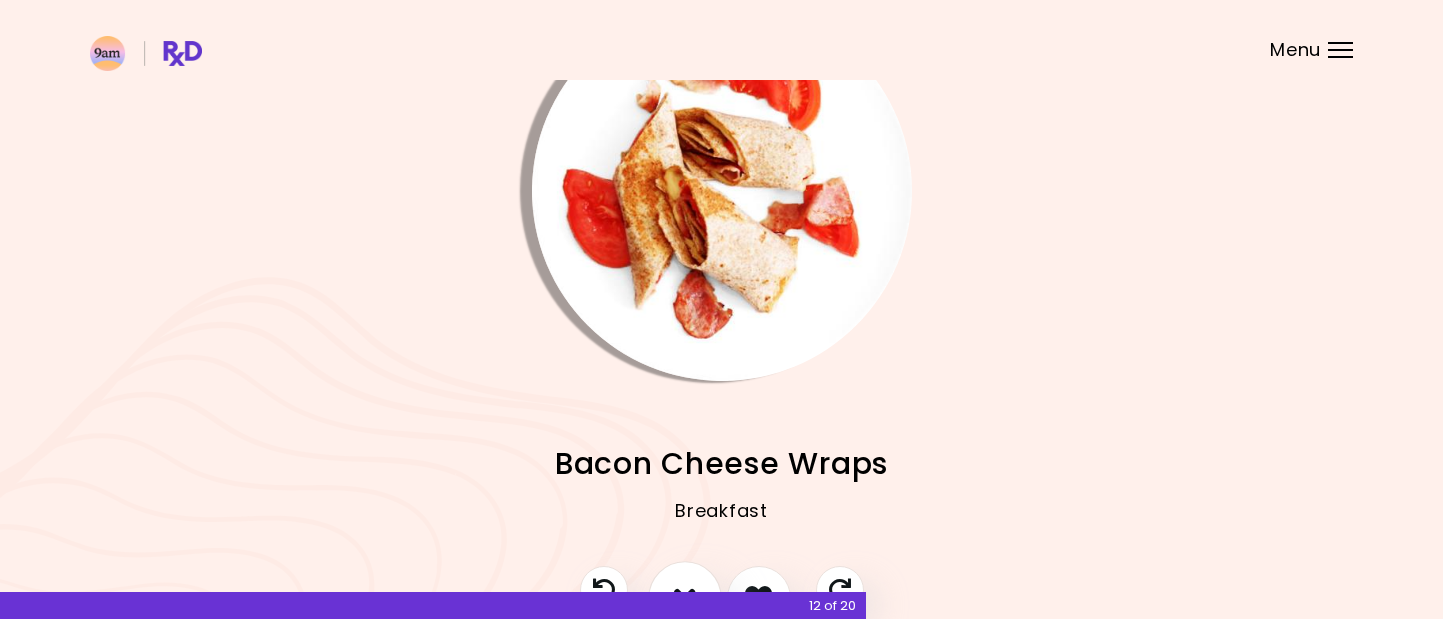 click at bounding box center [685, 598] 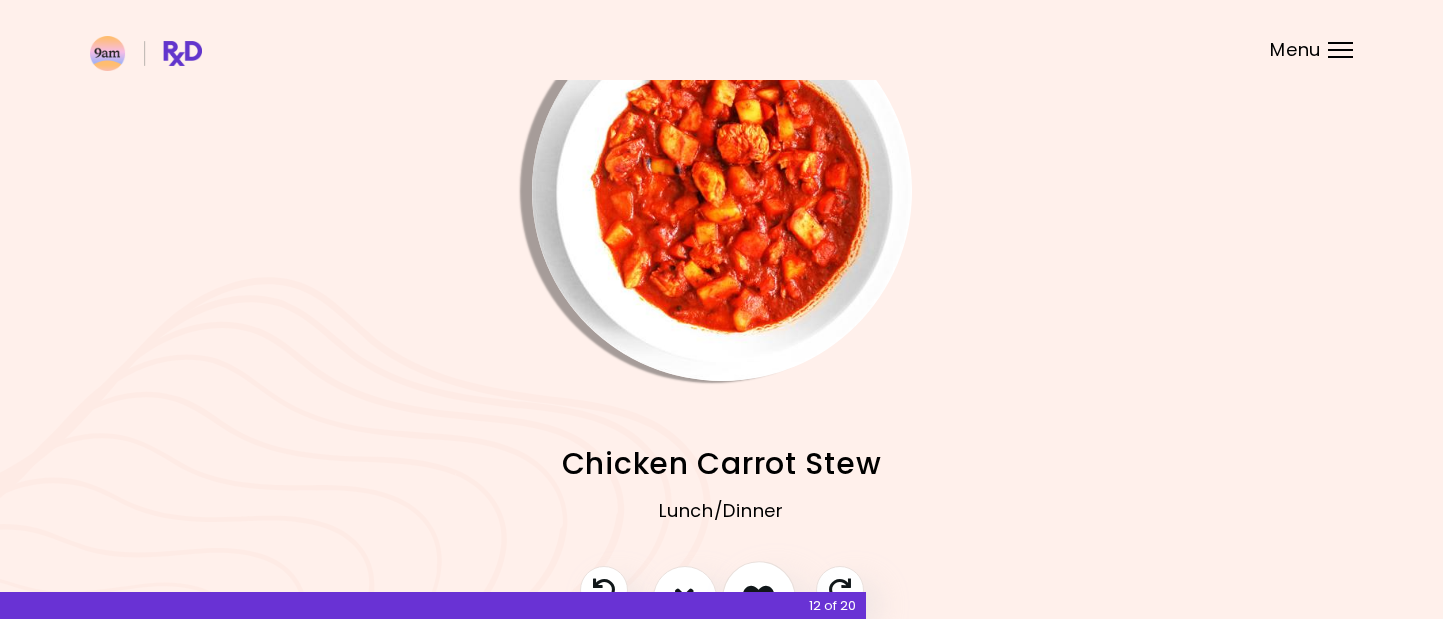 click at bounding box center (759, 598) 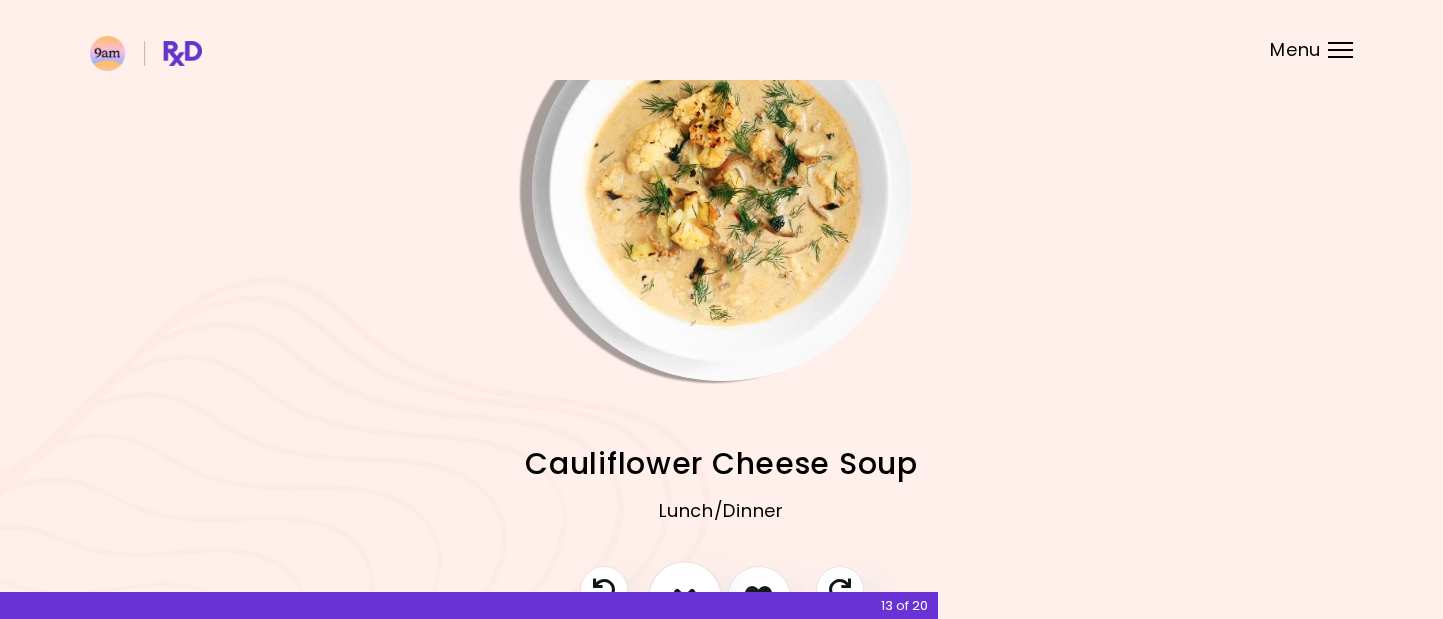 click at bounding box center (685, 598) 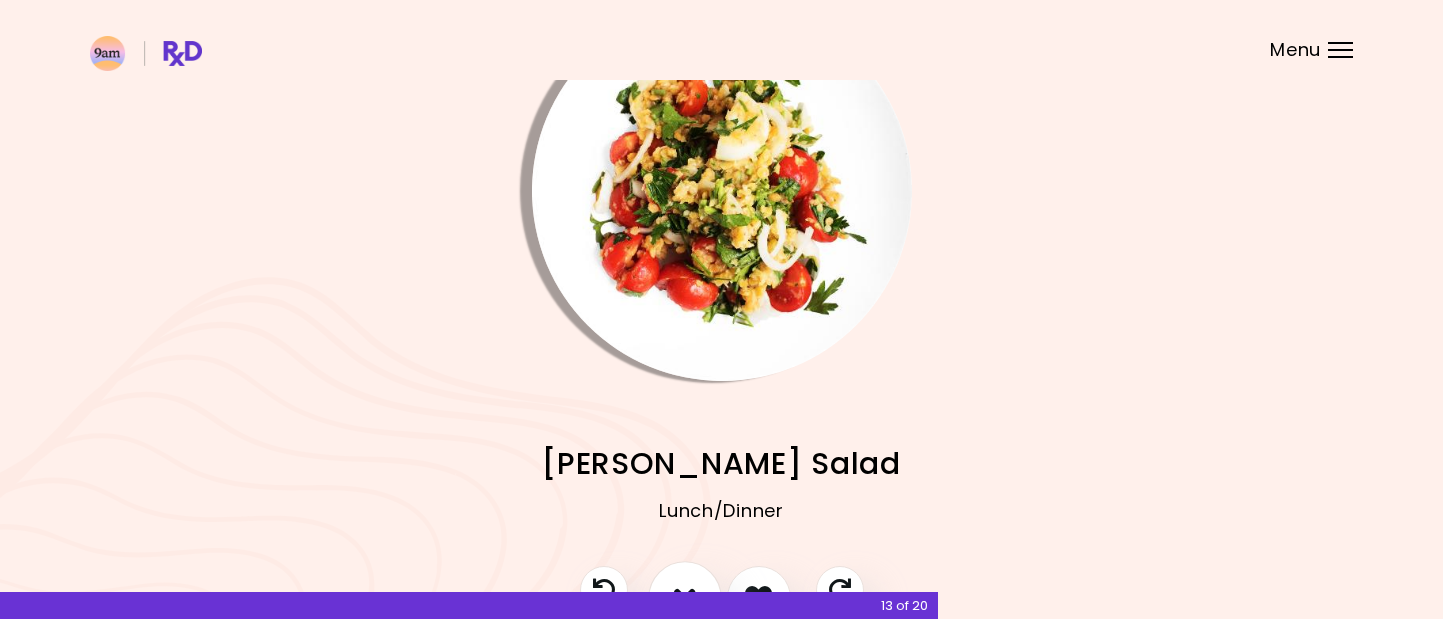 click at bounding box center (685, 598) 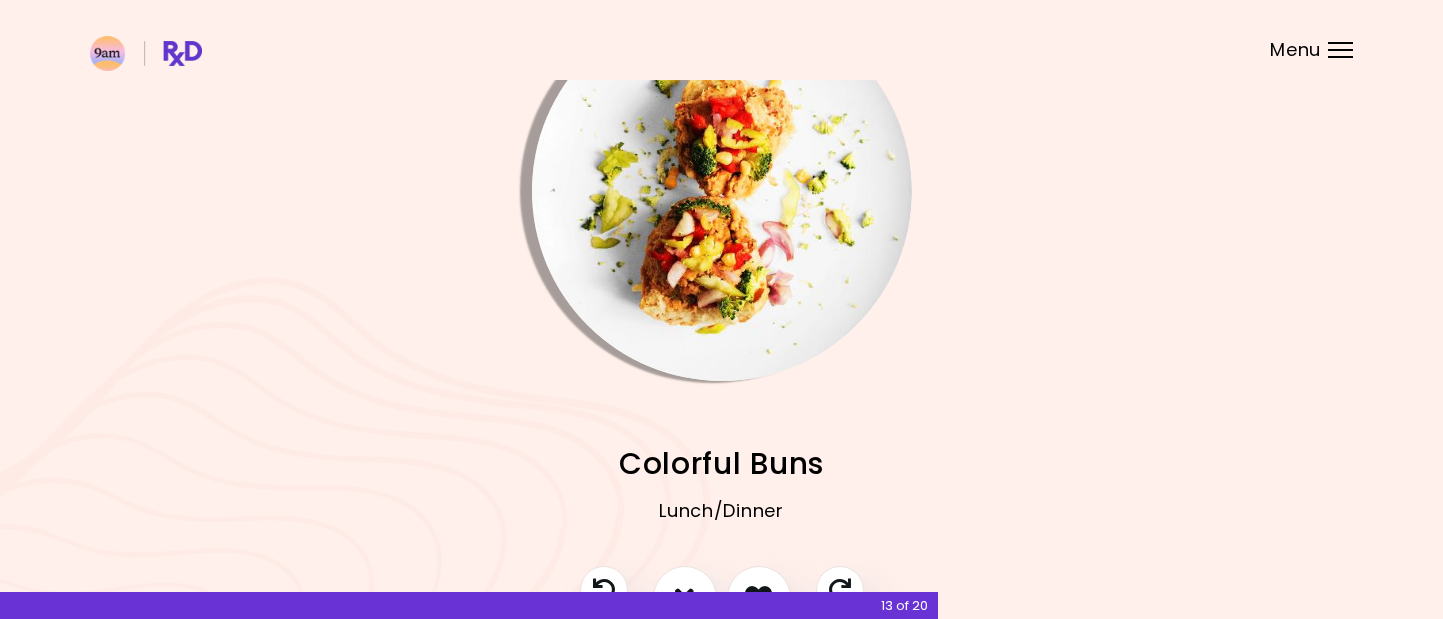 click at bounding box center (722, 191) 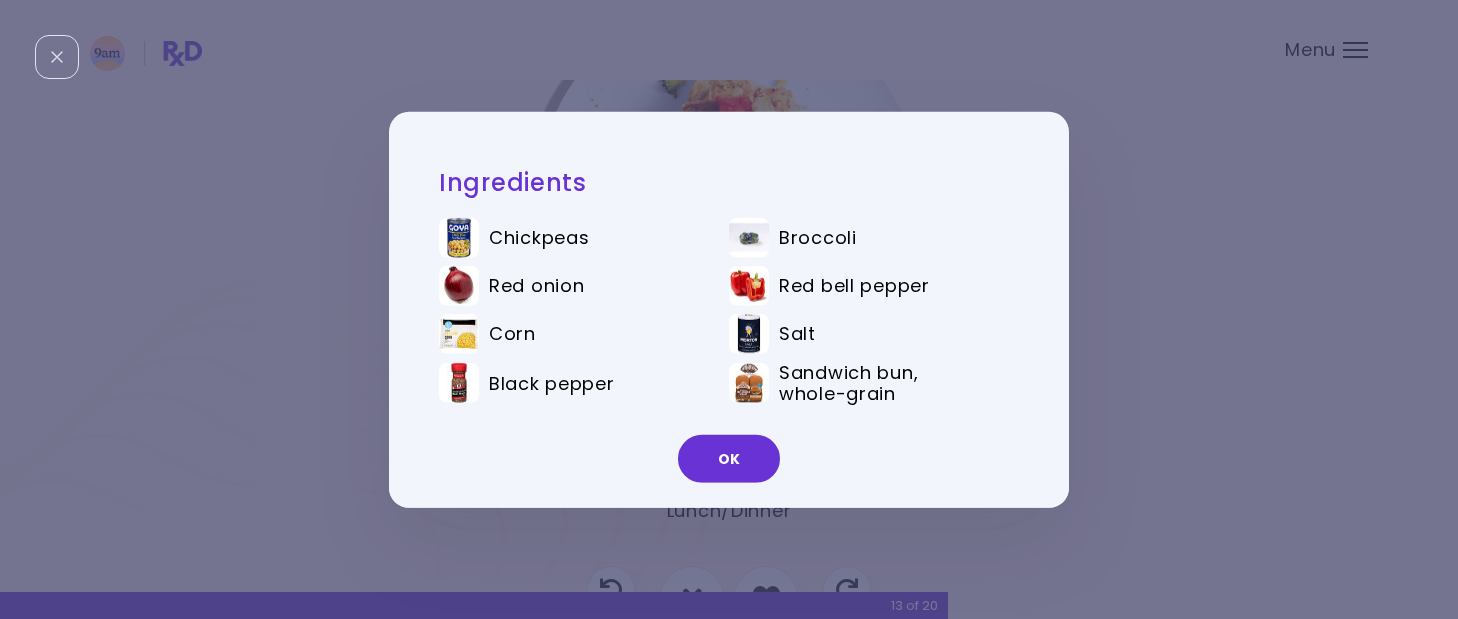 click on "Ingredients Chickpeas Broccoli Red onion Red bell pepper Corn Salt Black pepper Sandwich bun, whole-grain OK" at bounding box center [729, 309] 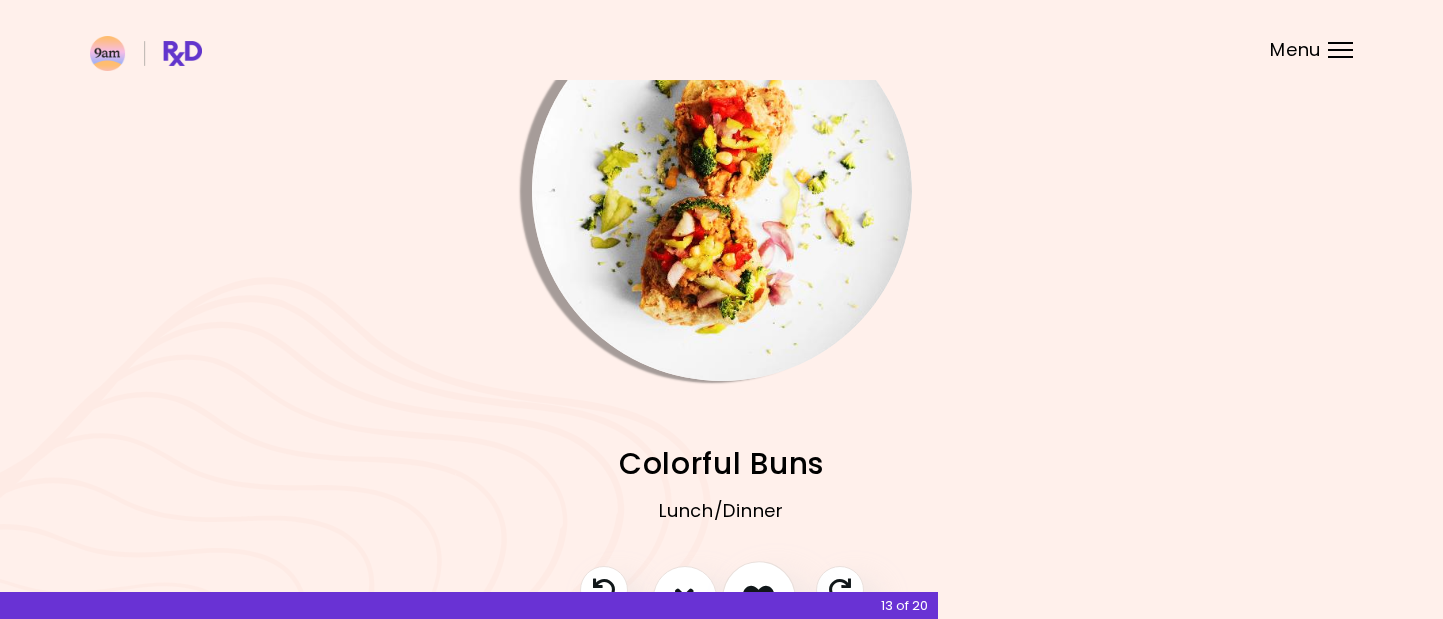 click at bounding box center [759, 598] 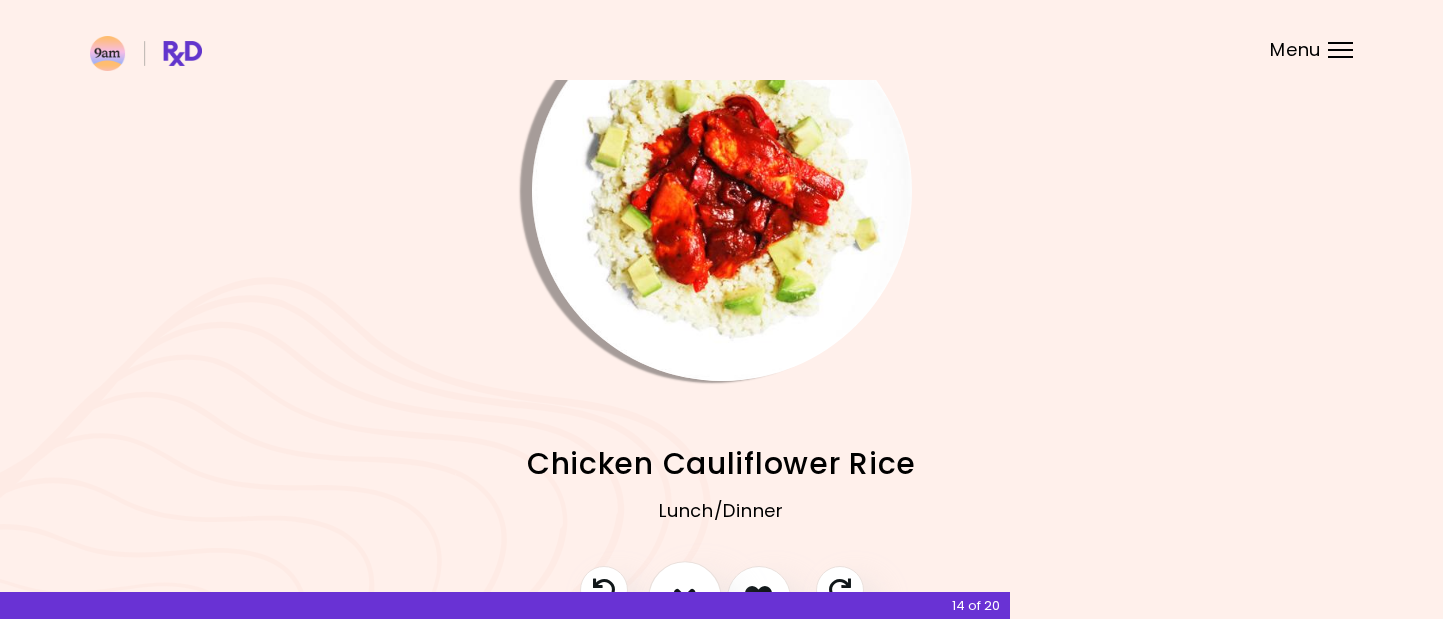 click at bounding box center (685, 598) 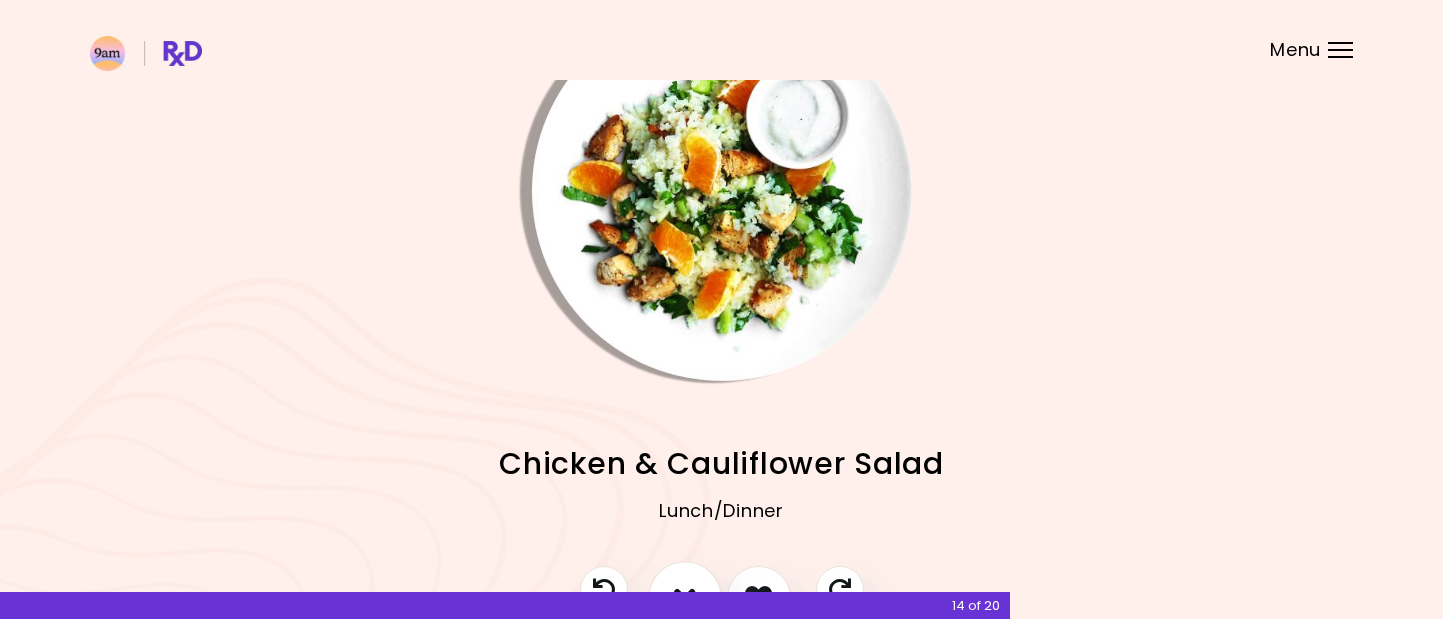 click at bounding box center (685, 597) 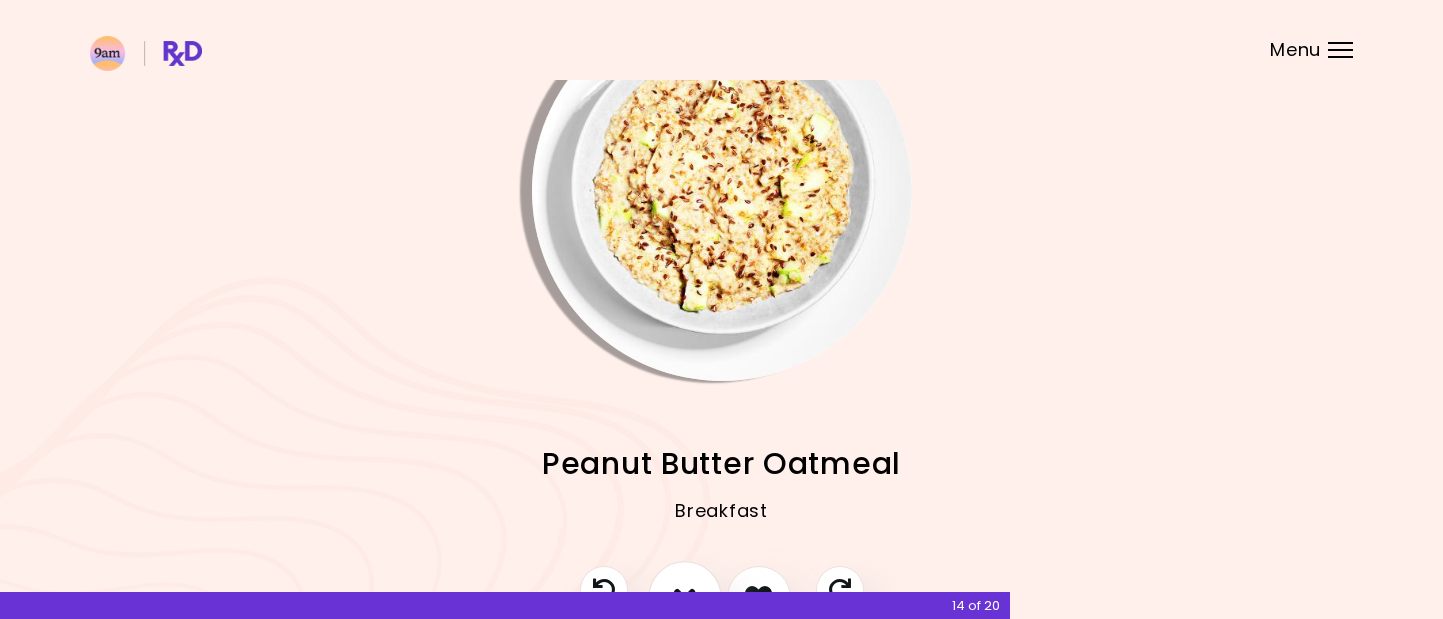 click at bounding box center (685, 598) 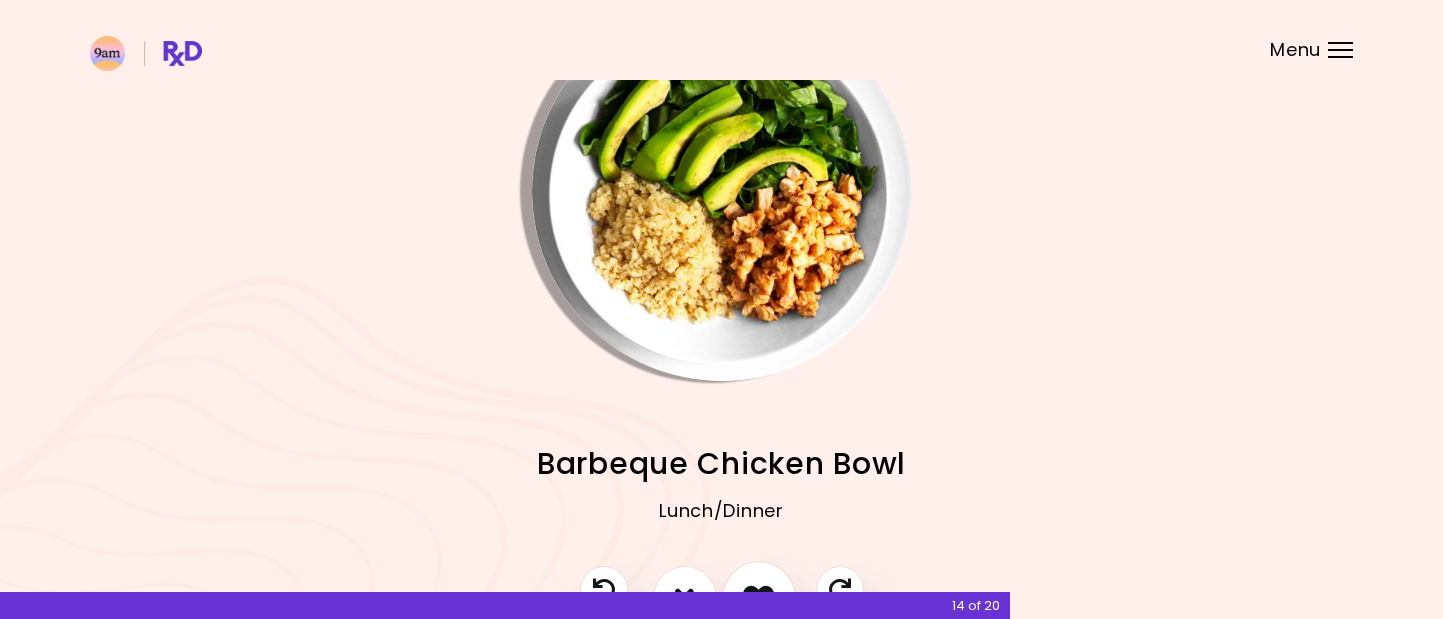 click at bounding box center (759, 598) 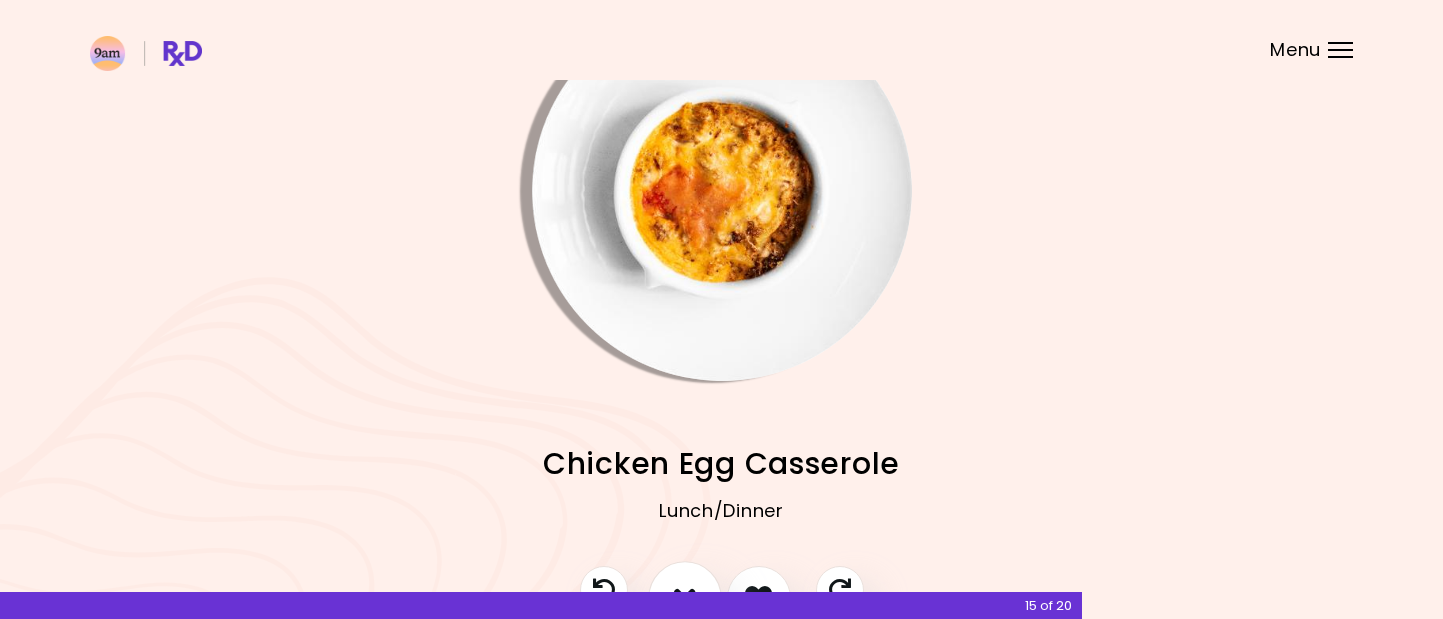 click at bounding box center (685, 598) 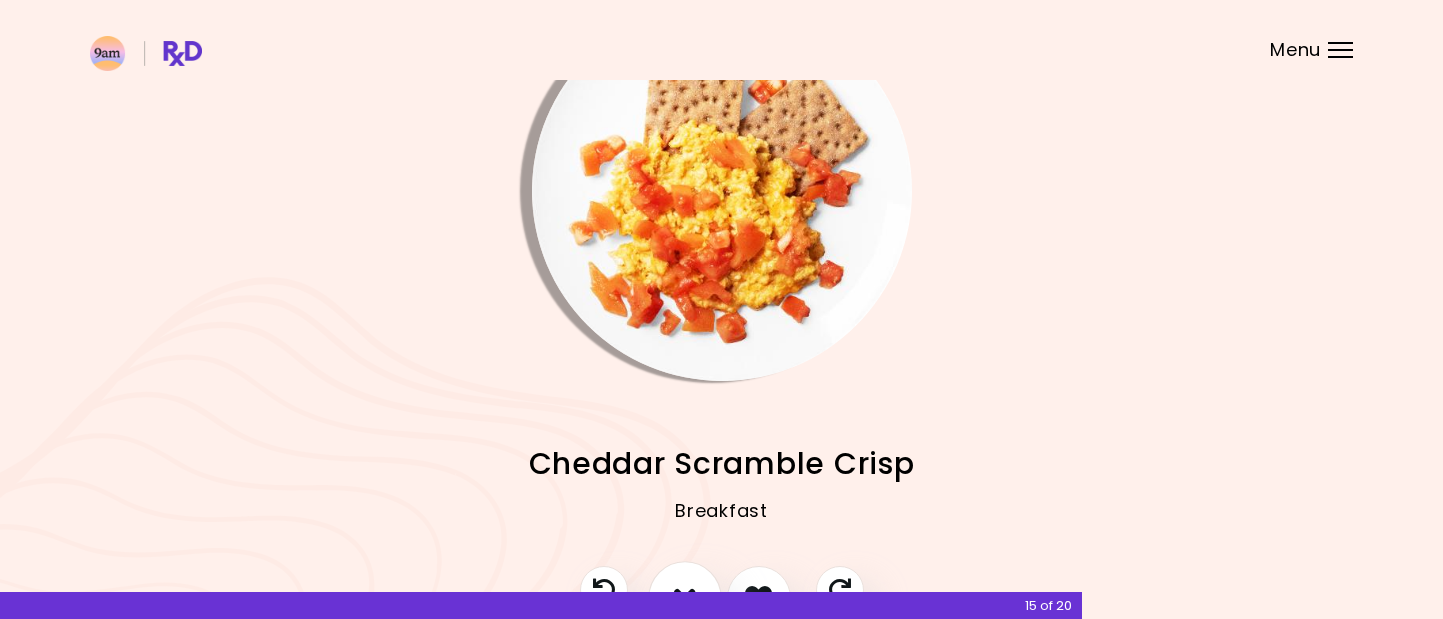 click at bounding box center [685, 598] 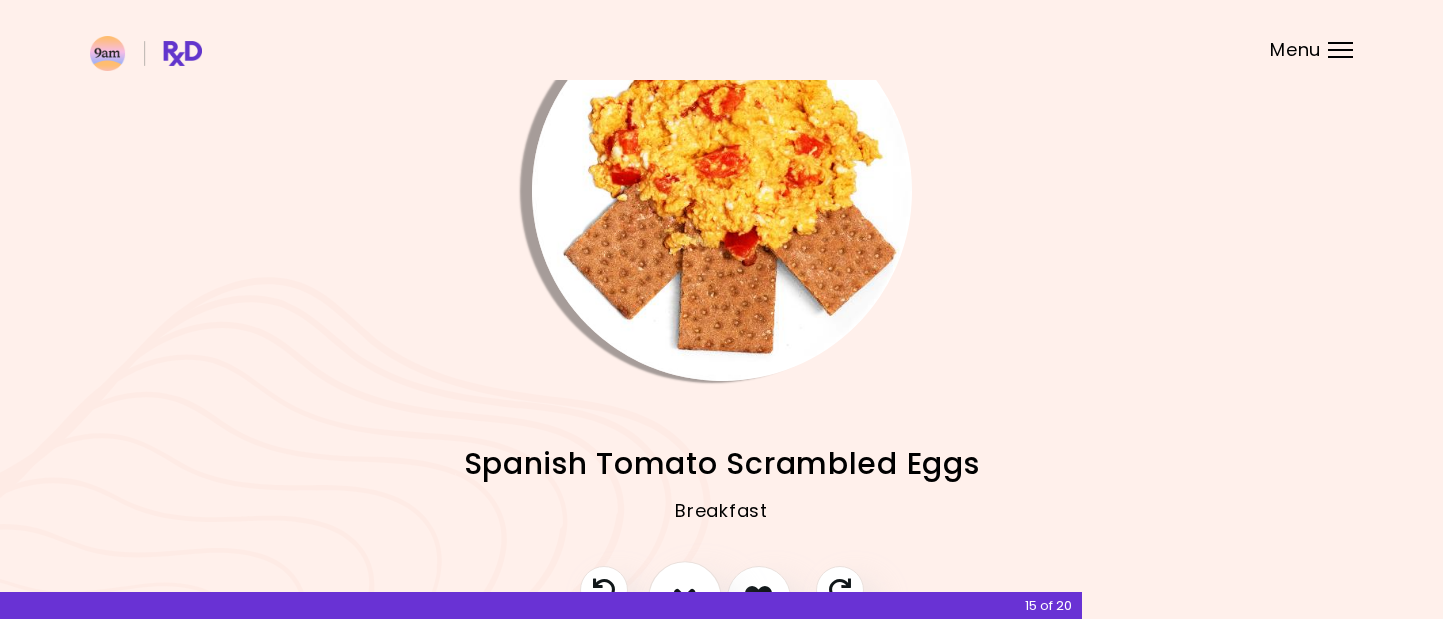 click at bounding box center (685, 598) 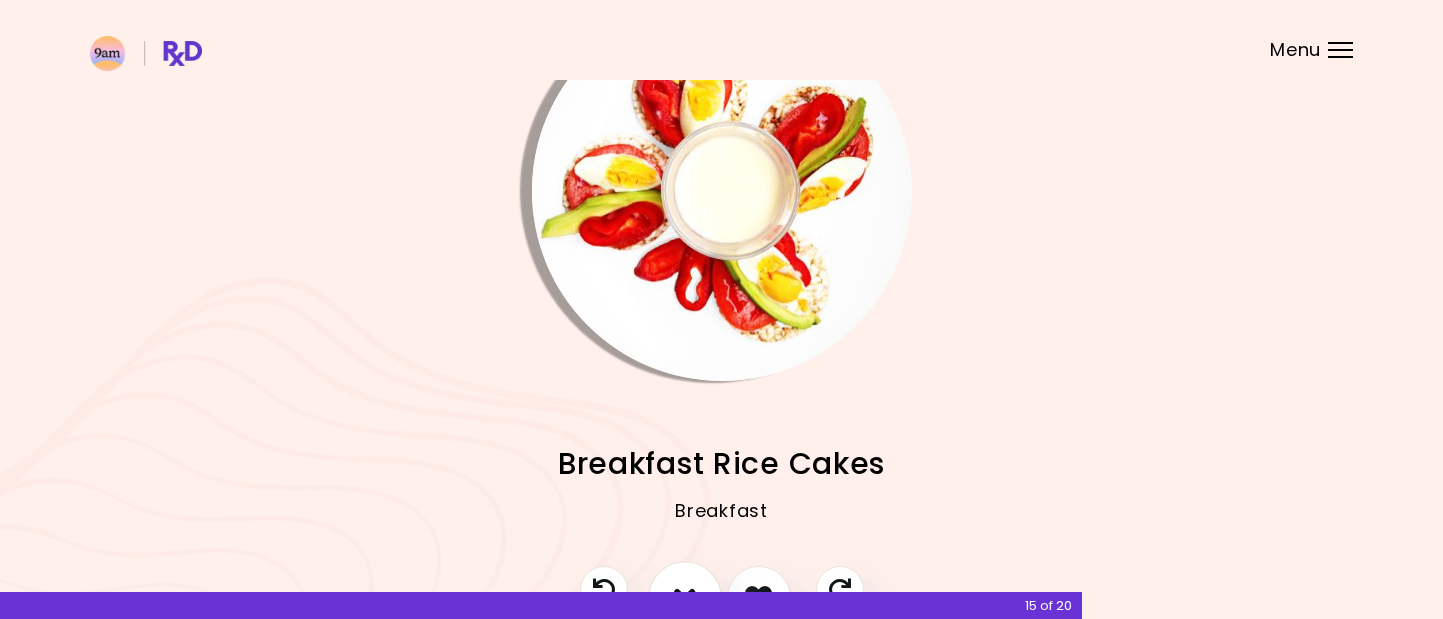 click at bounding box center [685, 598] 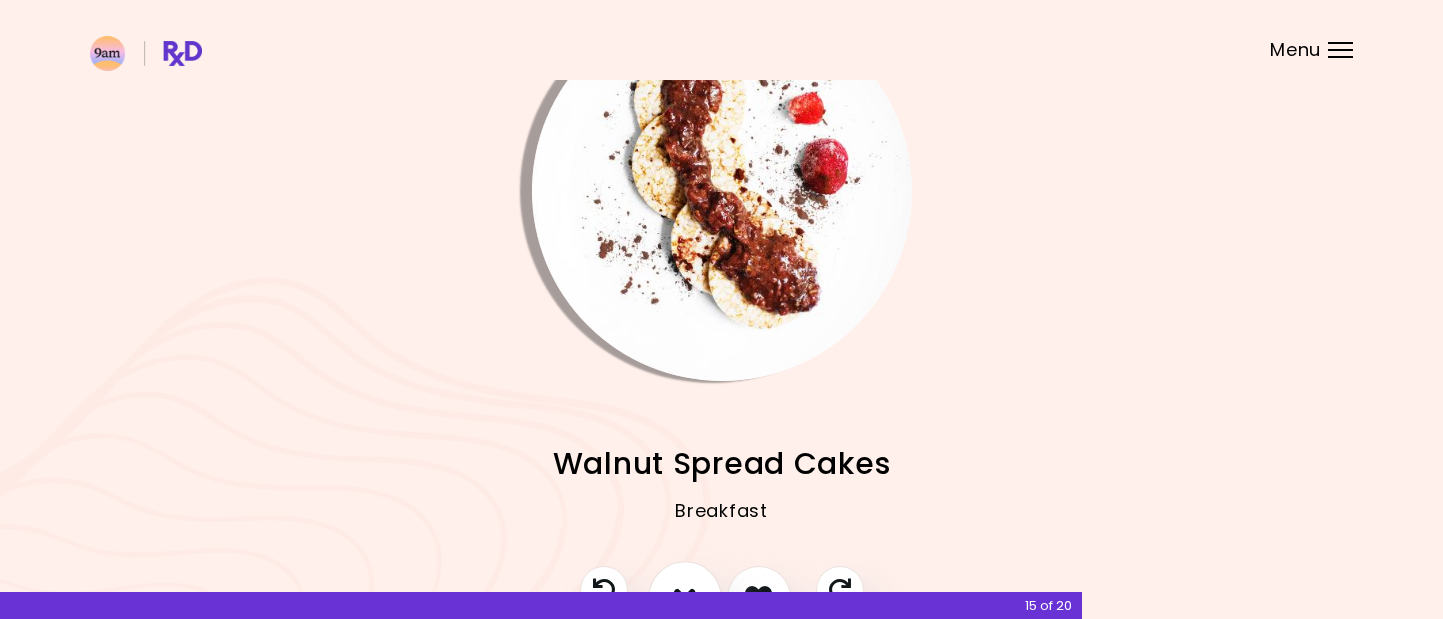 click at bounding box center [685, 598] 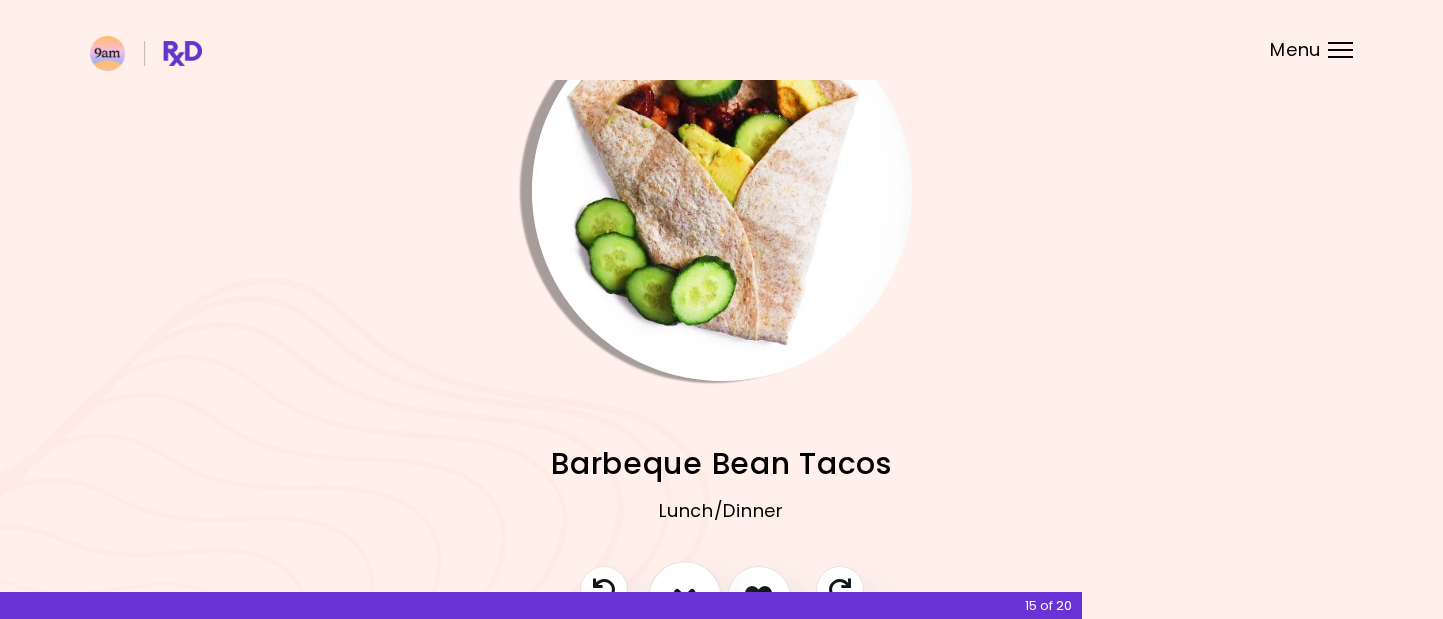 click at bounding box center [685, 598] 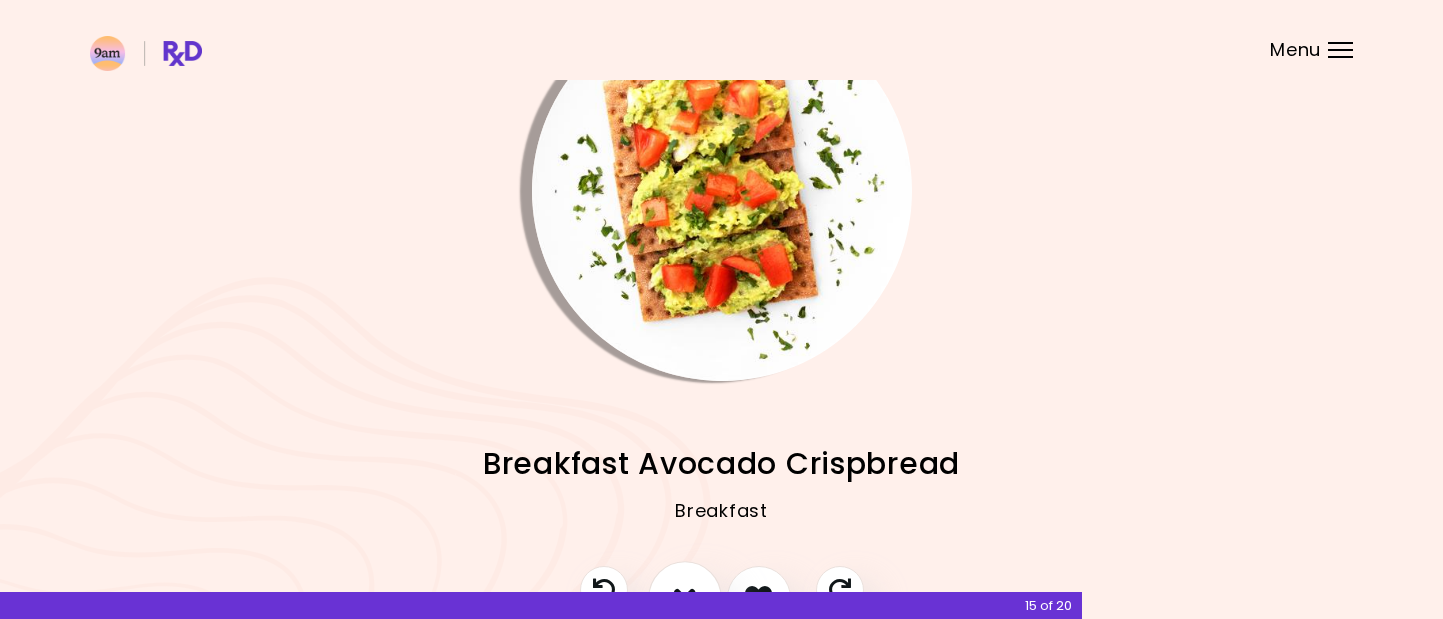 click at bounding box center [685, 598] 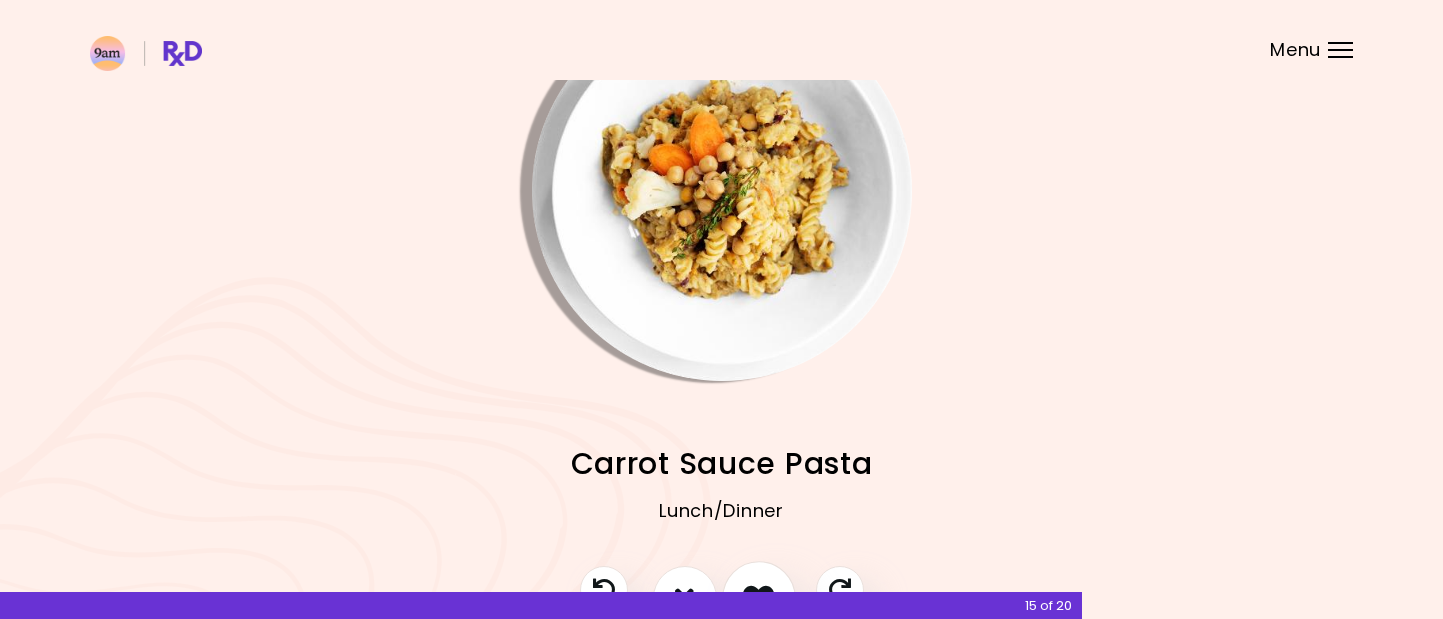 click at bounding box center (759, 598) 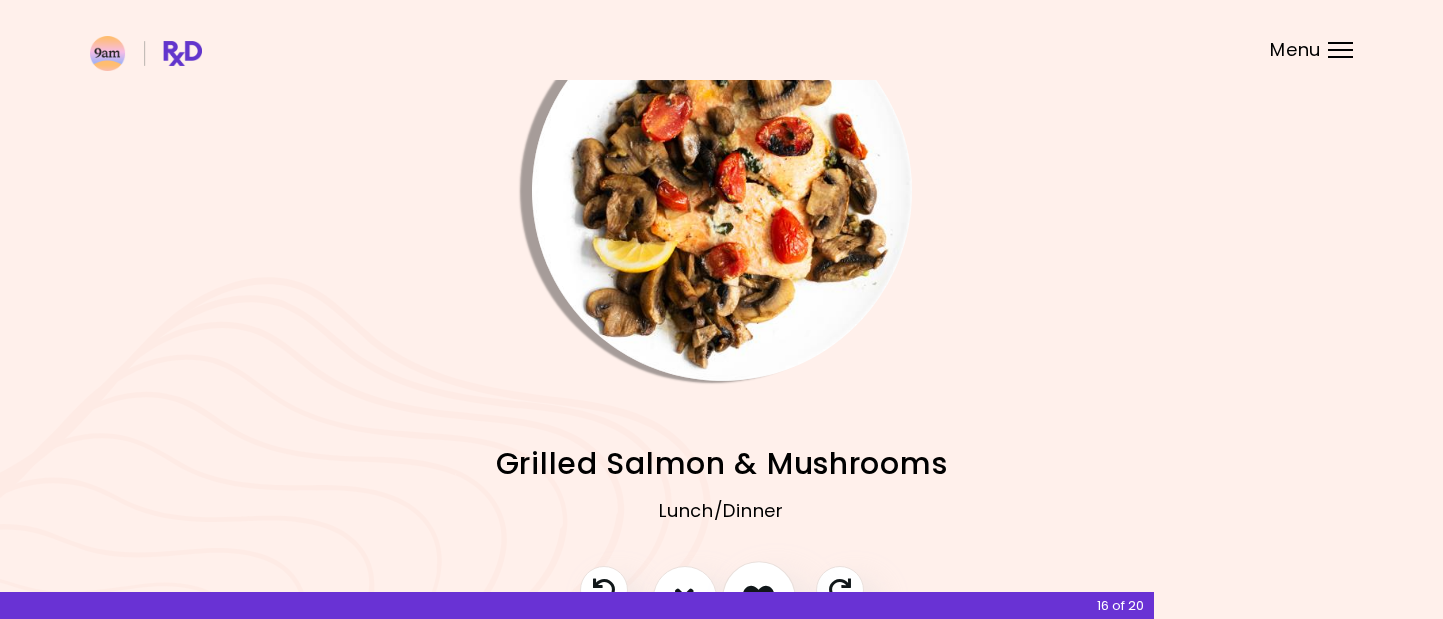 click at bounding box center [758, 597] 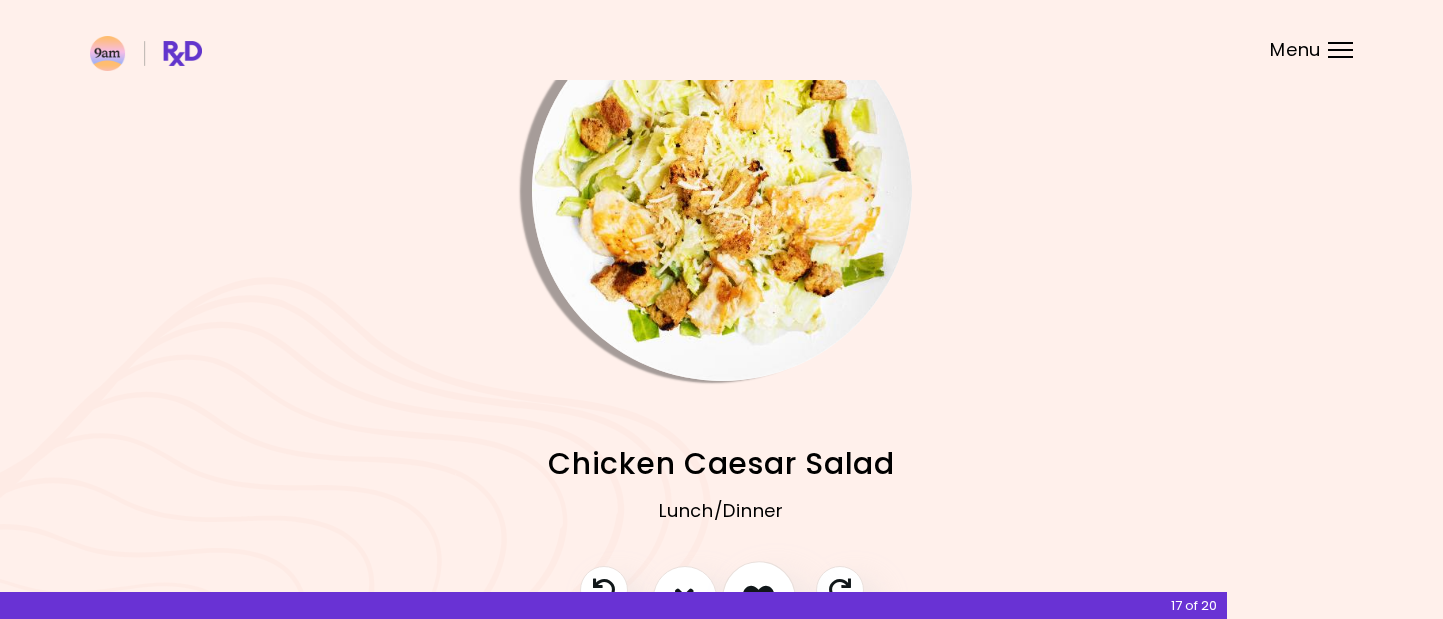 click at bounding box center (759, 598) 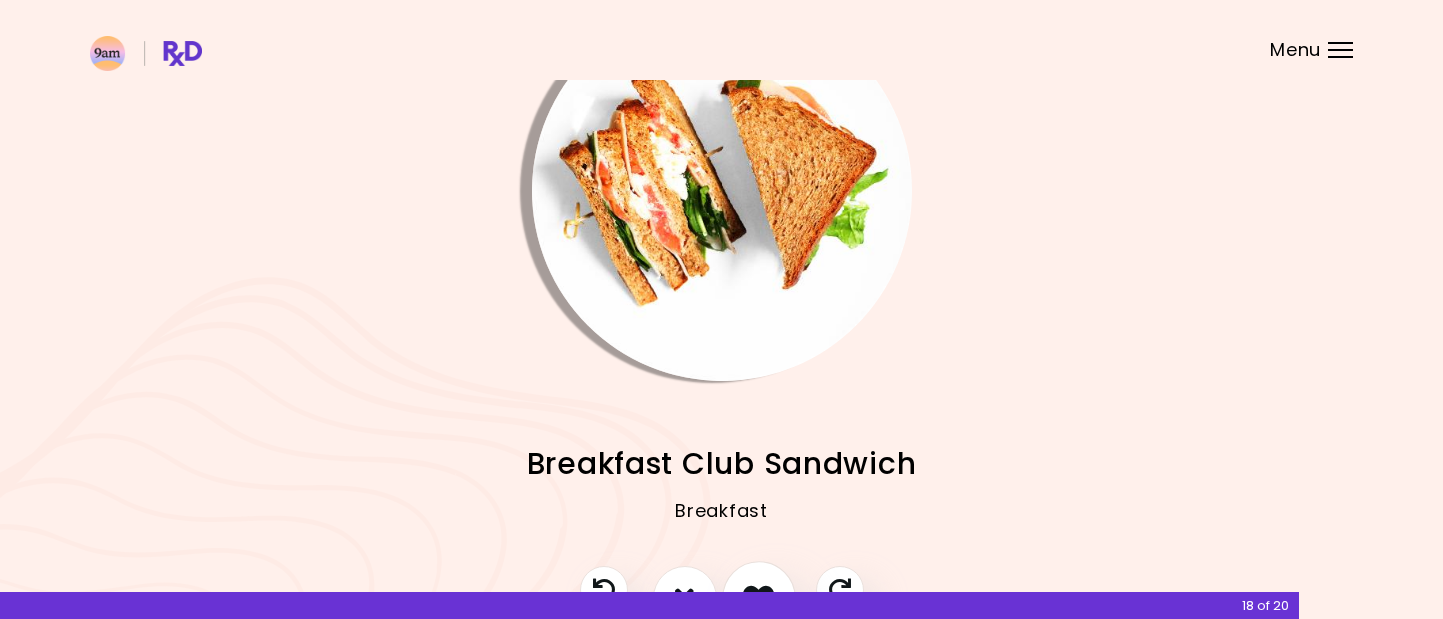 click at bounding box center (759, 598) 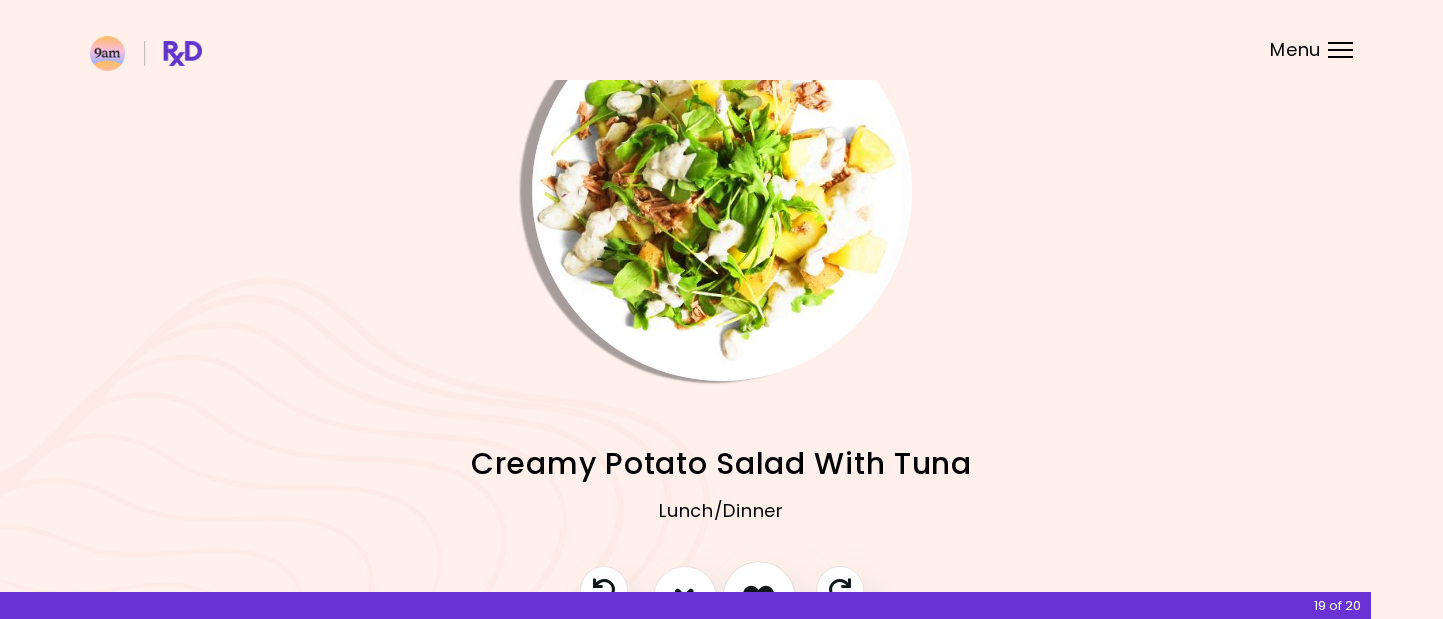 click at bounding box center [759, 598] 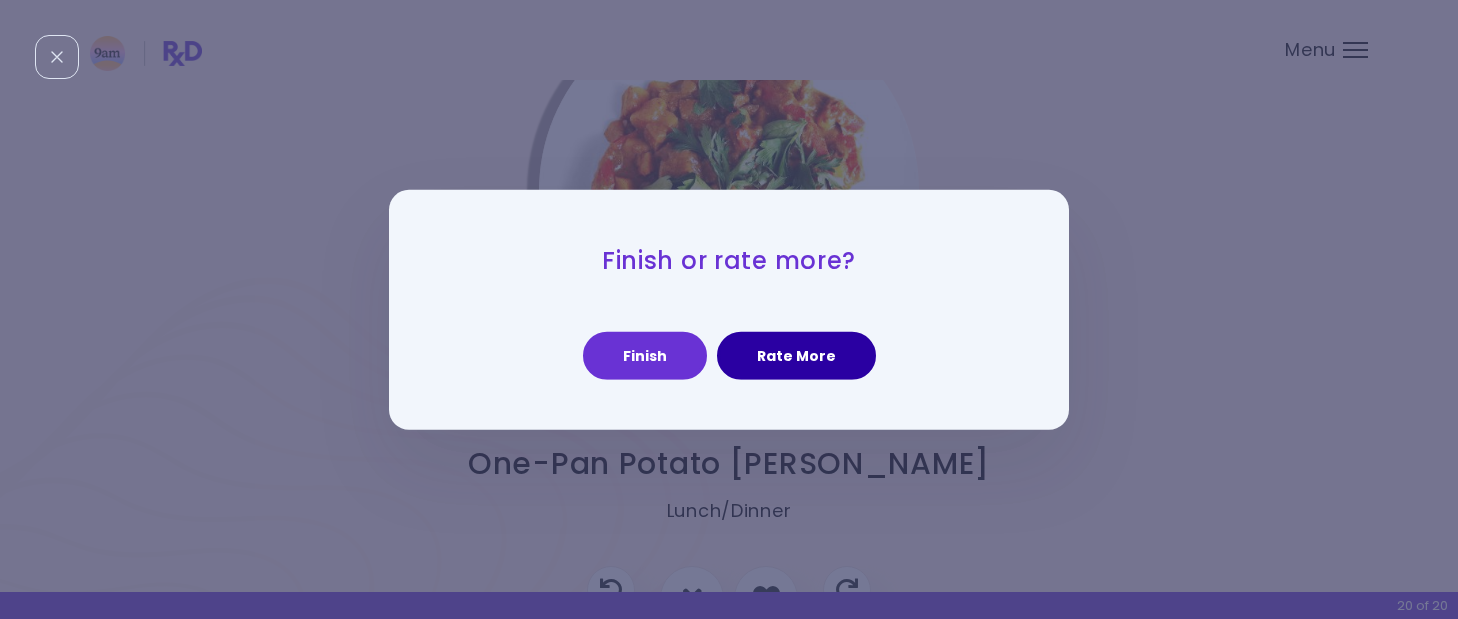 click on "Rate More" at bounding box center (796, 356) 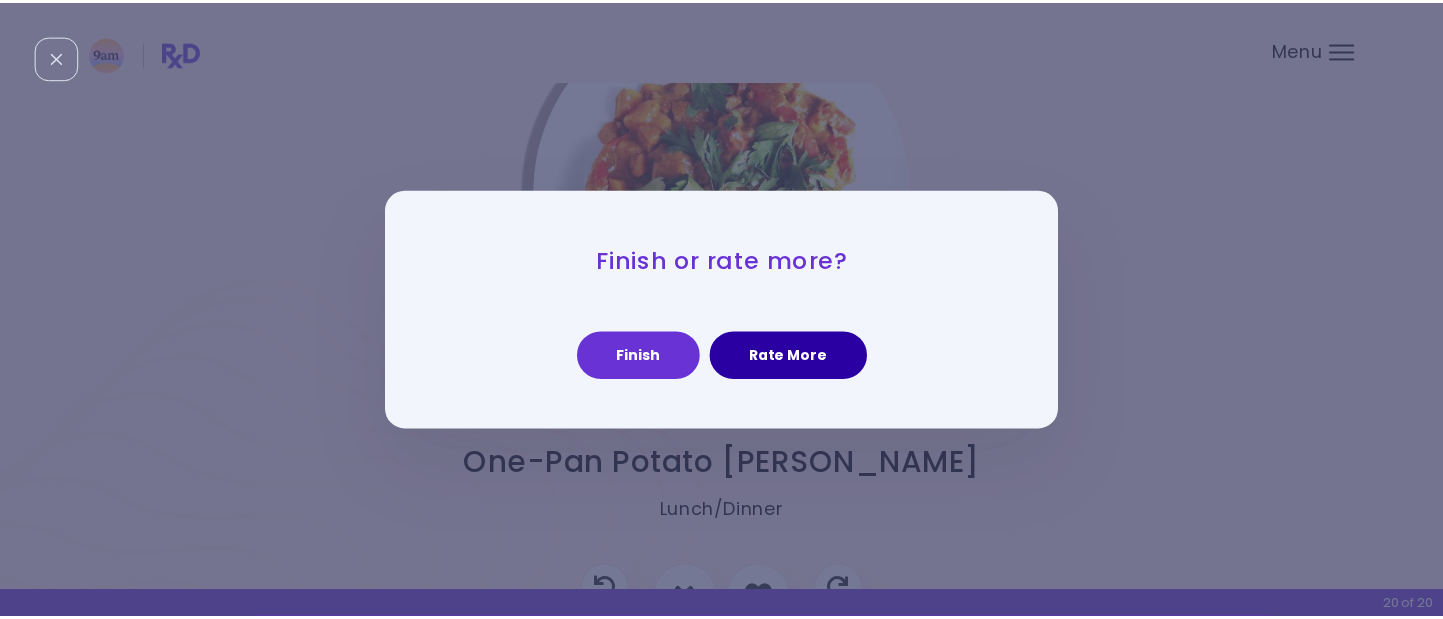 scroll, scrollTop: 94, scrollLeft: 0, axis: vertical 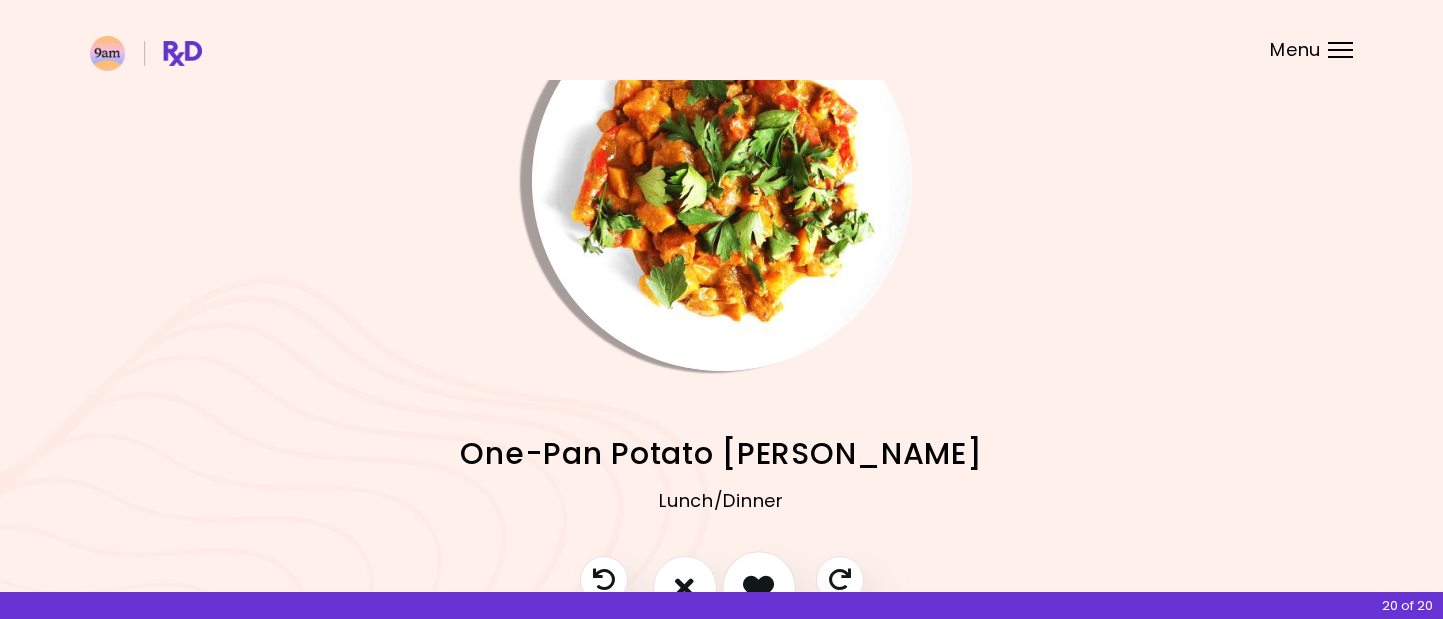 click at bounding box center (759, 588) 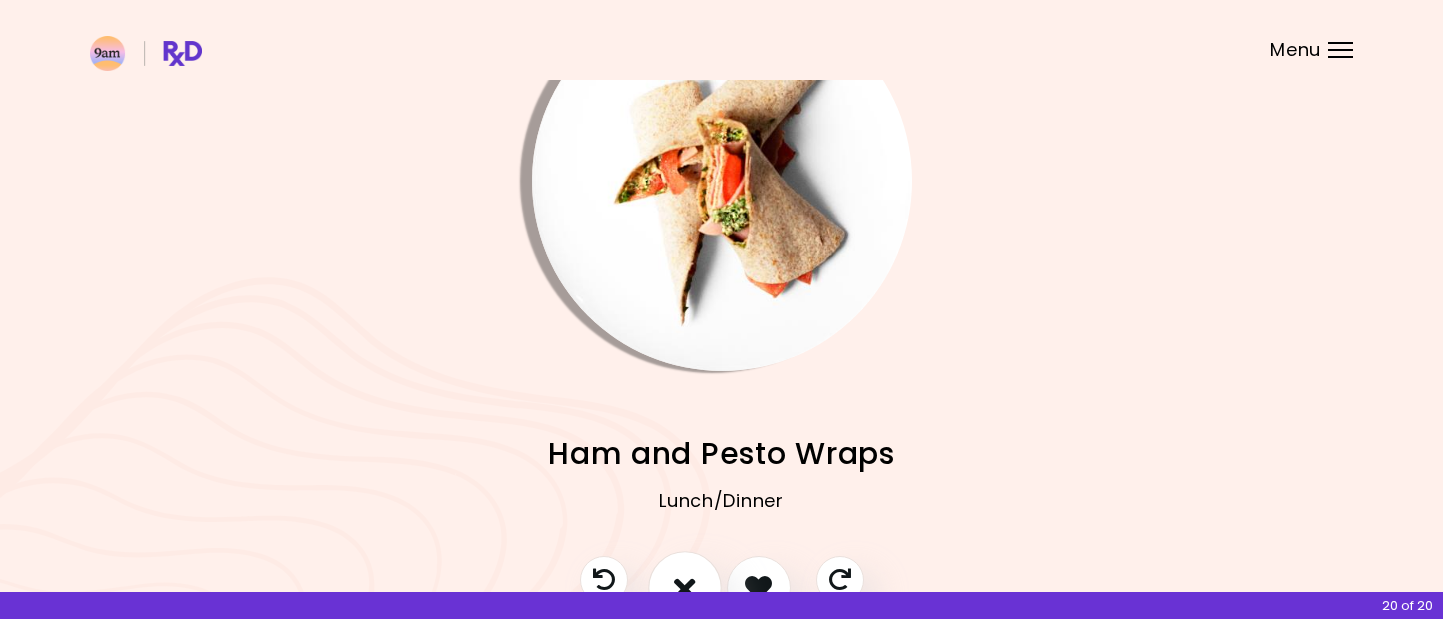 click at bounding box center (685, 588) 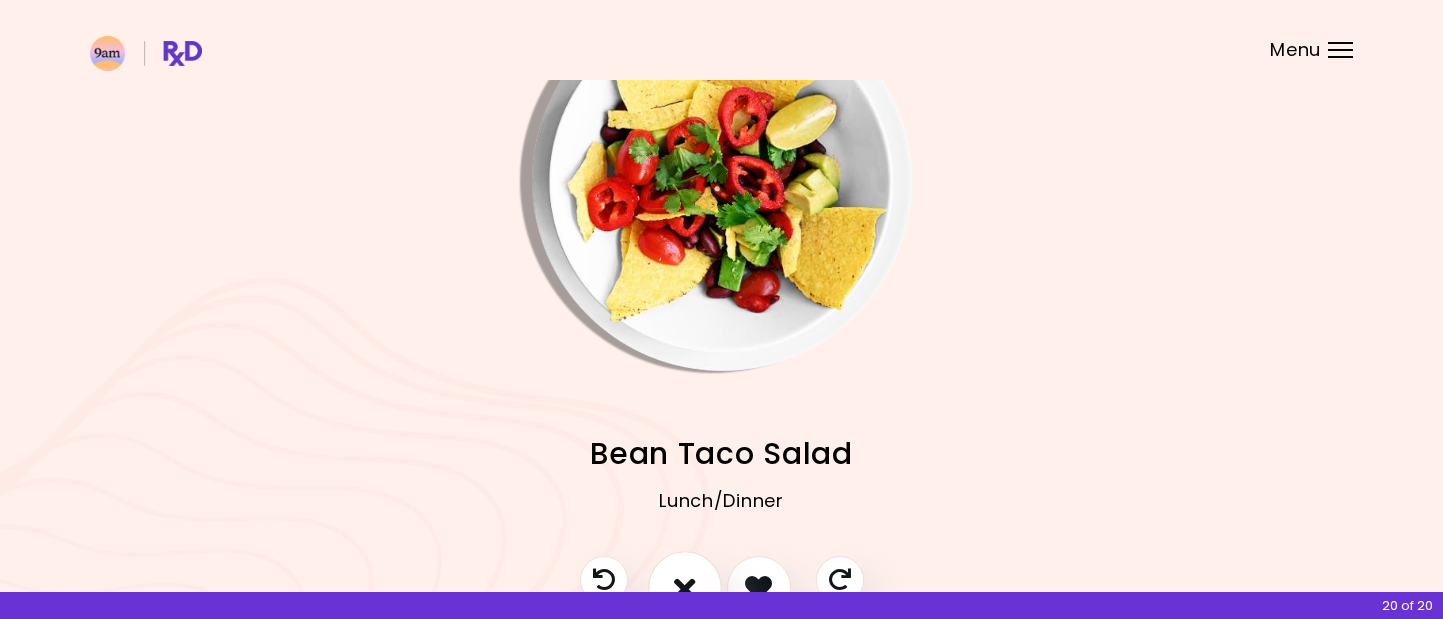 click at bounding box center (685, 588) 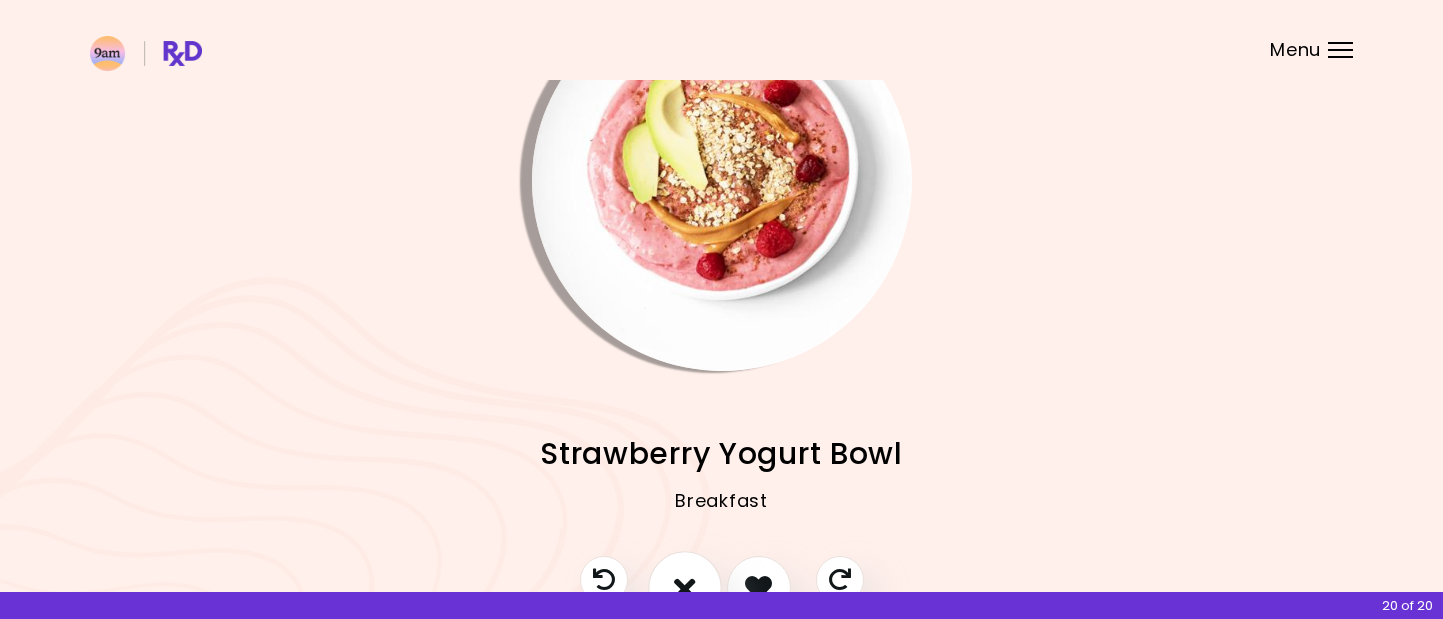 click at bounding box center [685, 588] 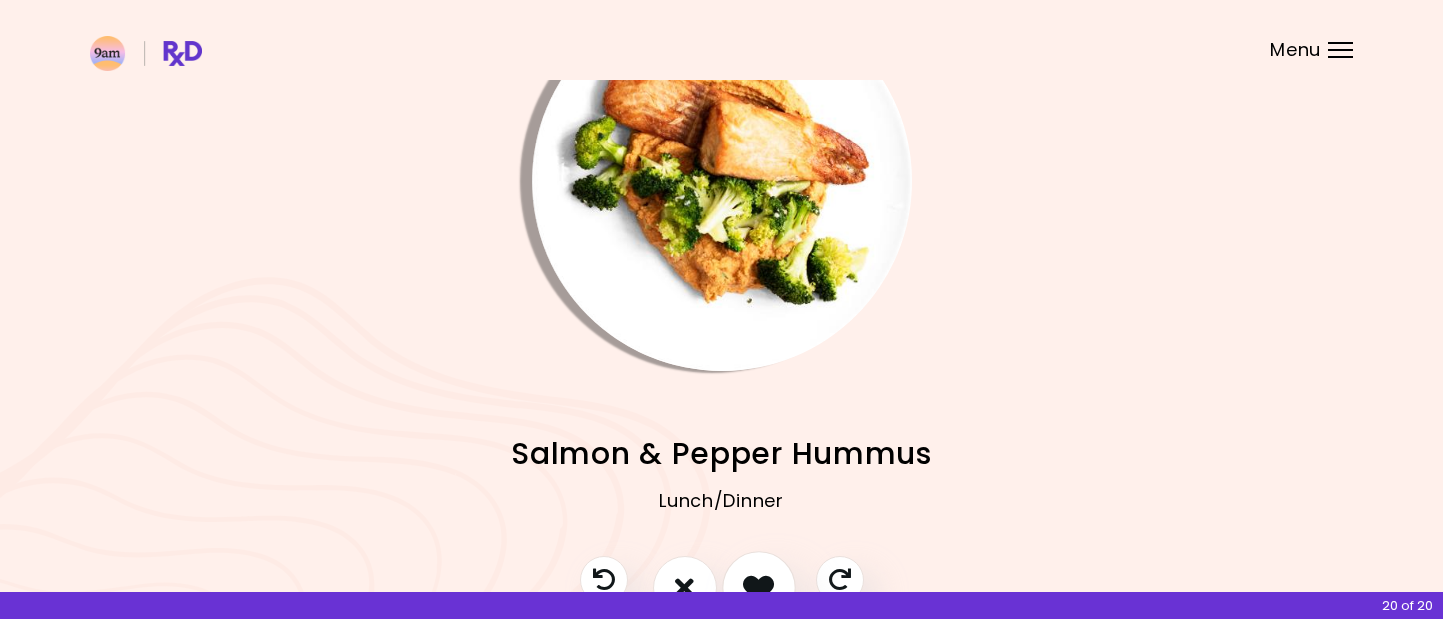 click at bounding box center (758, 587) 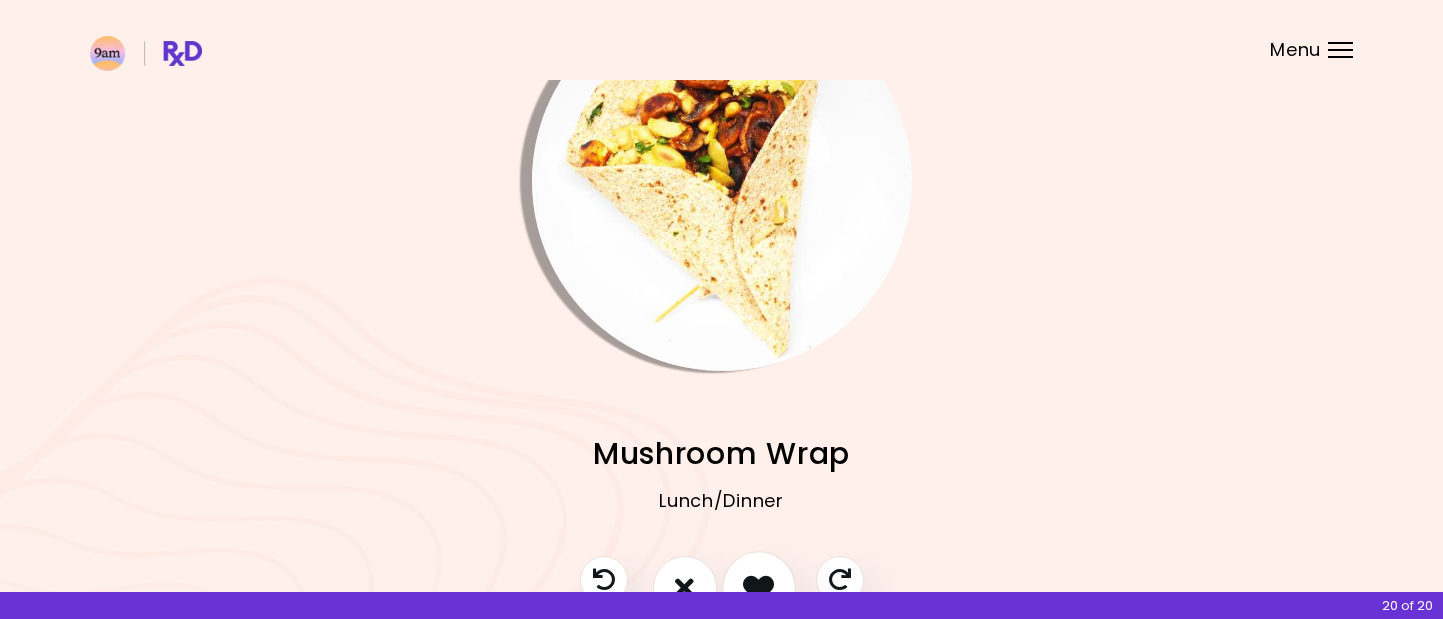 click at bounding box center [758, 587] 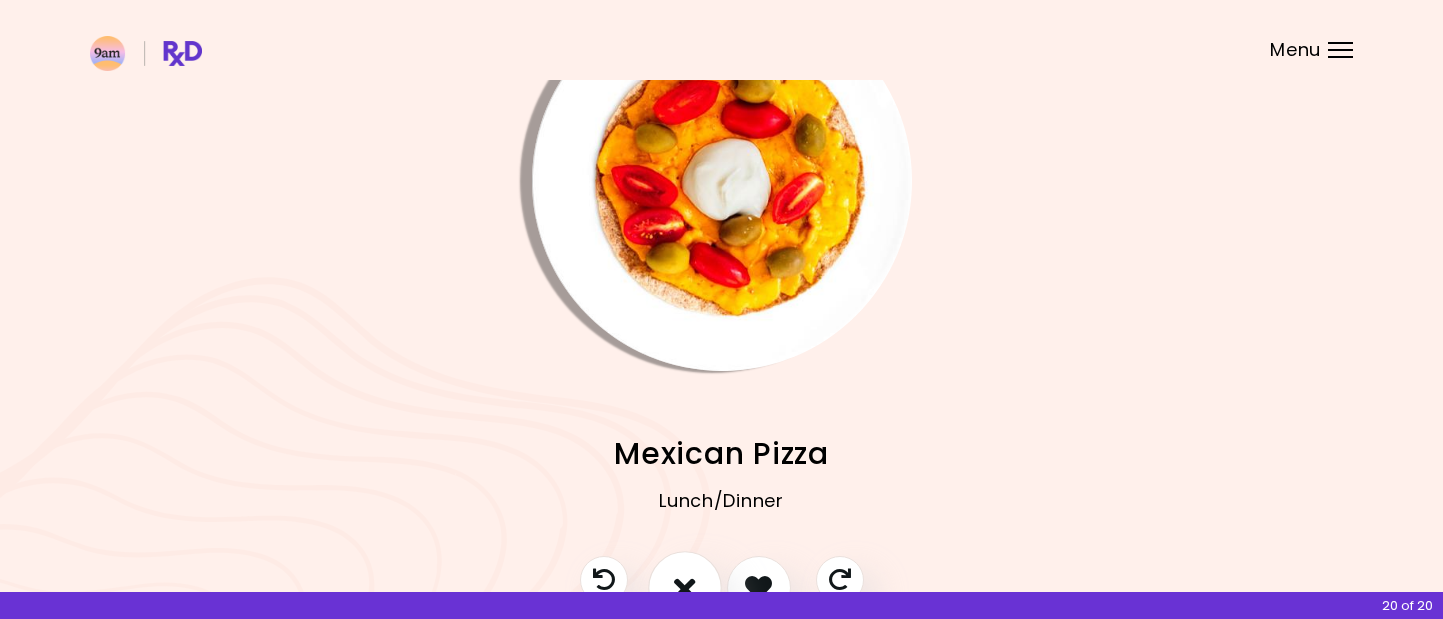 click at bounding box center (685, 588) 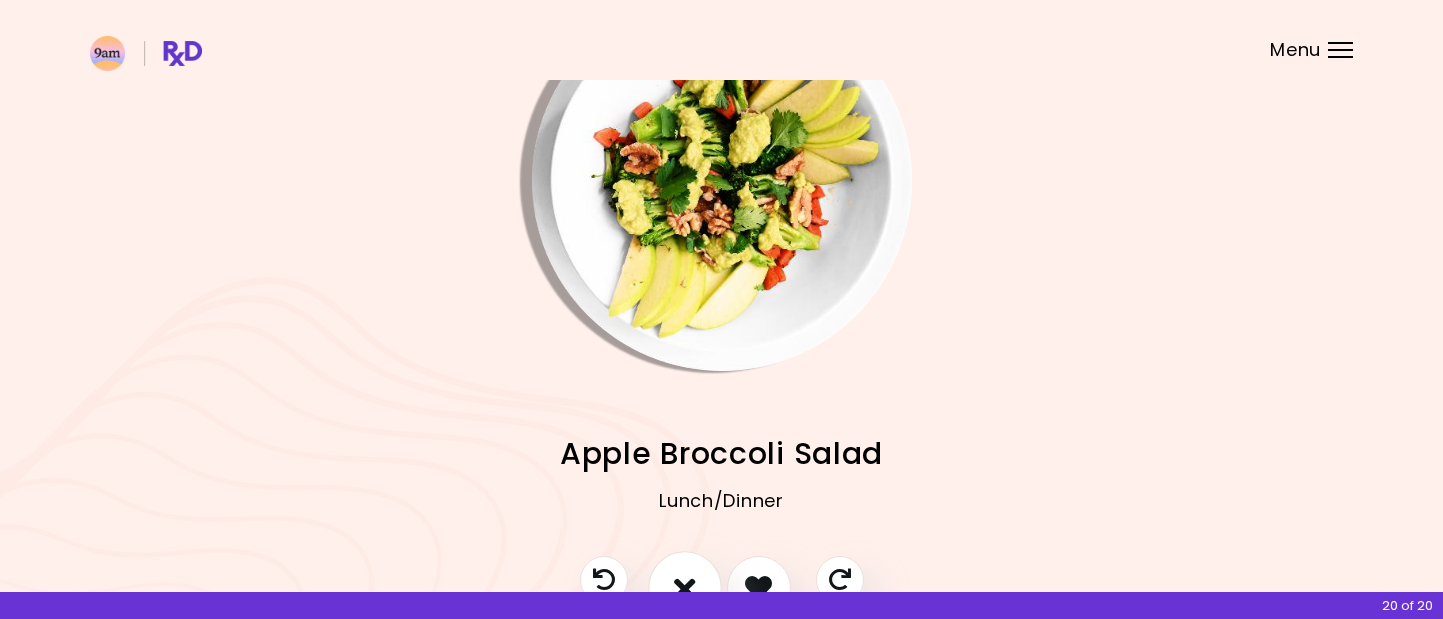 click at bounding box center (685, 588) 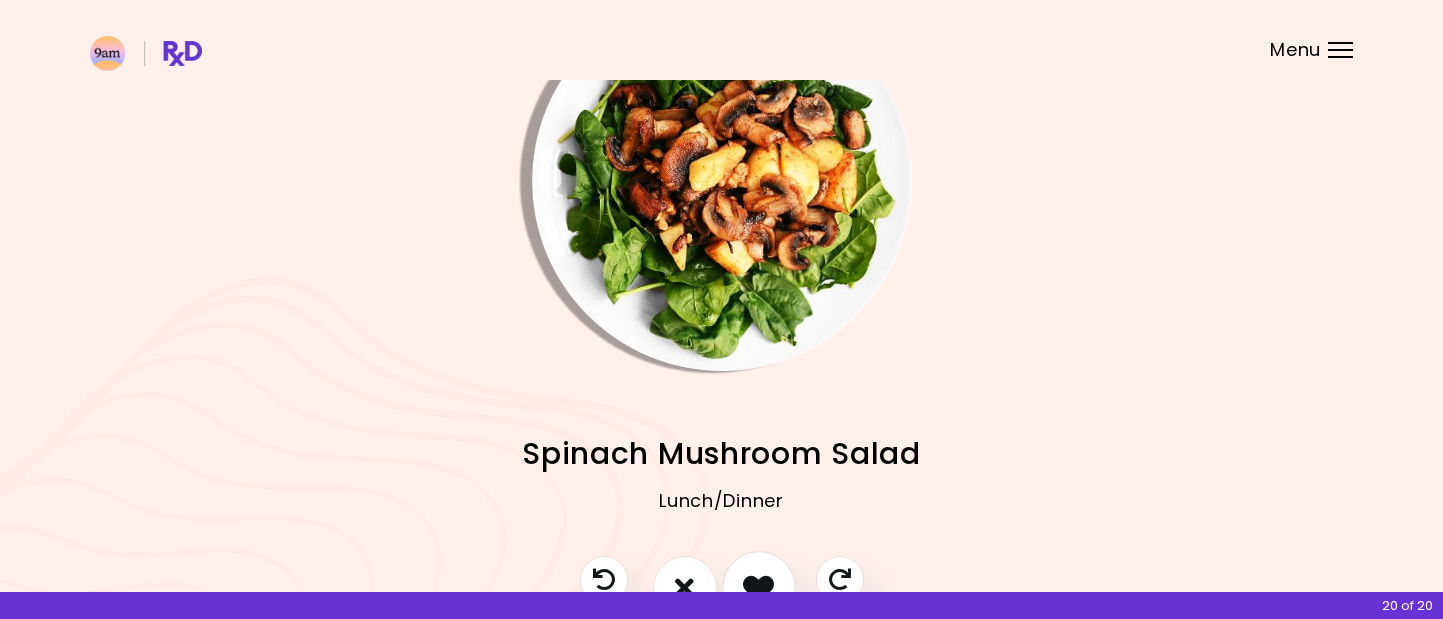 click at bounding box center (759, 588) 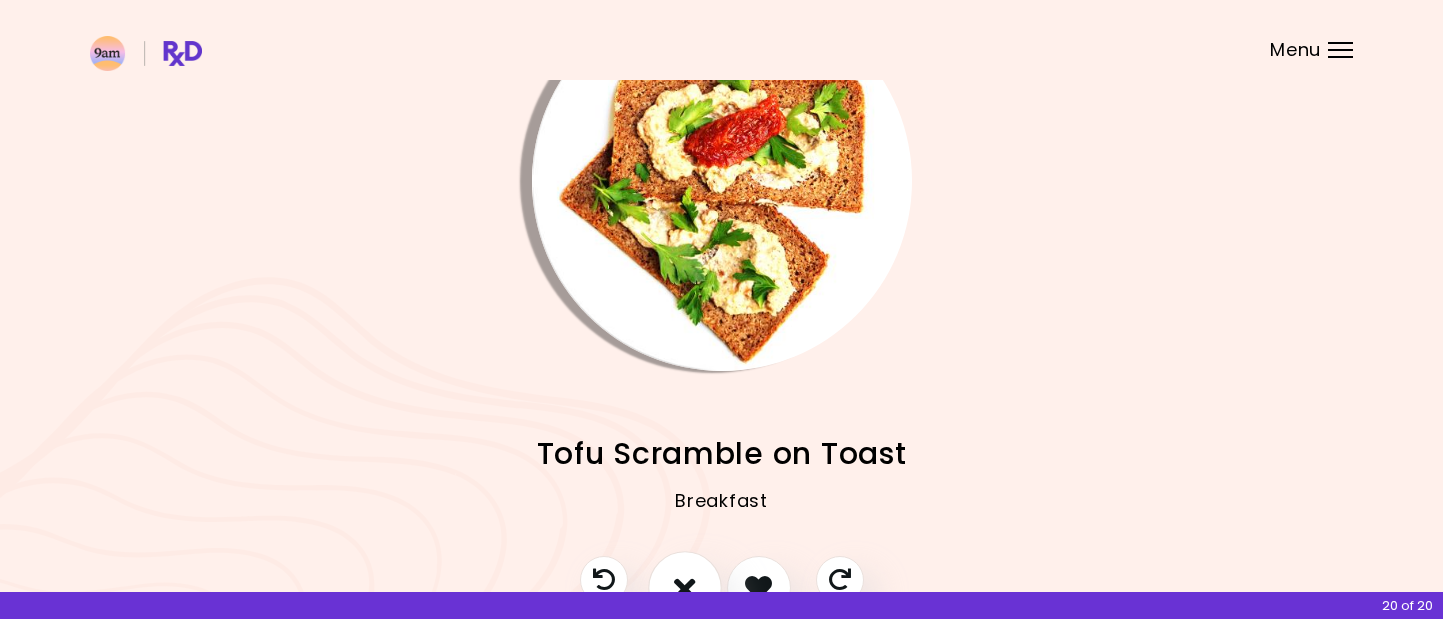 click at bounding box center (685, 588) 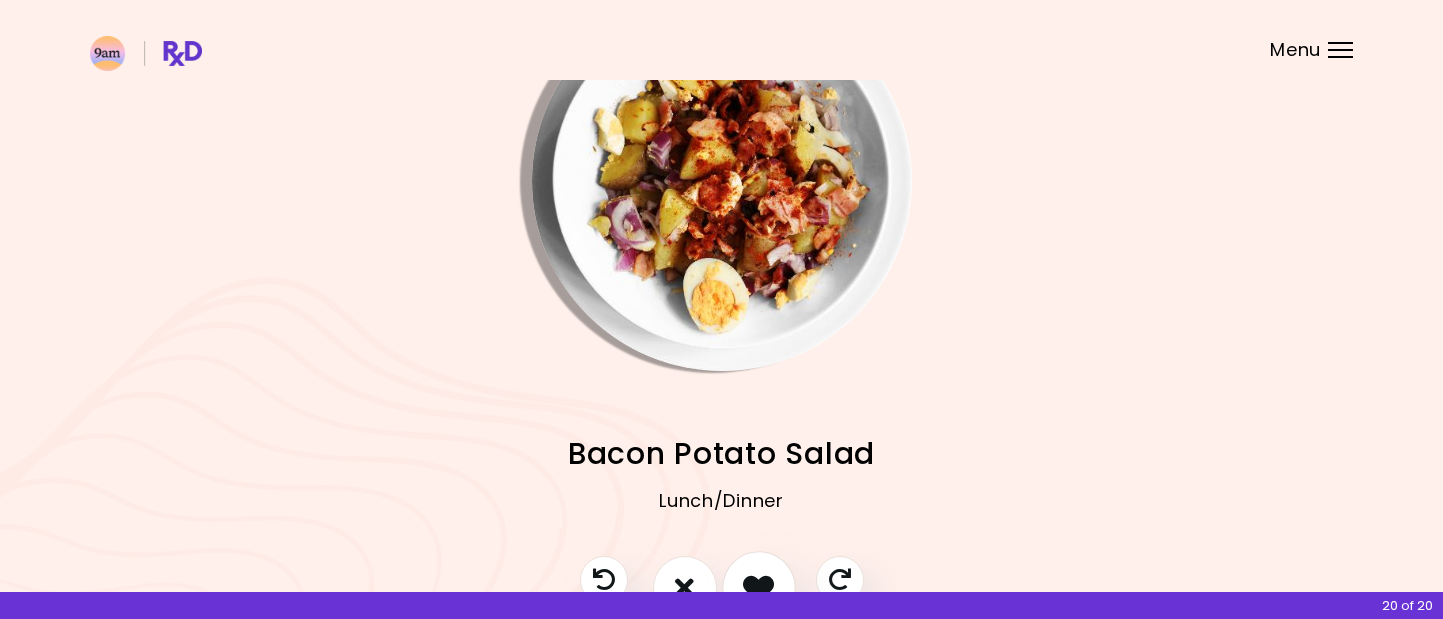 click at bounding box center [759, 588] 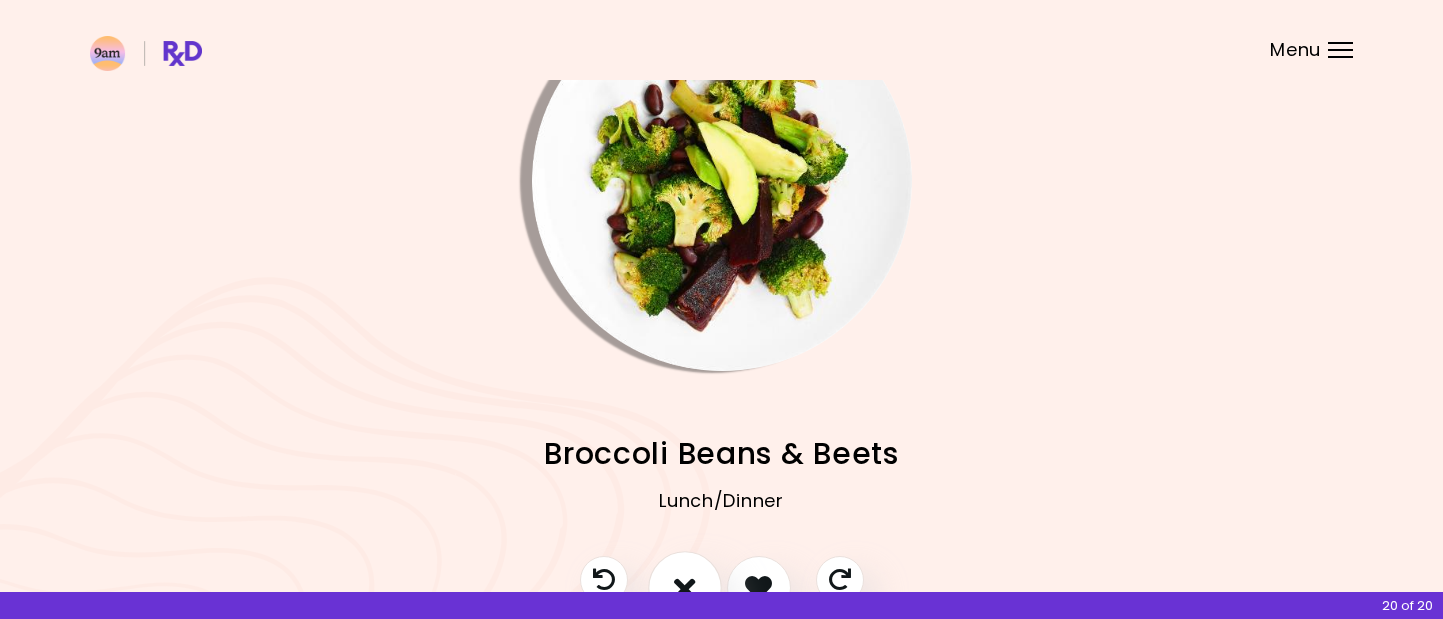click at bounding box center [685, 588] 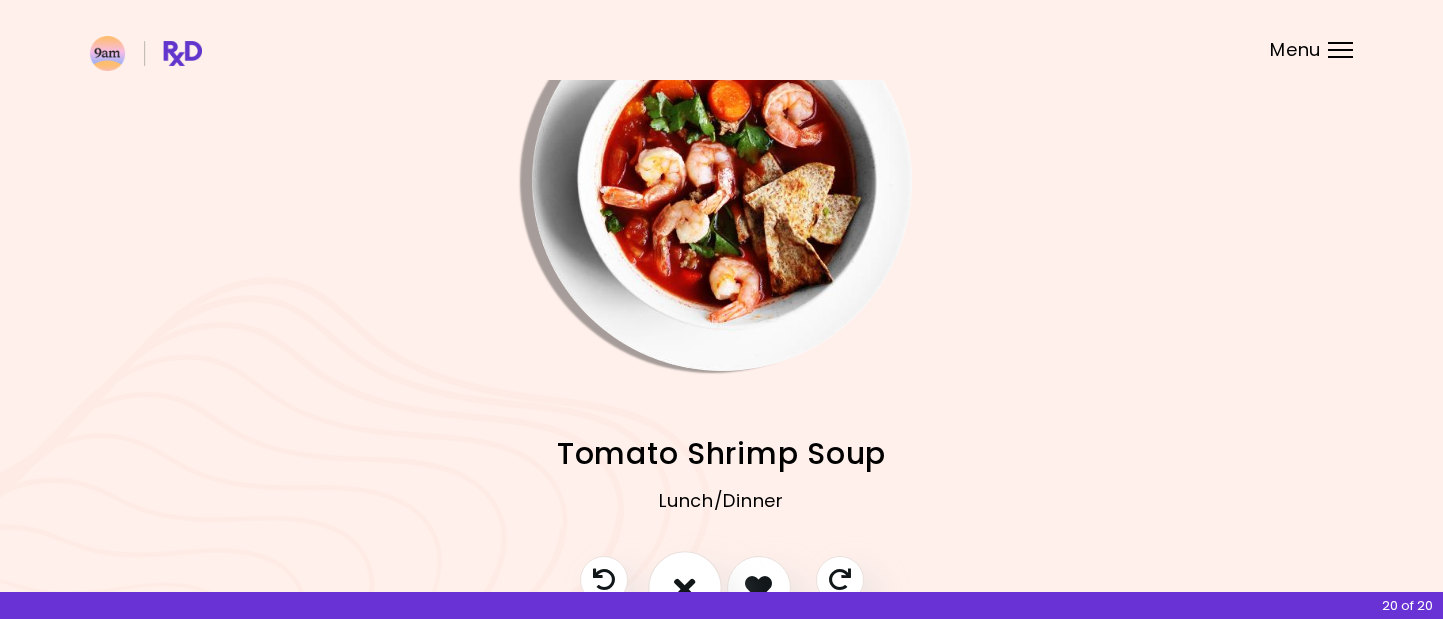 click at bounding box center (685, 587) 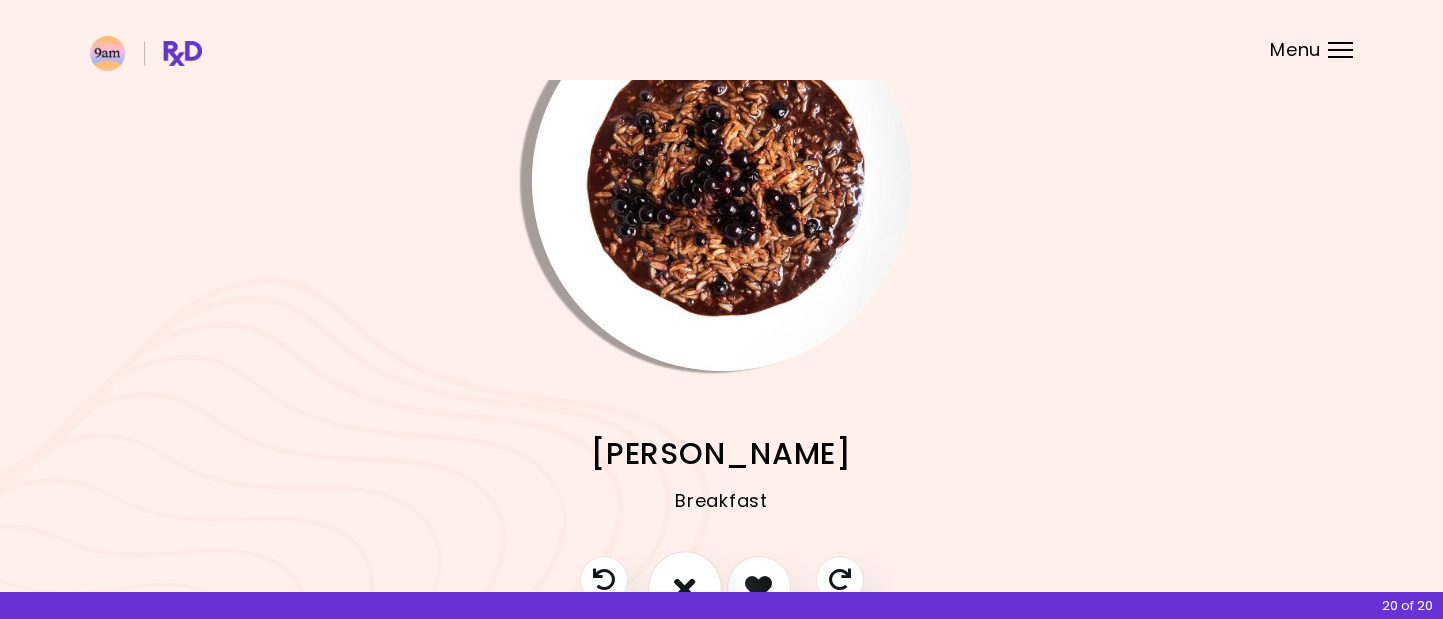 click at bounding box center [685, 587] 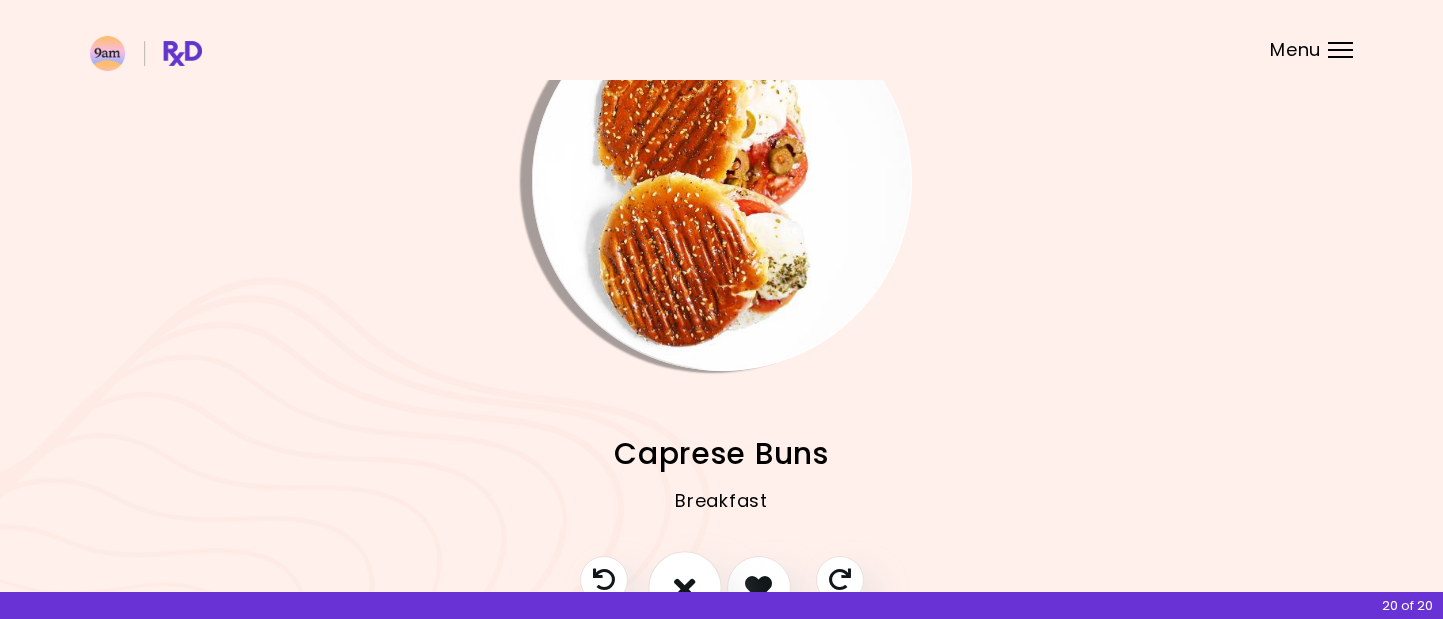click at bounding box center [685, 587] 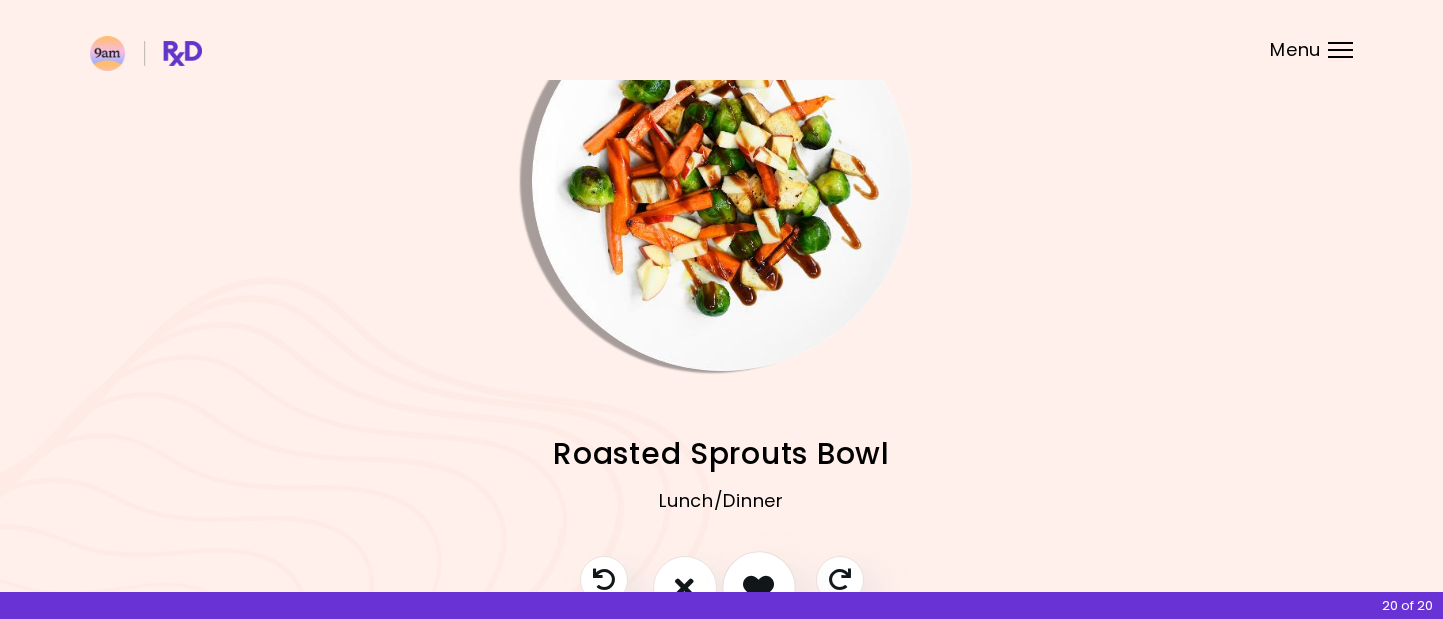 click at bounding box center [759, 588] 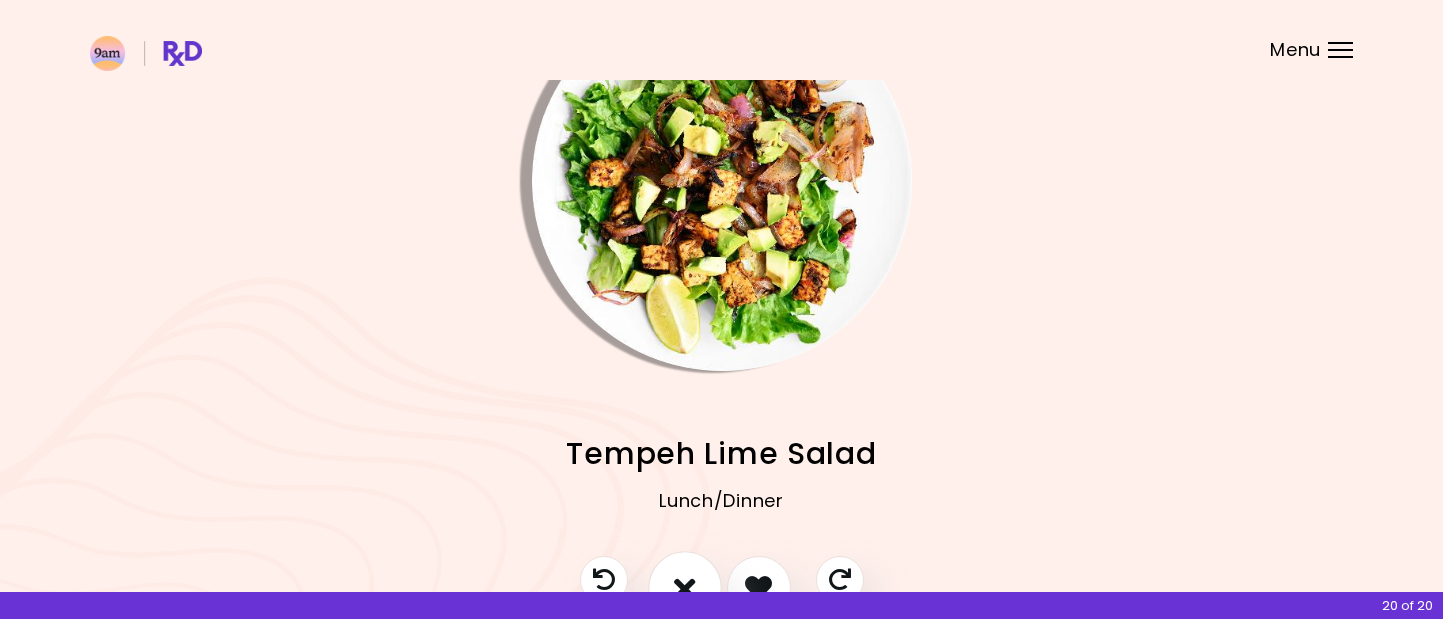 click at bounding box center [685, 588] 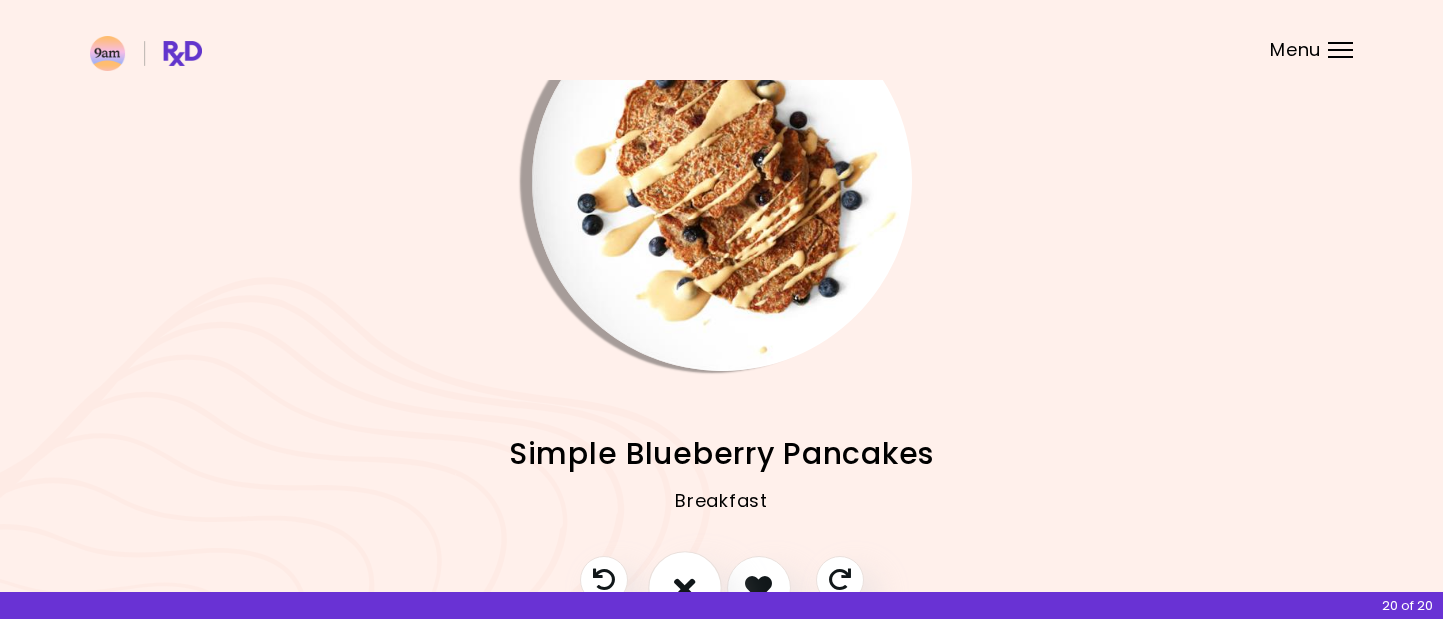 click at bounding box center (685, 588) 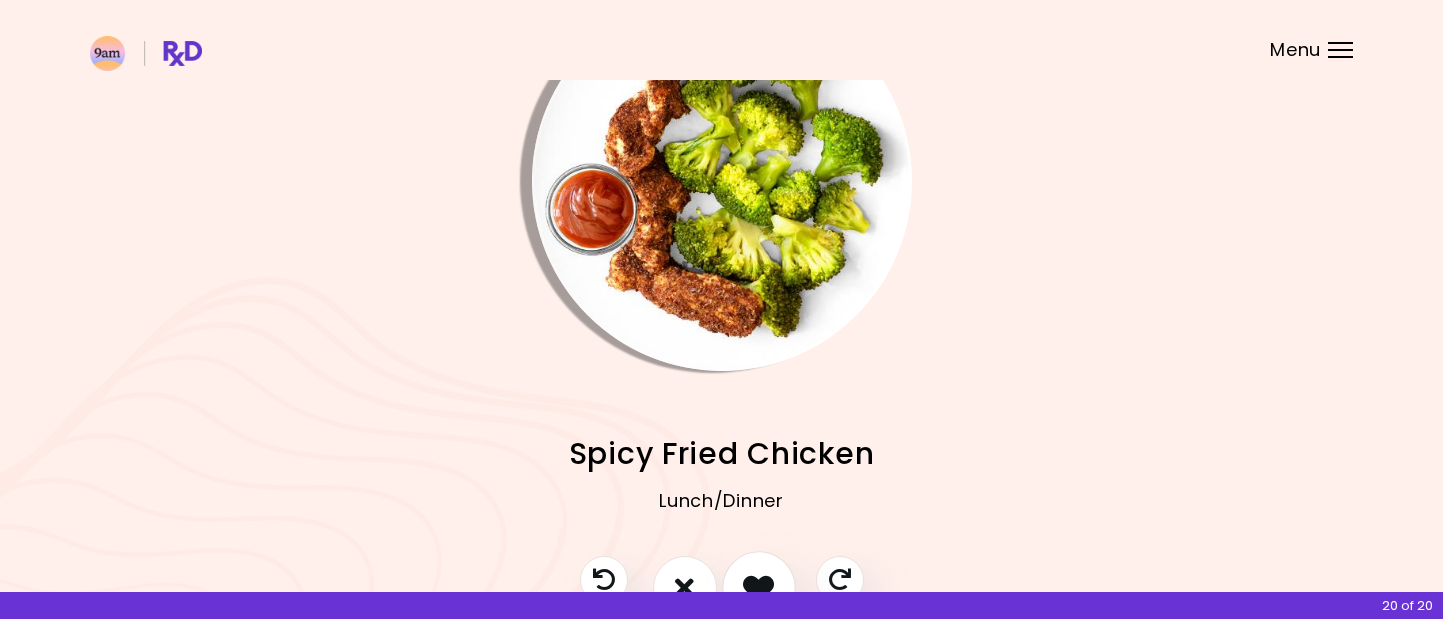 click at bounding box center [758, 587] 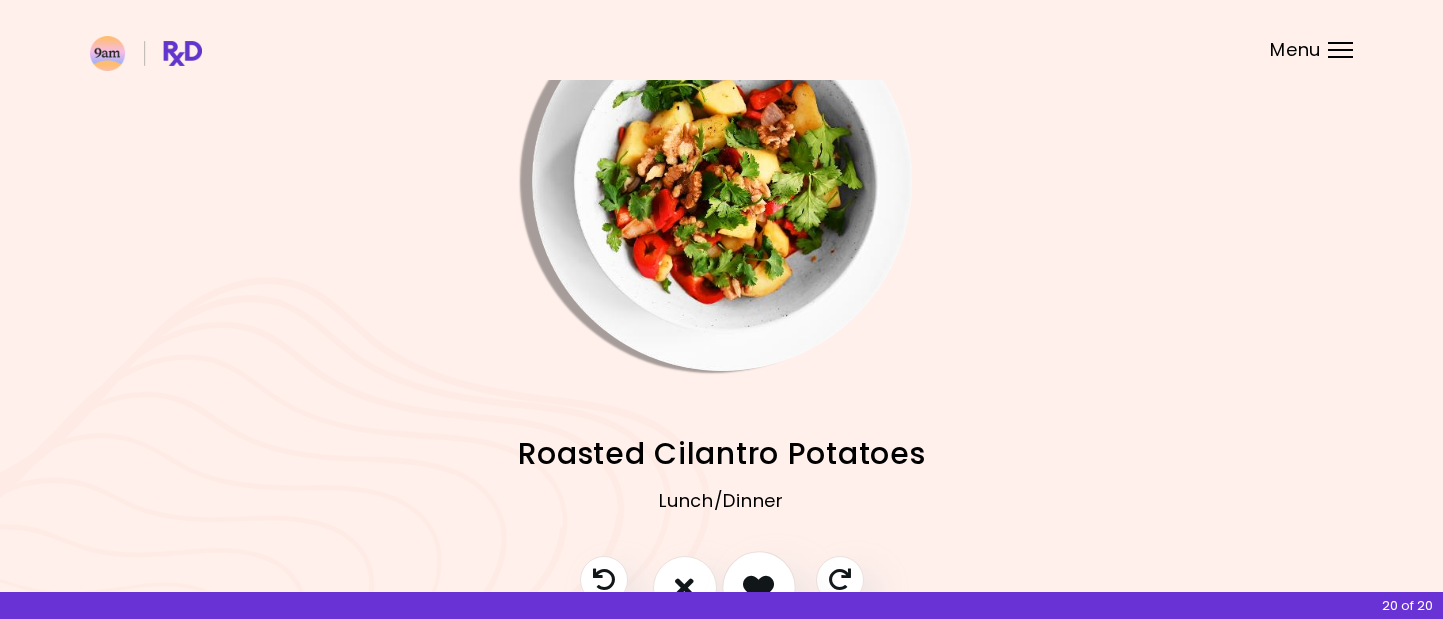 click at bounding box center (759, 588) 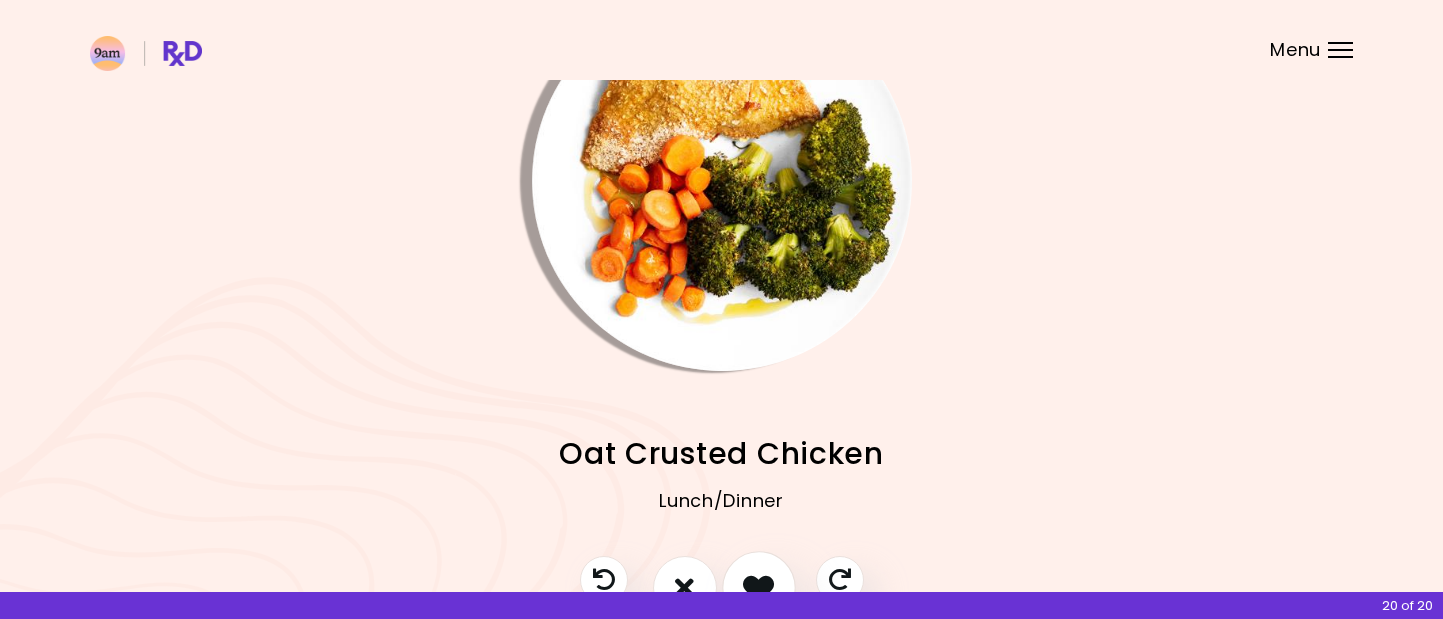 click at bounding box center (759, 588) 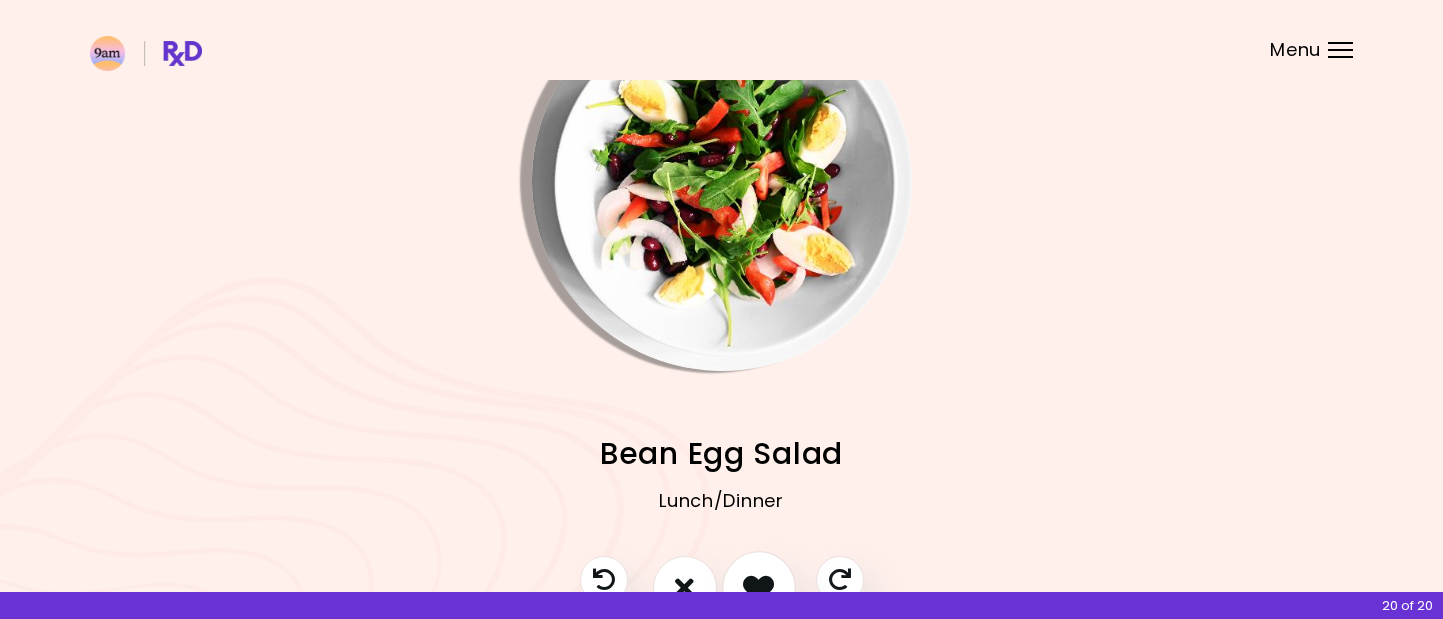 click at bounding box center (759, 588) 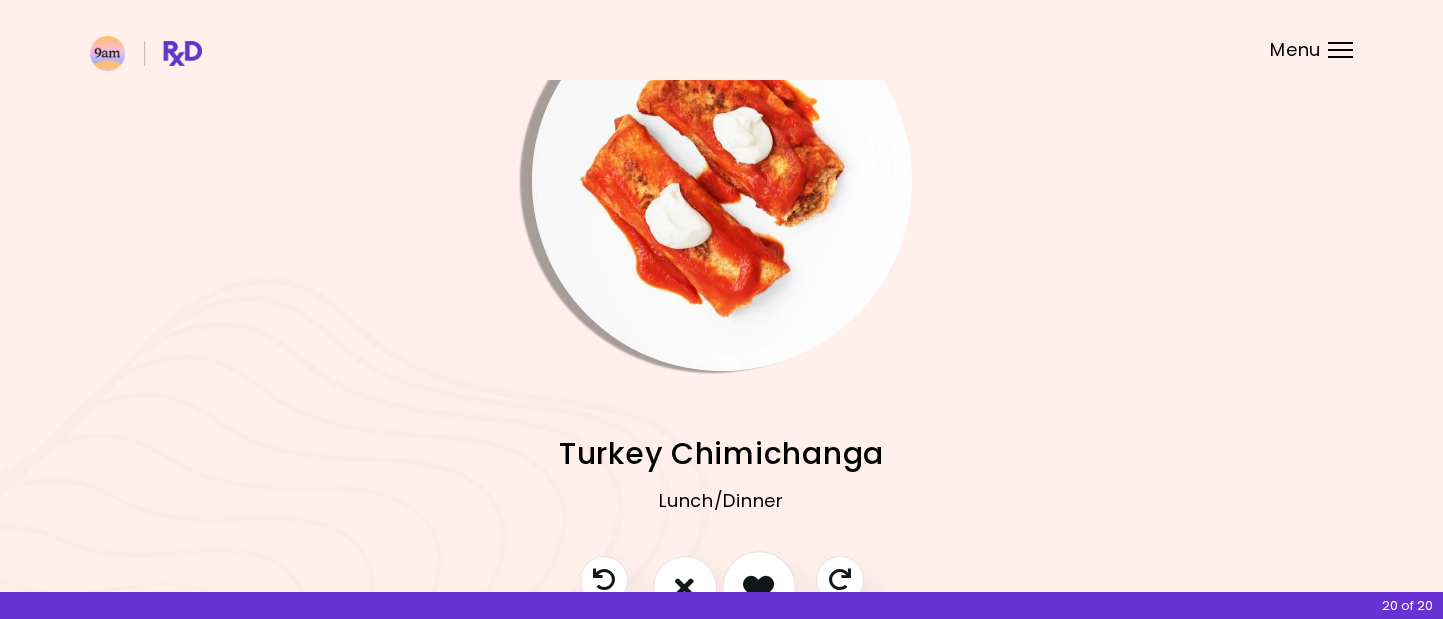 click at bounding box center [759, 588] 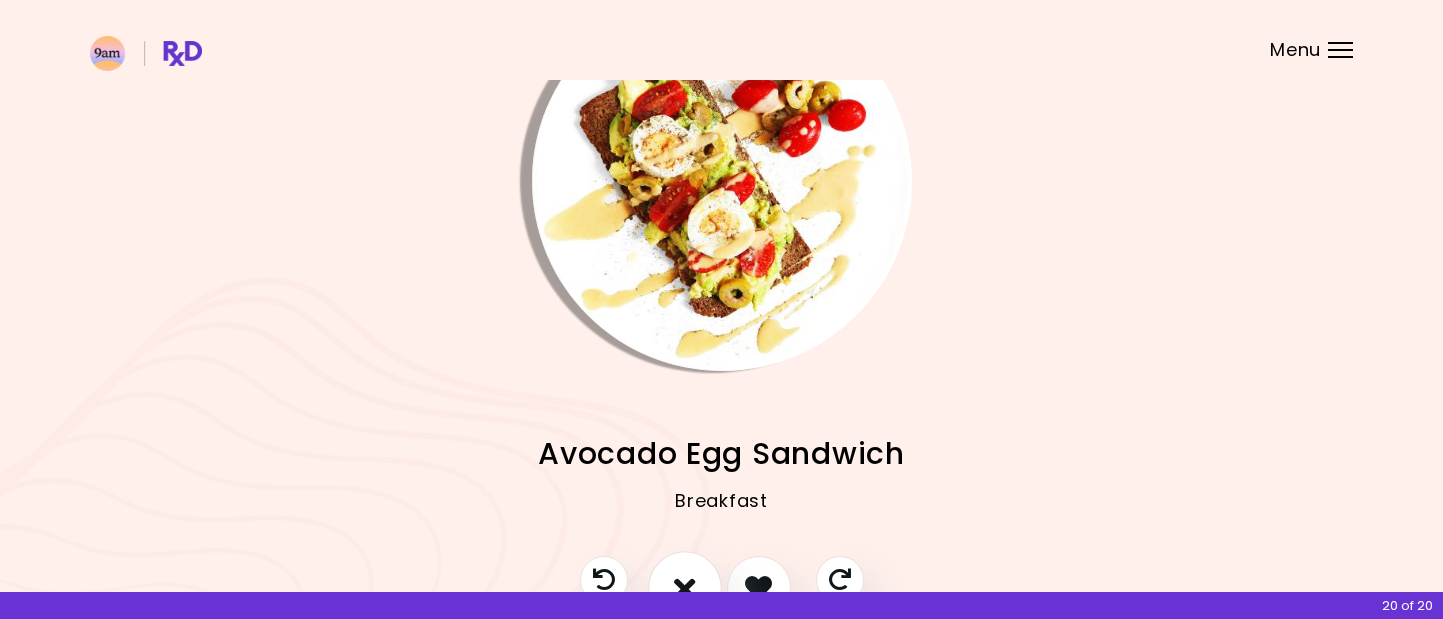 click at bounding box center [685, 587] 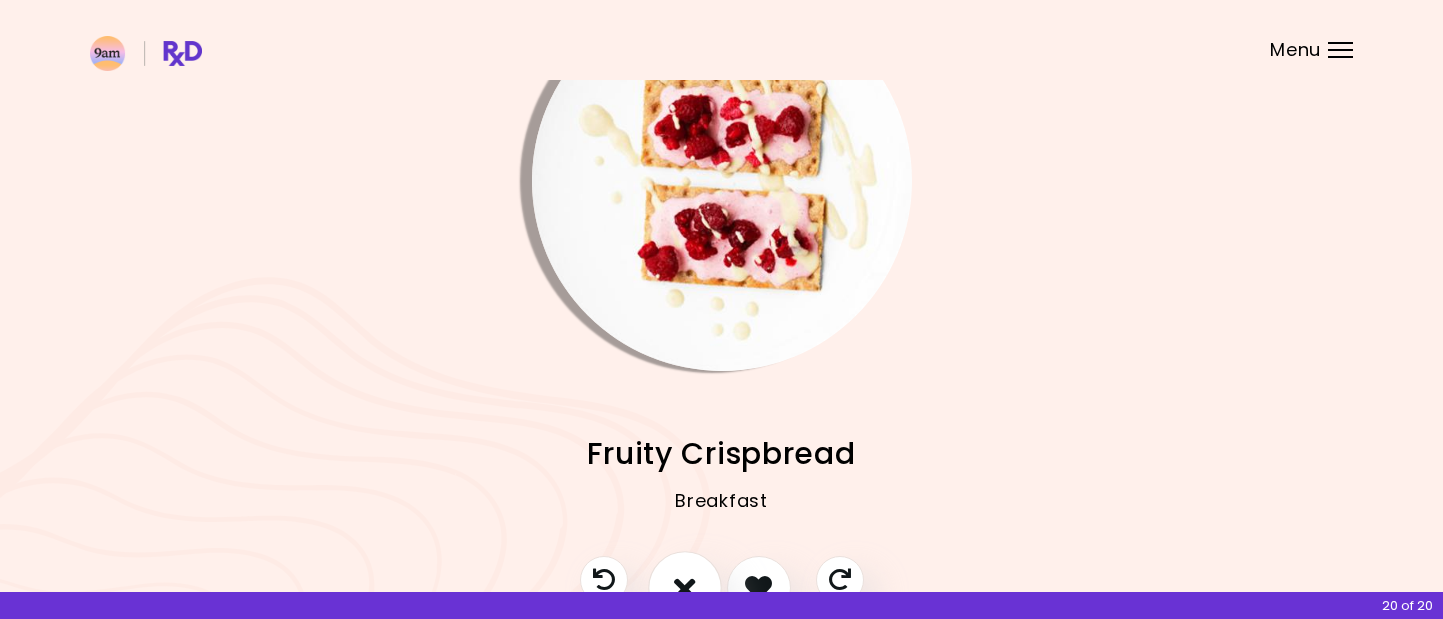 click at bounding box center (685, 587) 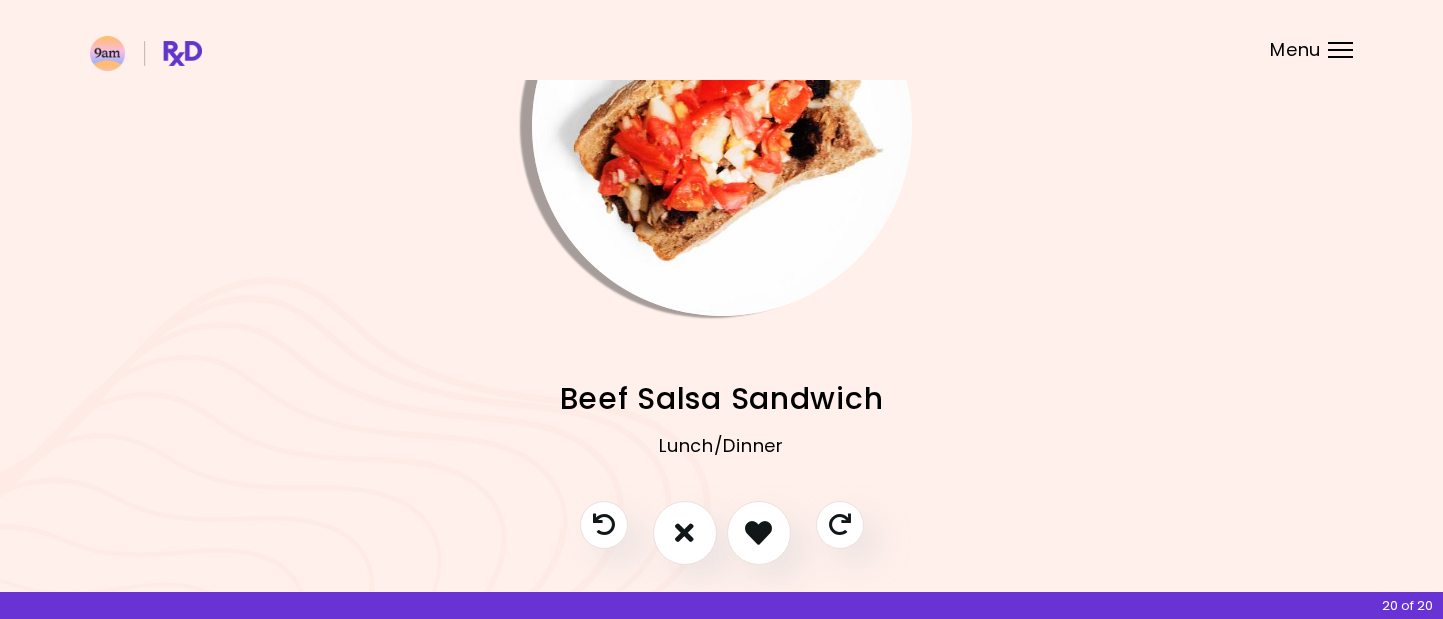 scroll, scrollTop: 231, scrollLeft: 0, axis: vertical 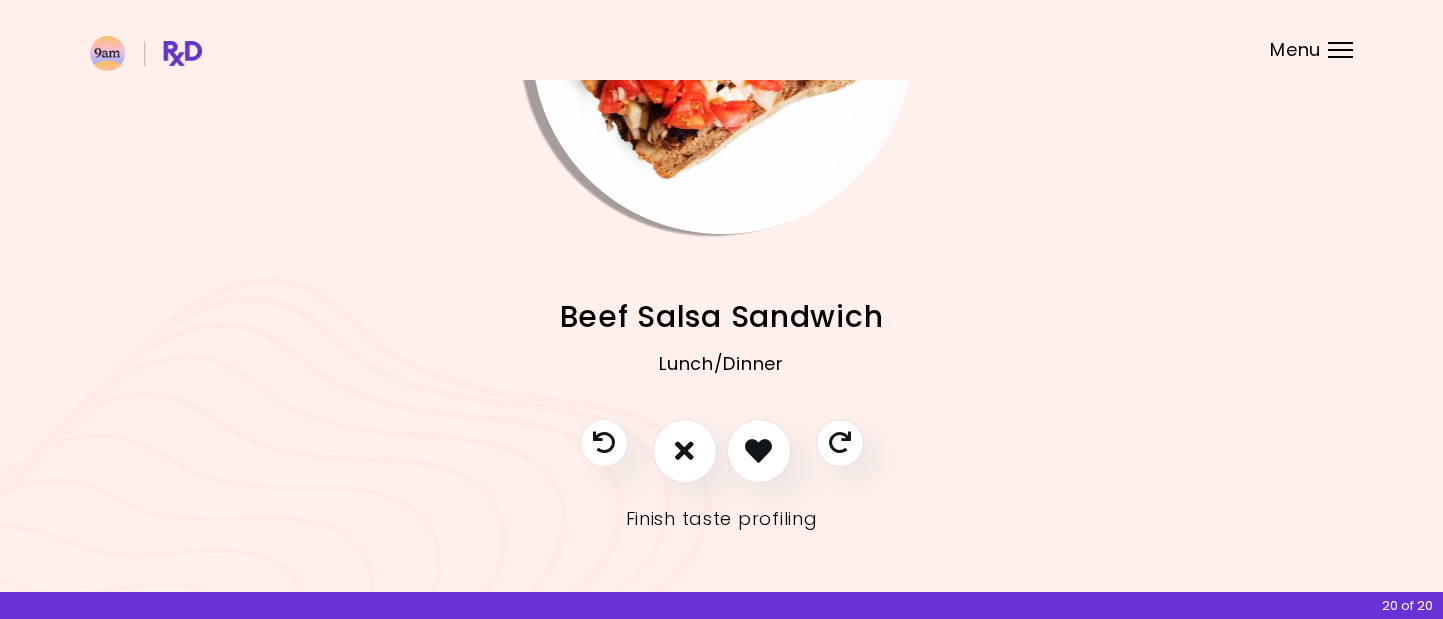 click on "Finish taste profiling" at bounding box center [722, 519] 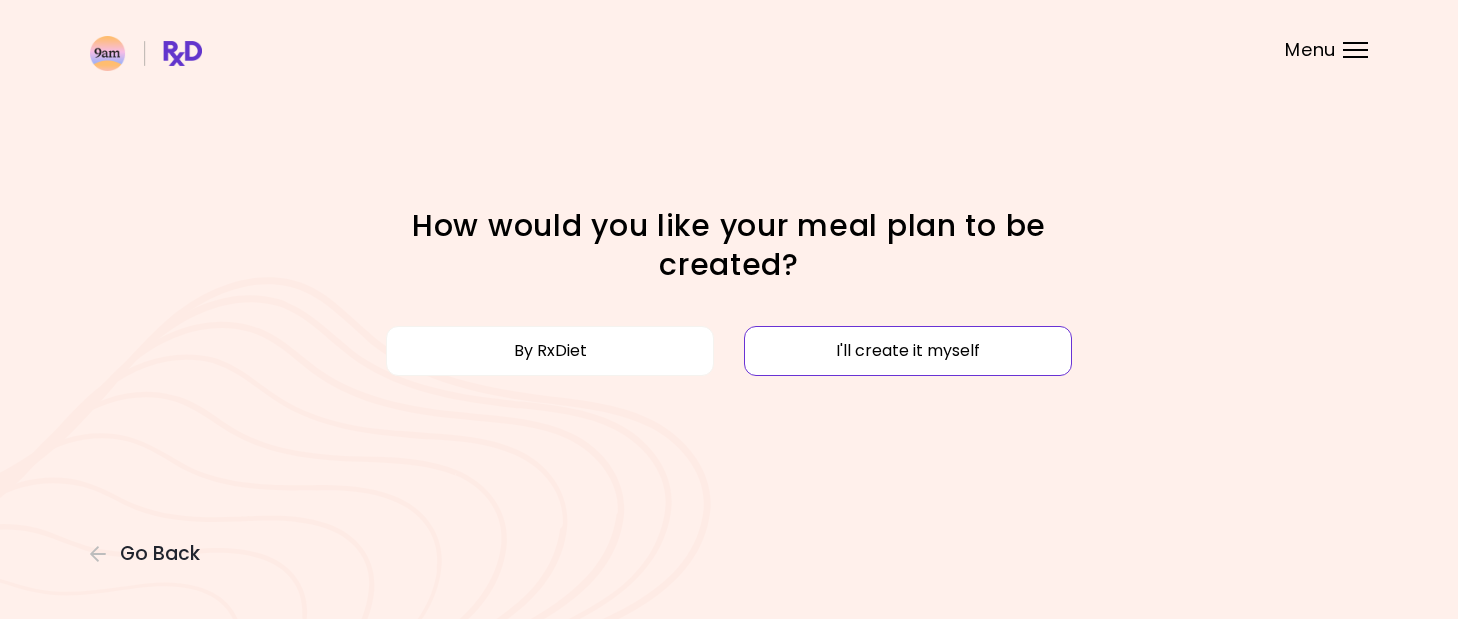 click on "I'll create it myself" at bounding box center (908, 351) 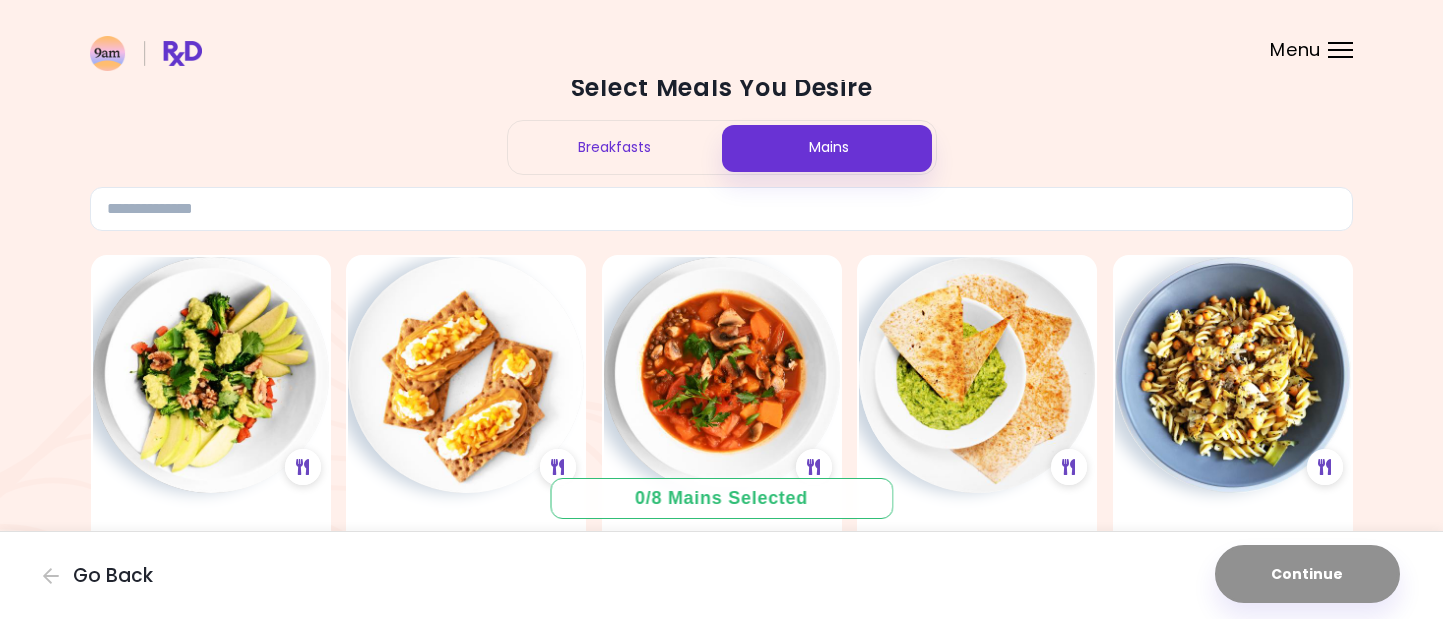 scroll, scrollTop: 0, scrollLeft: 0, axis: both 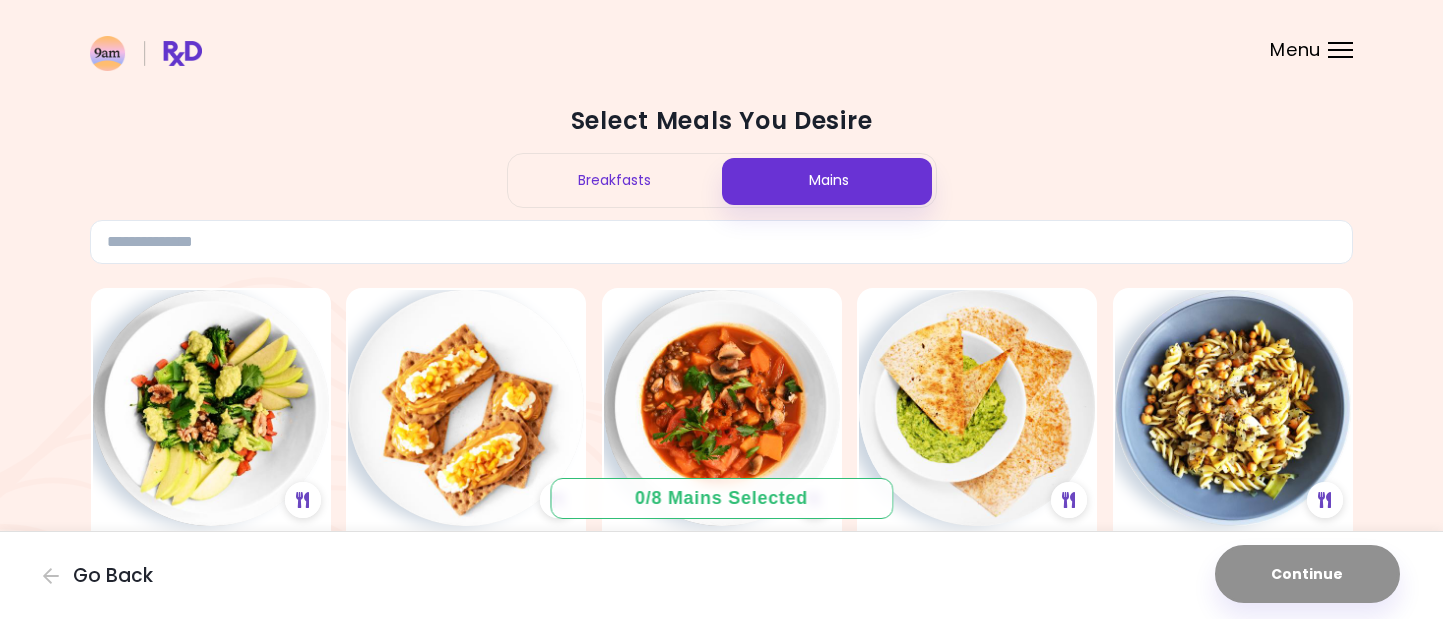 click on "Breakfasts" at bounding box center (615, 180) 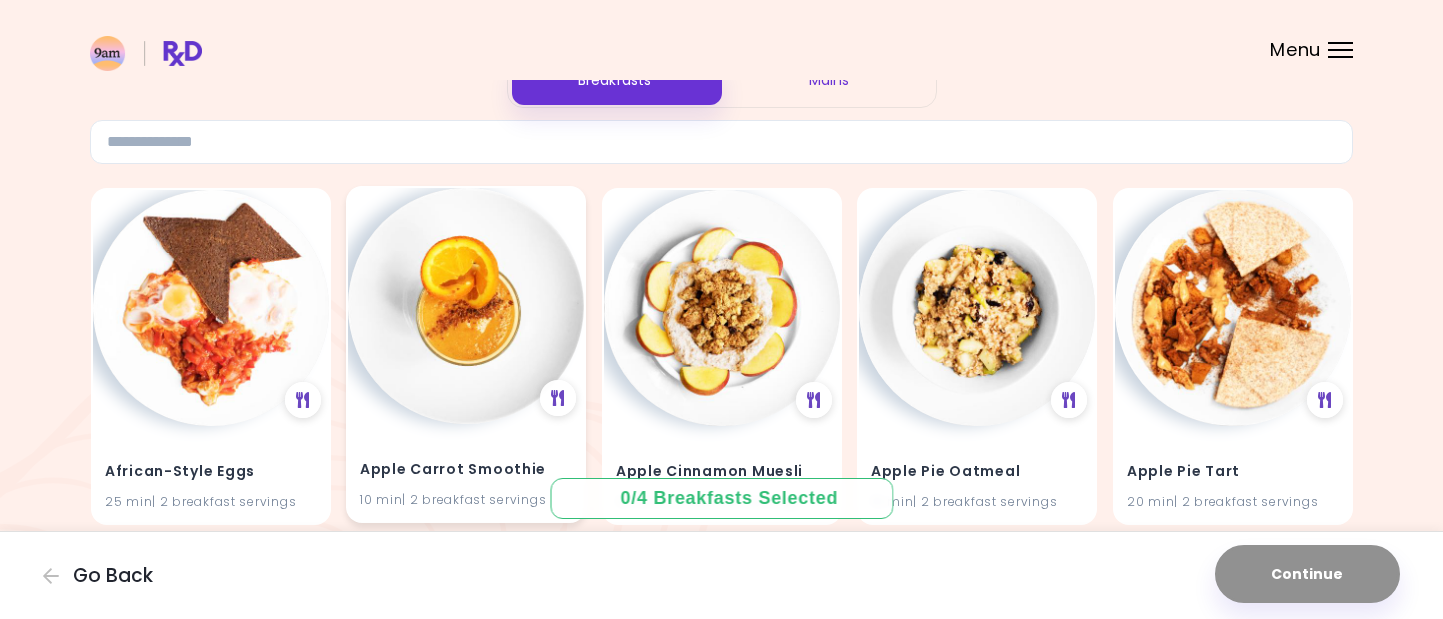scroll, scrollTop: 200, scrollLeft: 0, axis: vertical 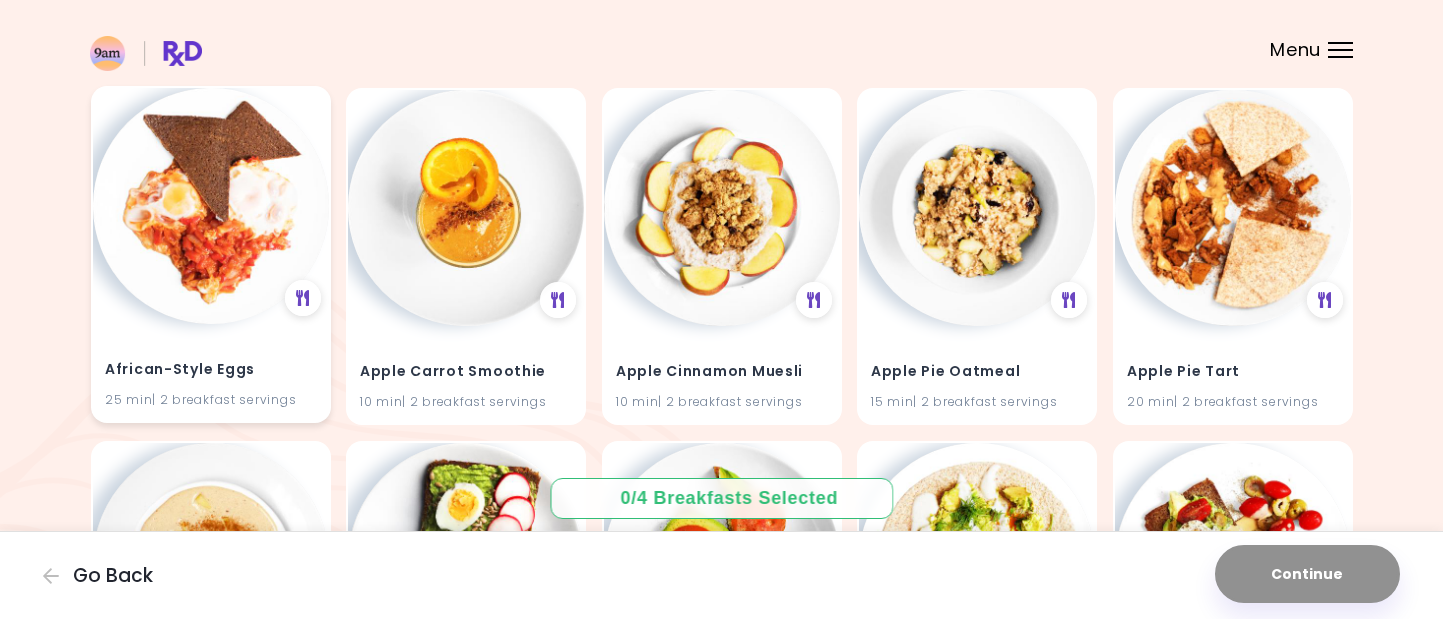 click at bounding box center (211, 206) 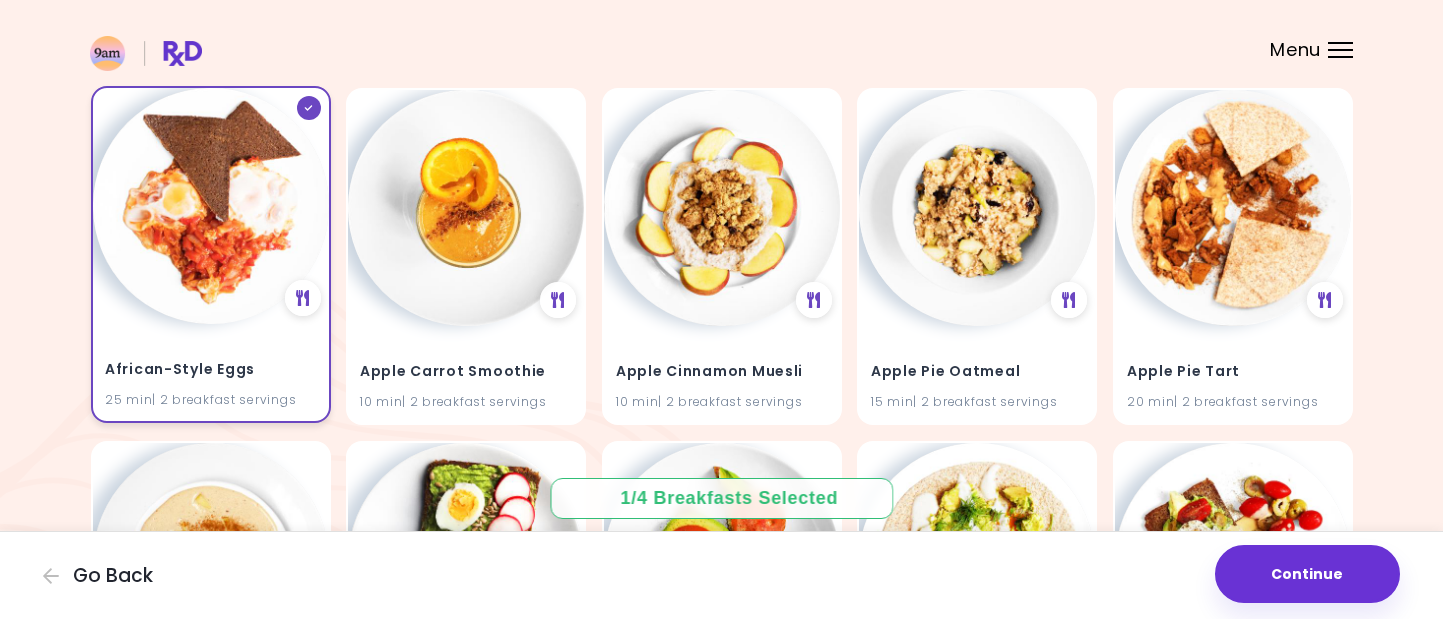 click at bounding box center (211, 206) 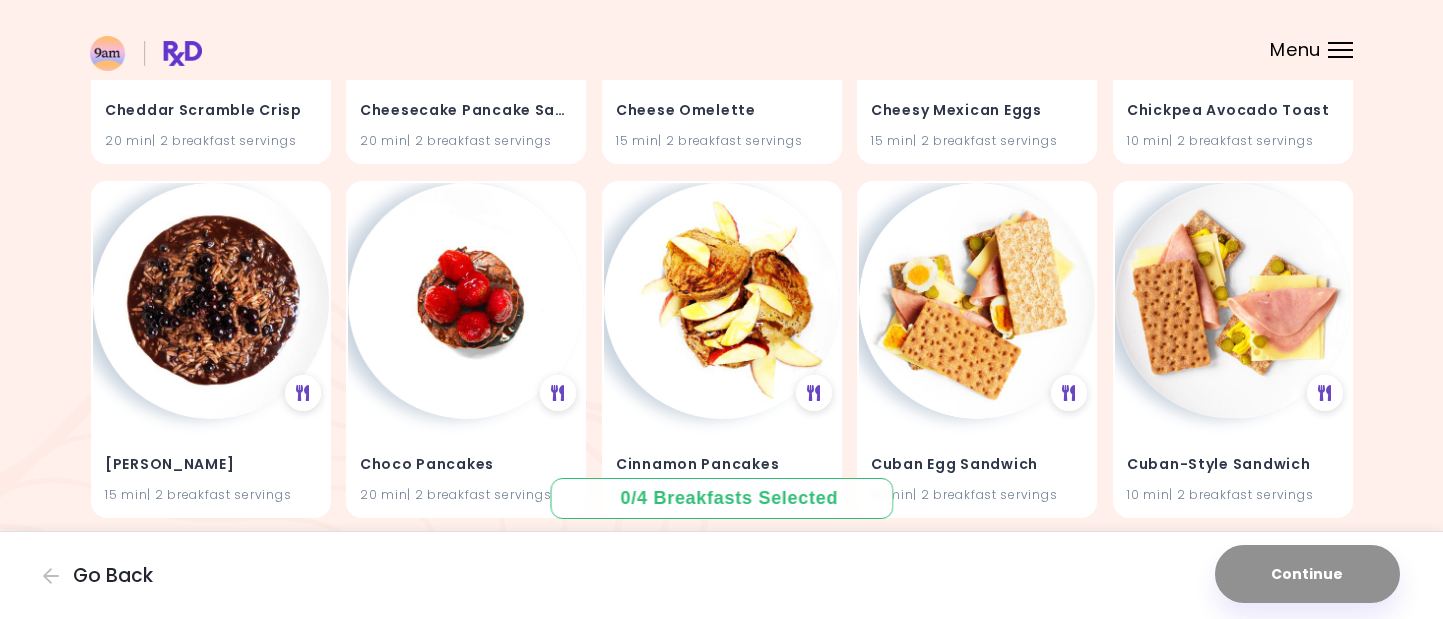 scroll, scrollTop: 2600, scrollLeft: 0, axis: vertical 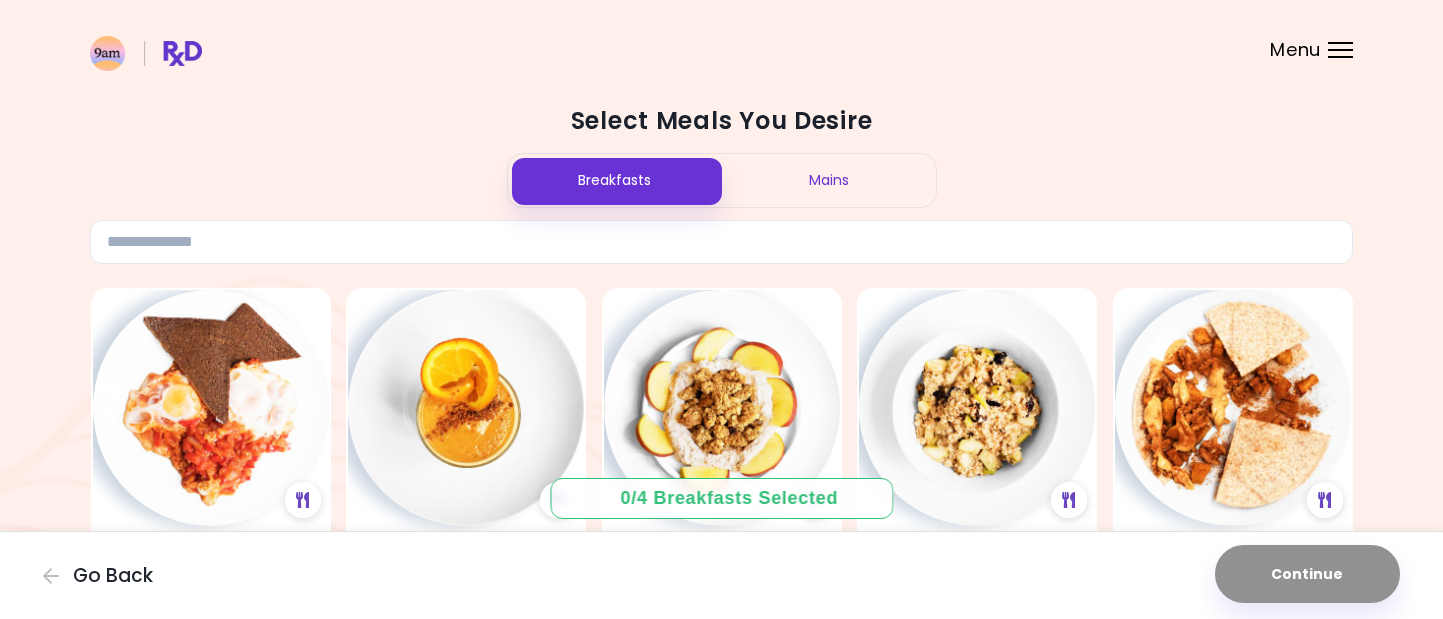 drag, startPoint x: 988, startPoint y: 255, endPoint x: 941, endPoint y: -93, distance: 351.15952 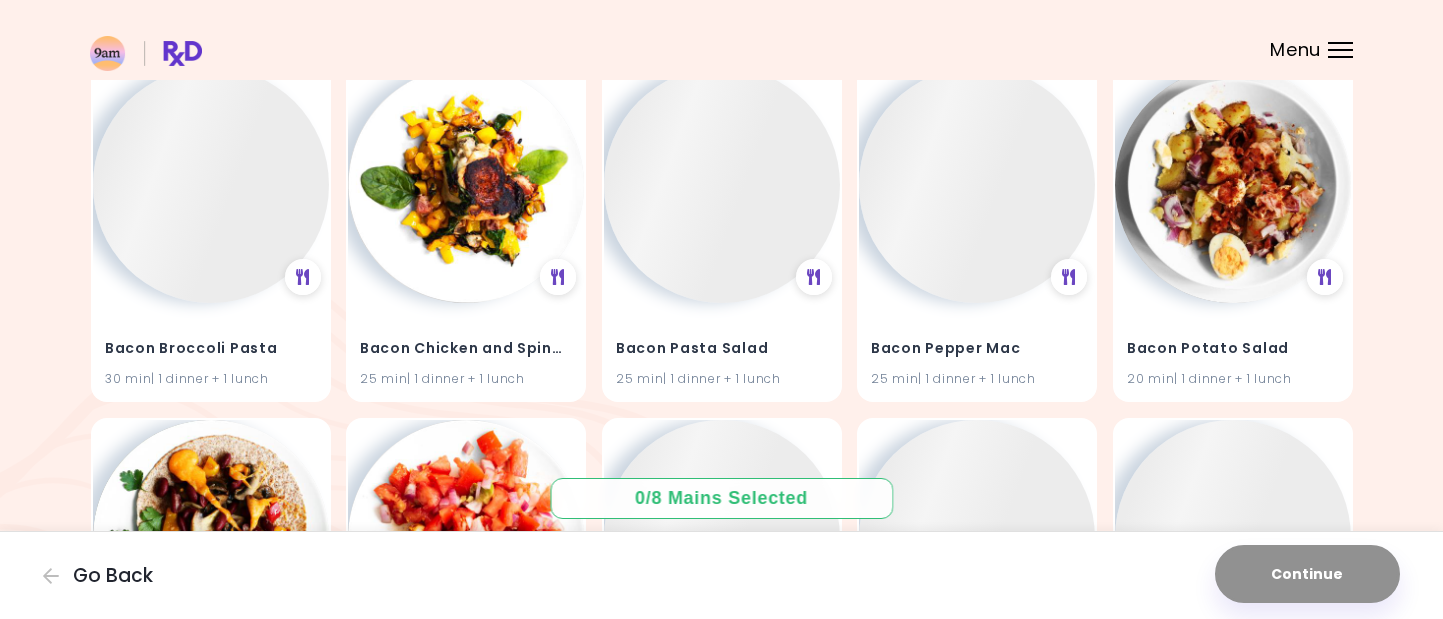 scroll, scrollTop: 2700, scrollLeft: 0, axis: vertical 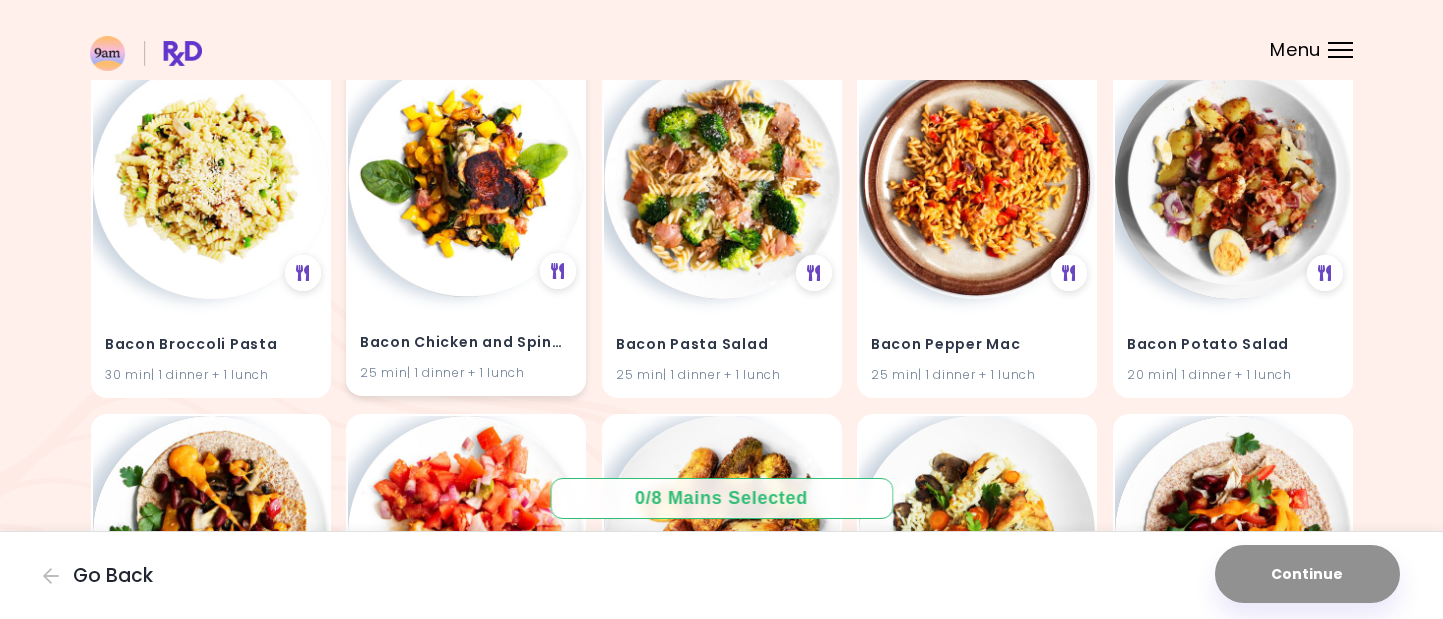 click at bounding box center (466, 179) 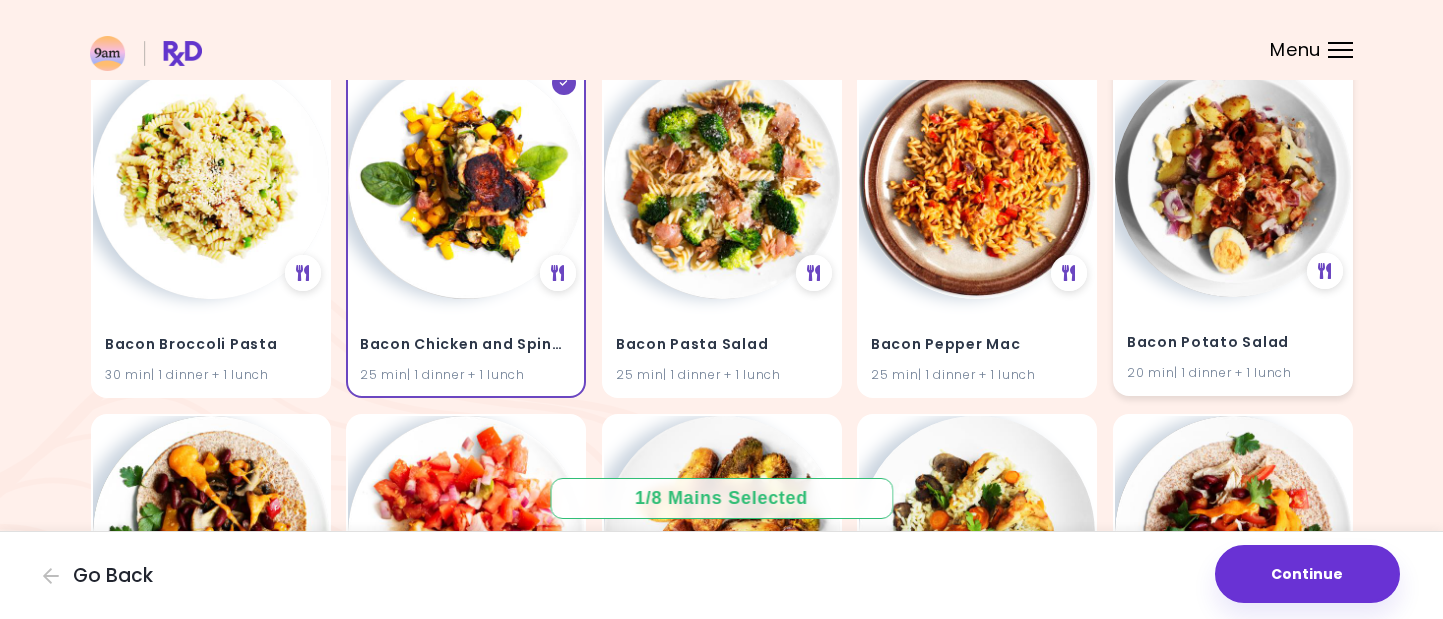 click at bounding box center [1233, 179] 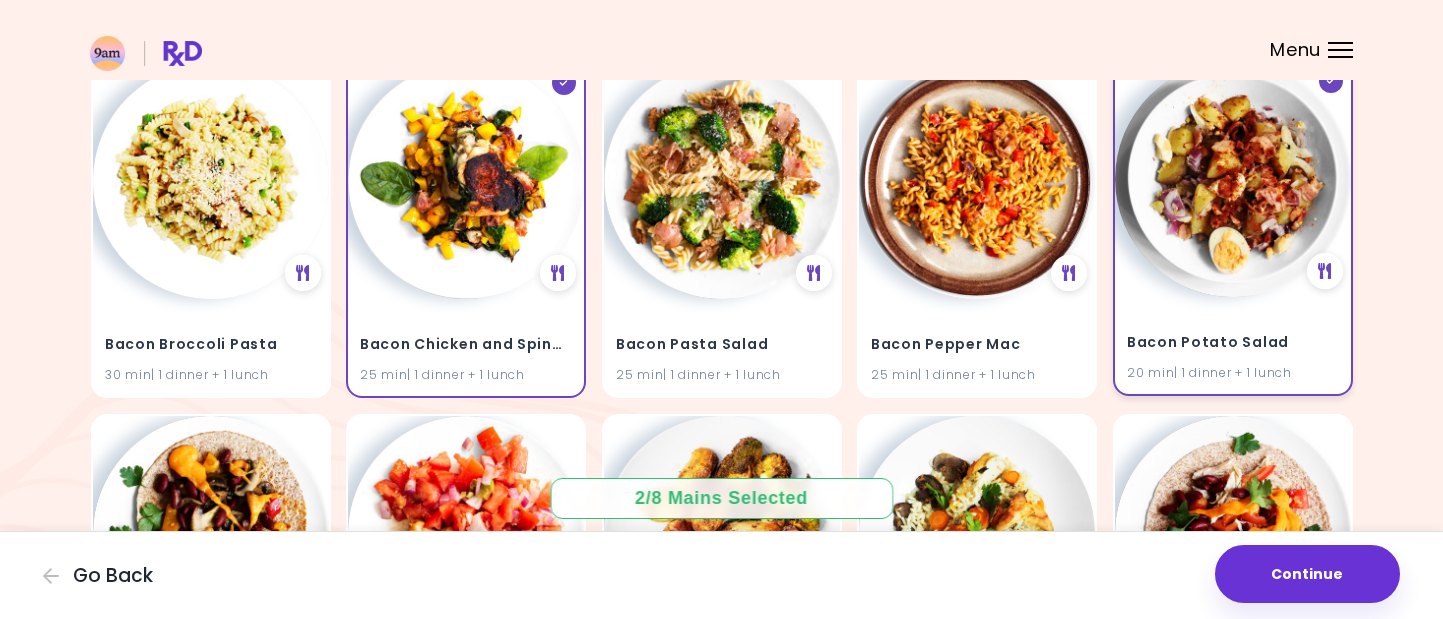 click at bounding box center (1233, 179) 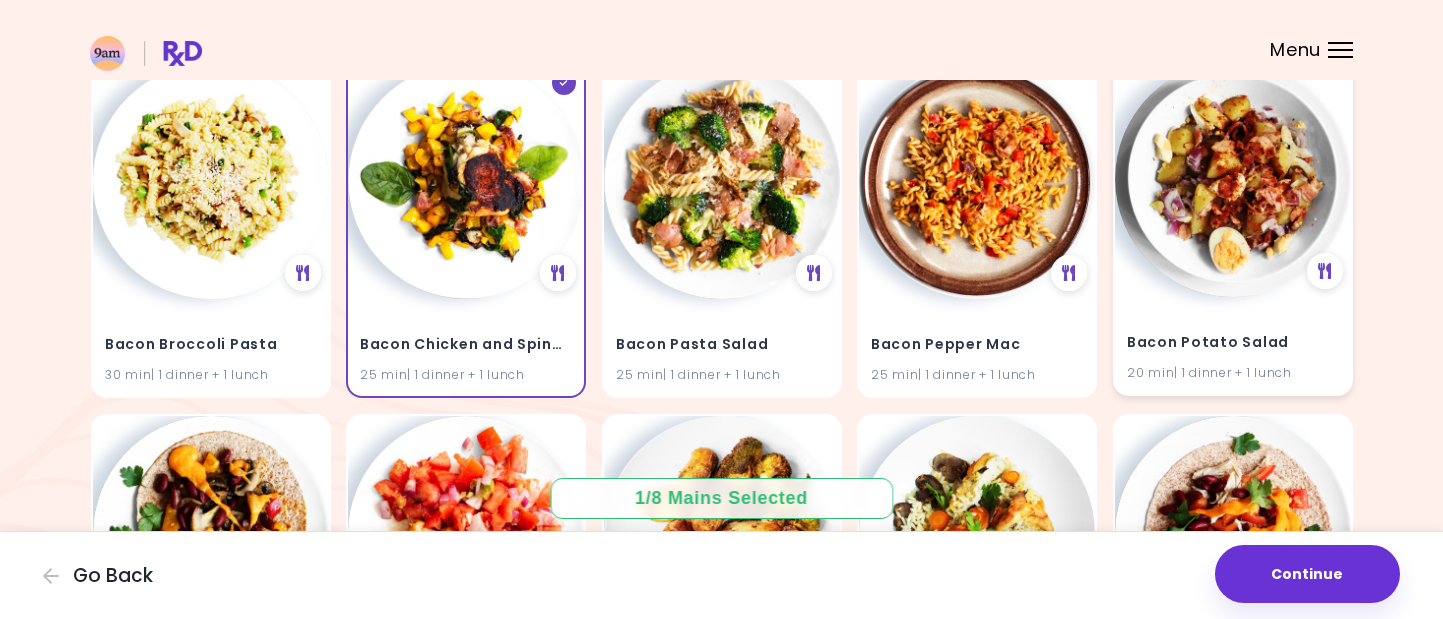 click at bounding box center [1233, 179] 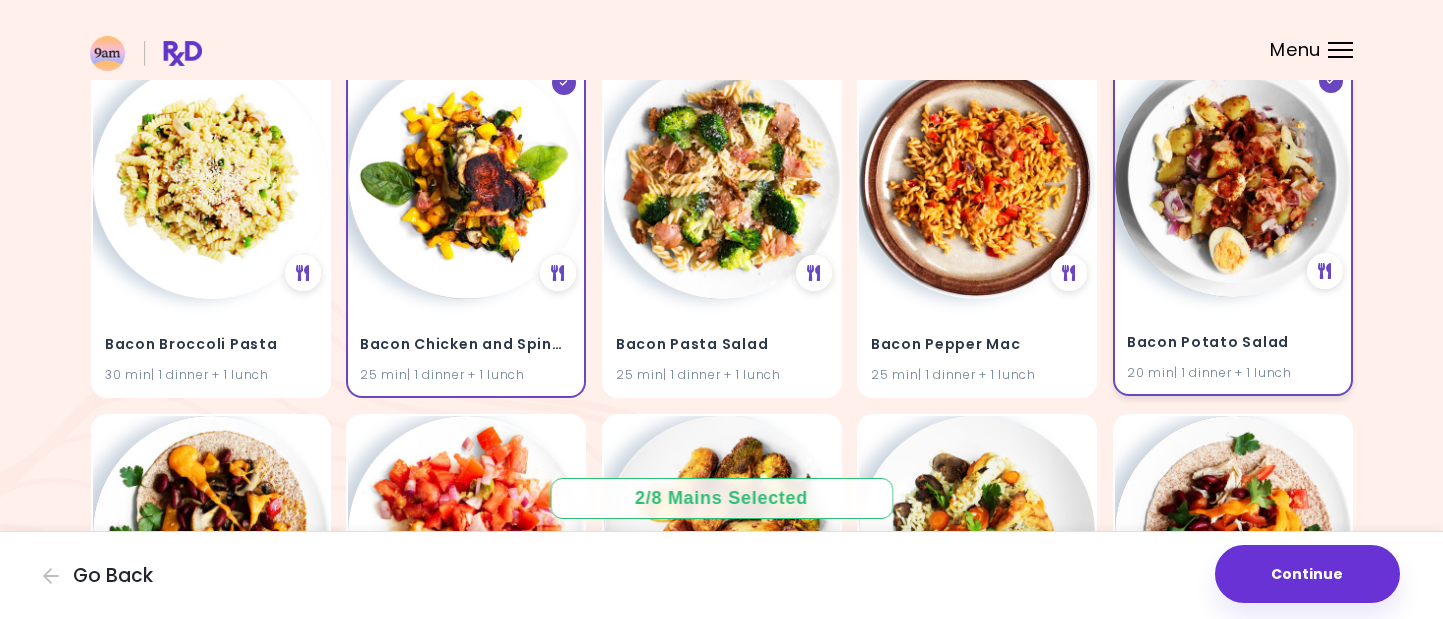 scroll, scrollTop: 3000, scrollLeft: 0, axis: vertical 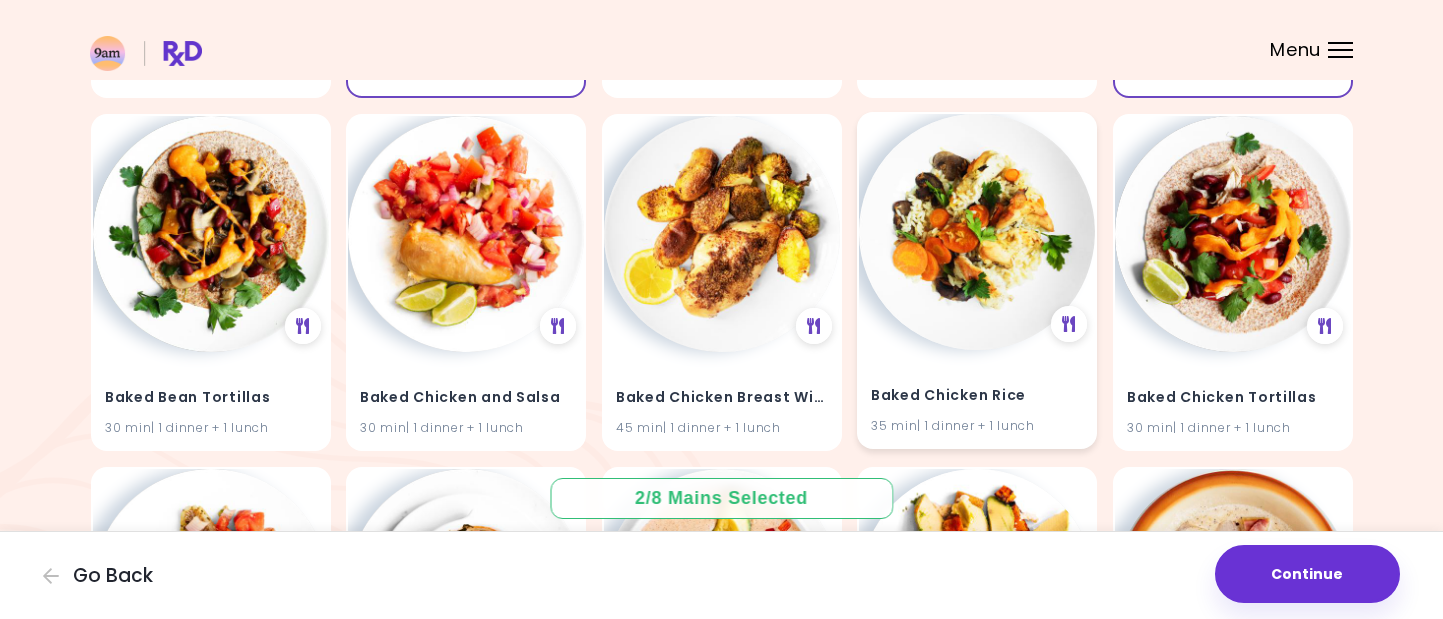 click at bounding box center [977, 232] 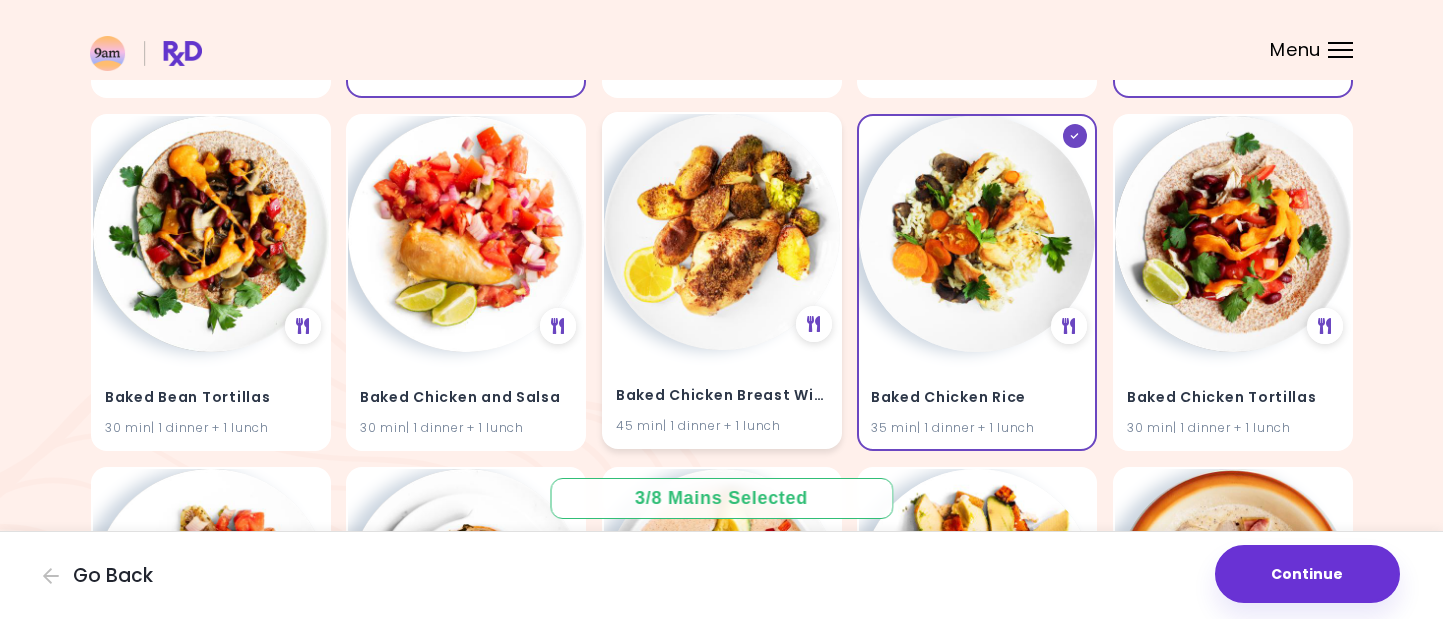 click at bounding box center (722, 232) 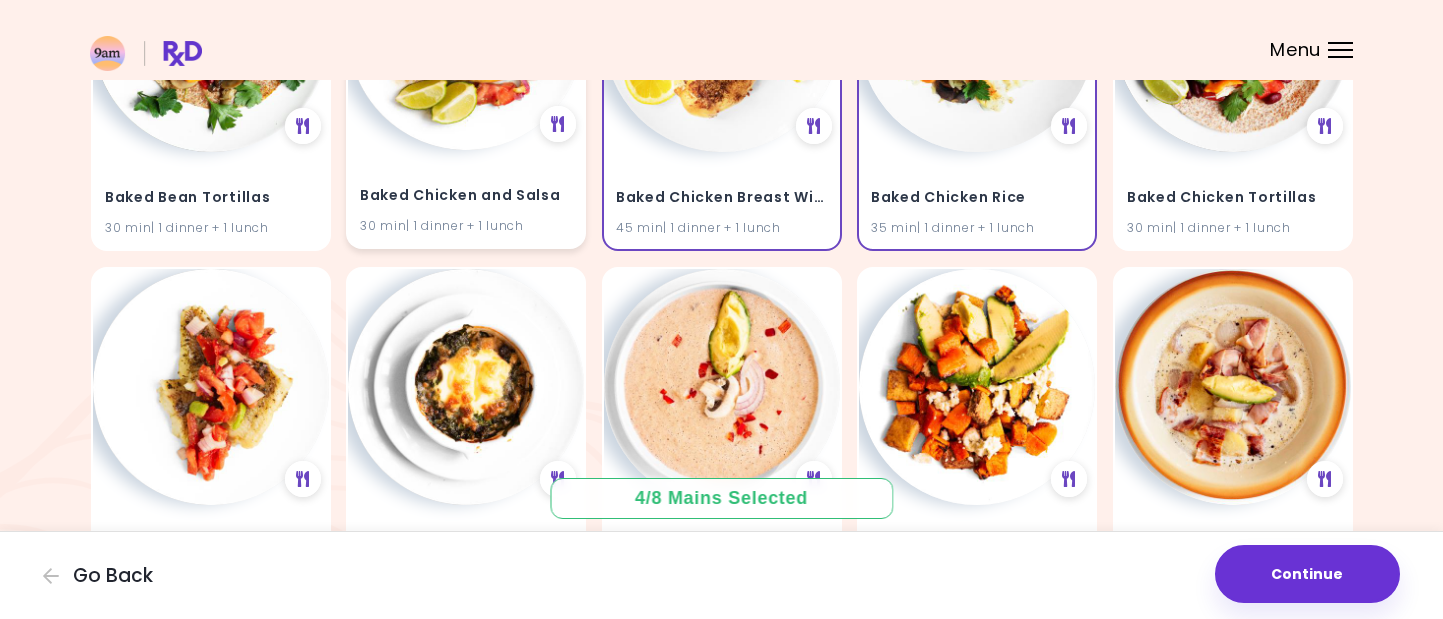scroll, scrollTop: 3300, scrollLeft: 0, axis: vertical 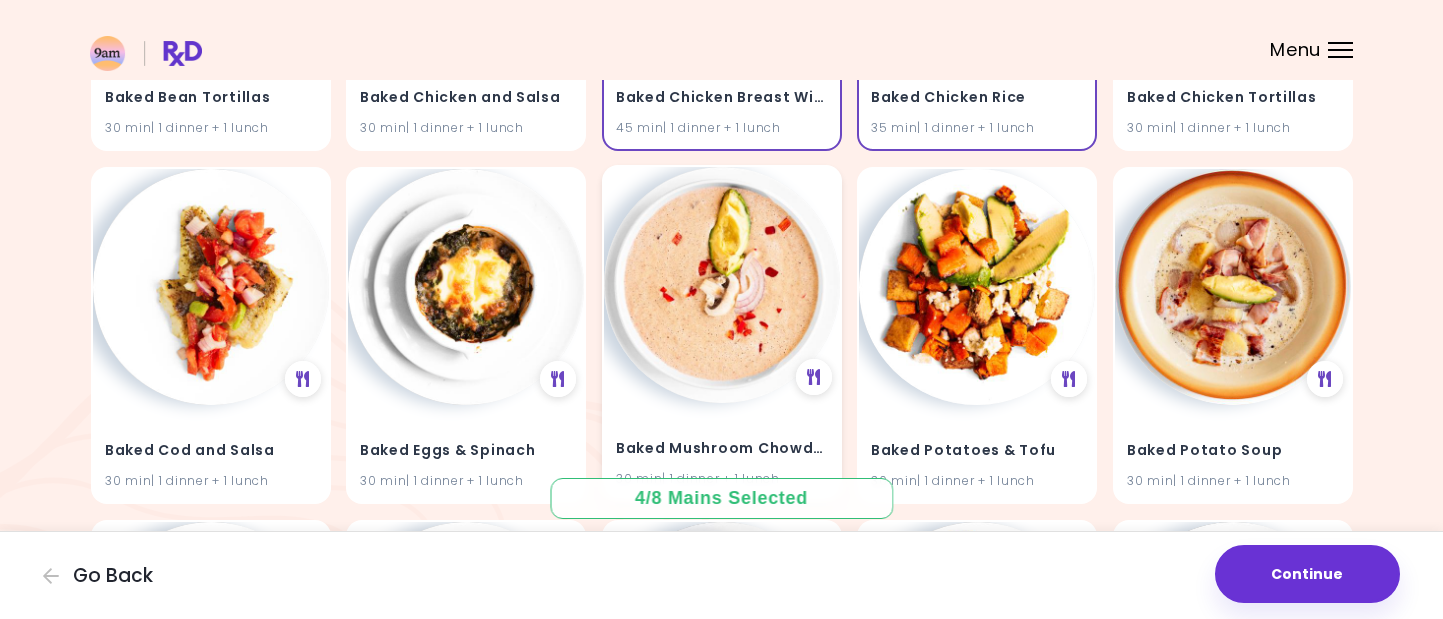 click at bounding box center (722, 285) 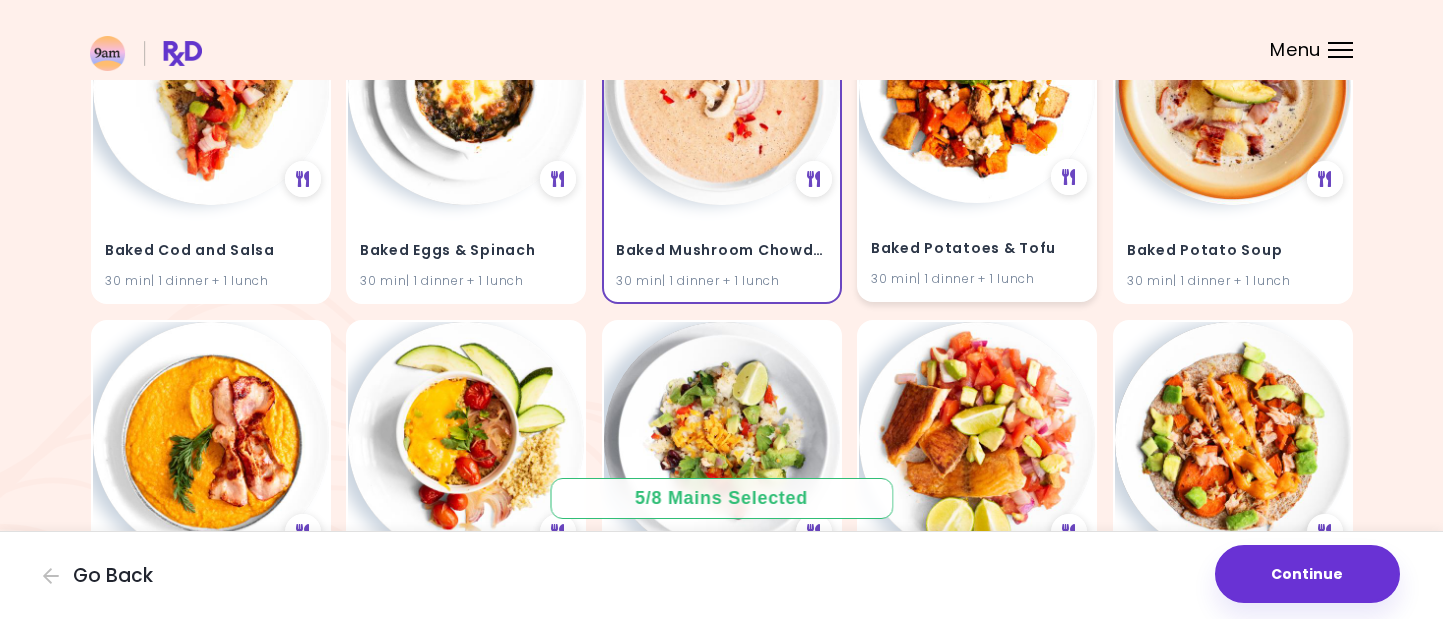 scroll, scrollTop: 3600, scrollLeft: 0, axis: vertical 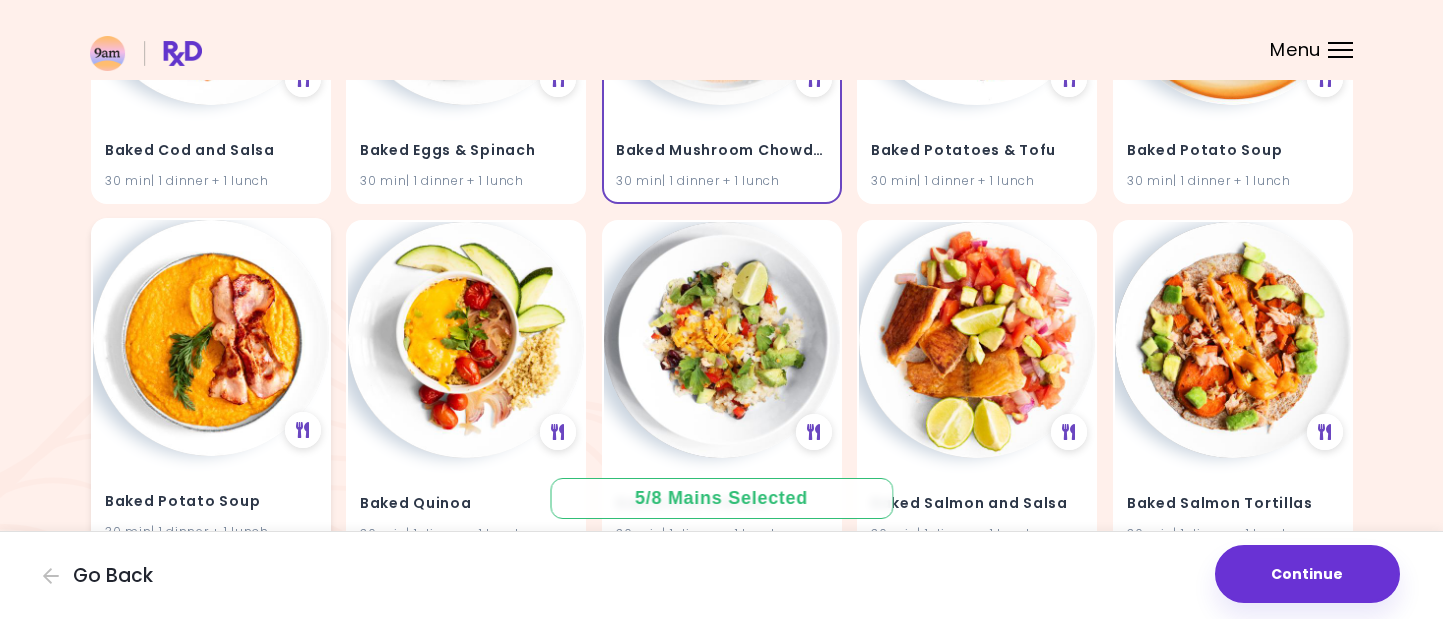 click at bounding box center [211, 338] 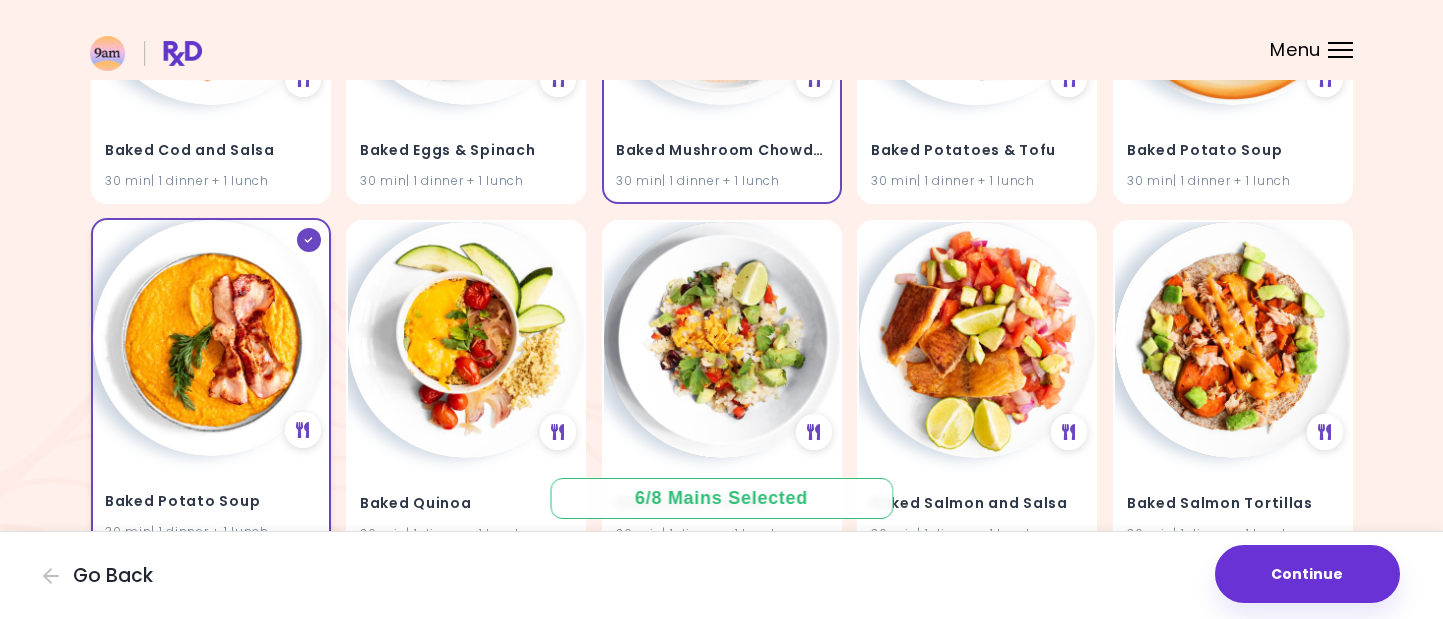 scroll, scrollTop: 3700, scrollLeft: 0, axis: vertical 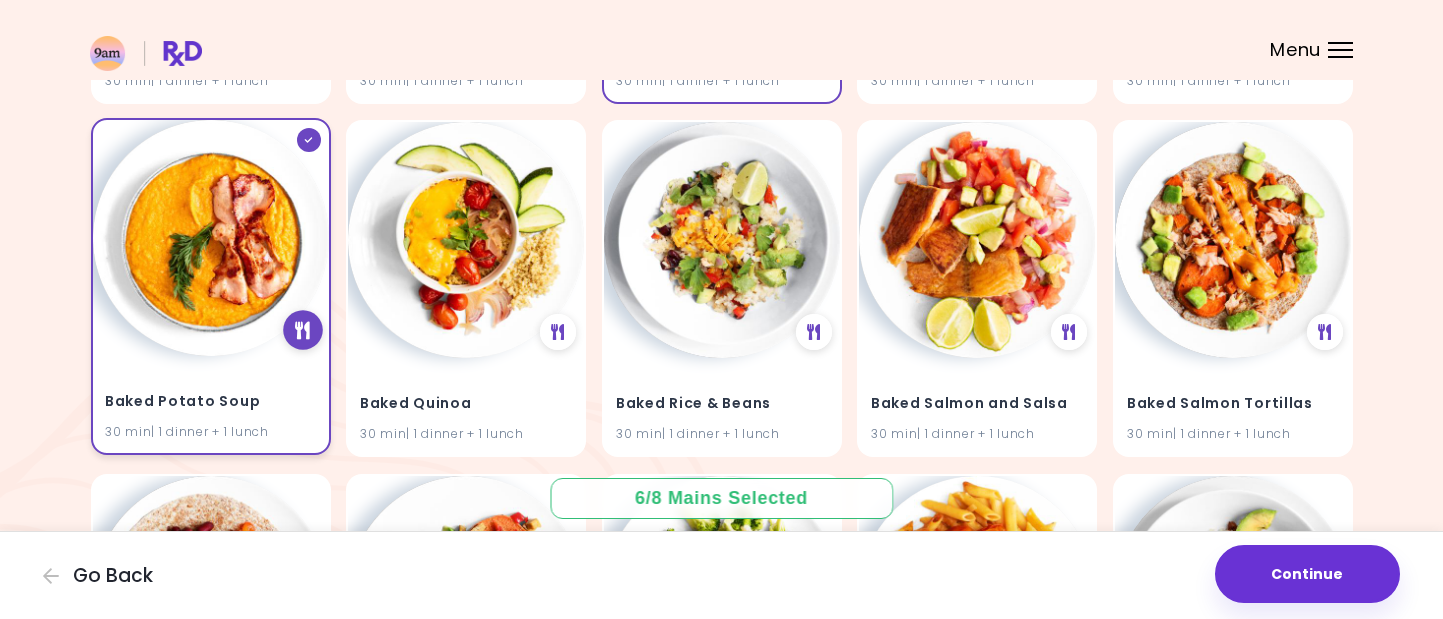click at bounding box center [302, 330] 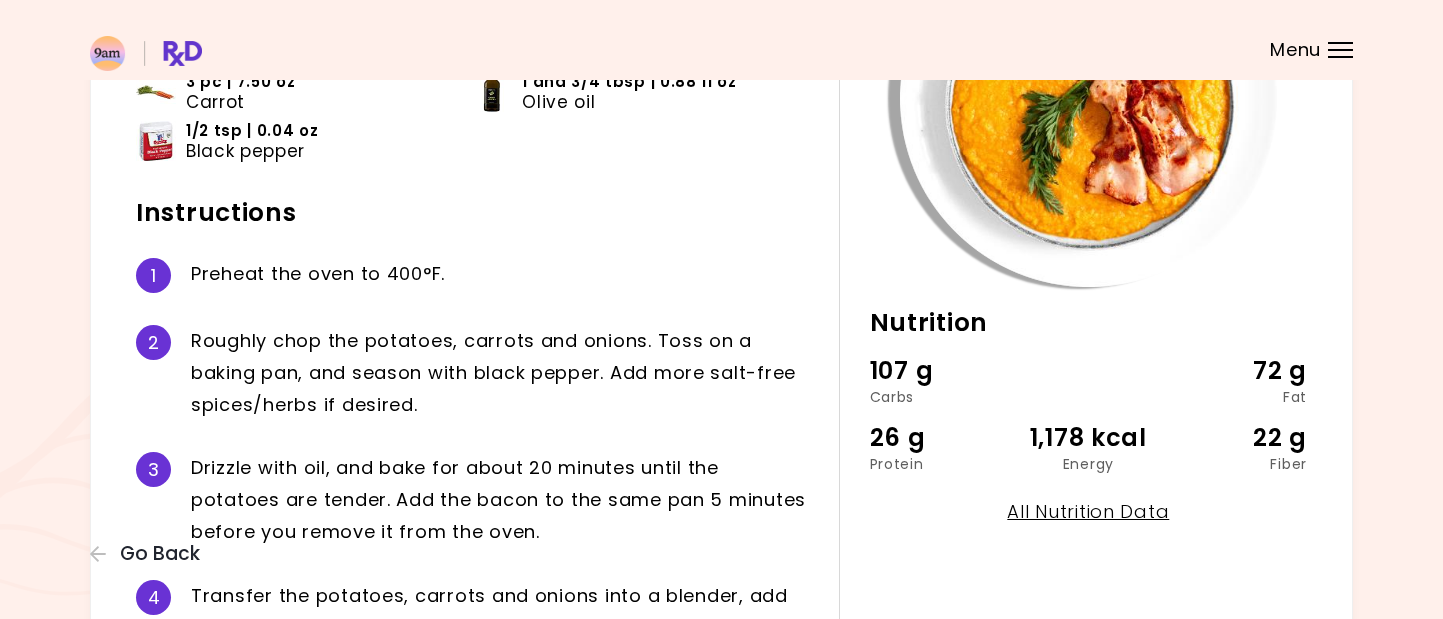 scroll, scrollTop: 400, scrollLeft: 0, axis: vertical 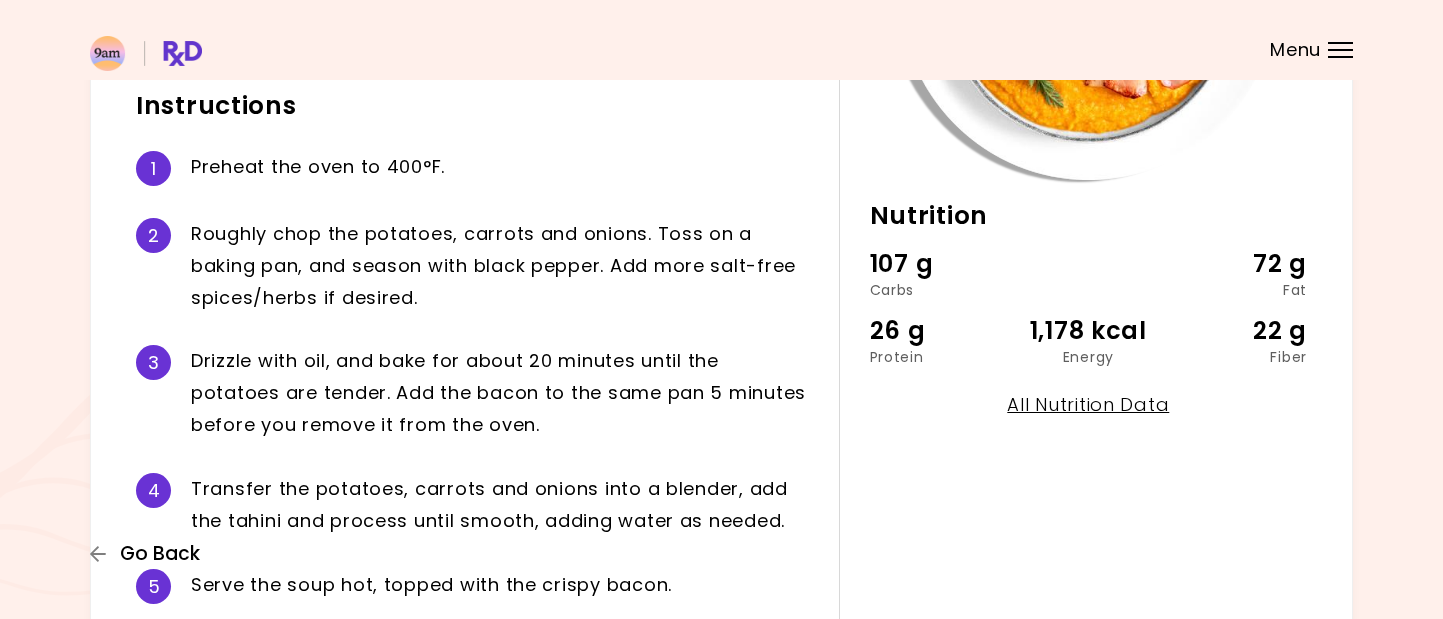 click on "Go Back" at bounding box center (160, 554) 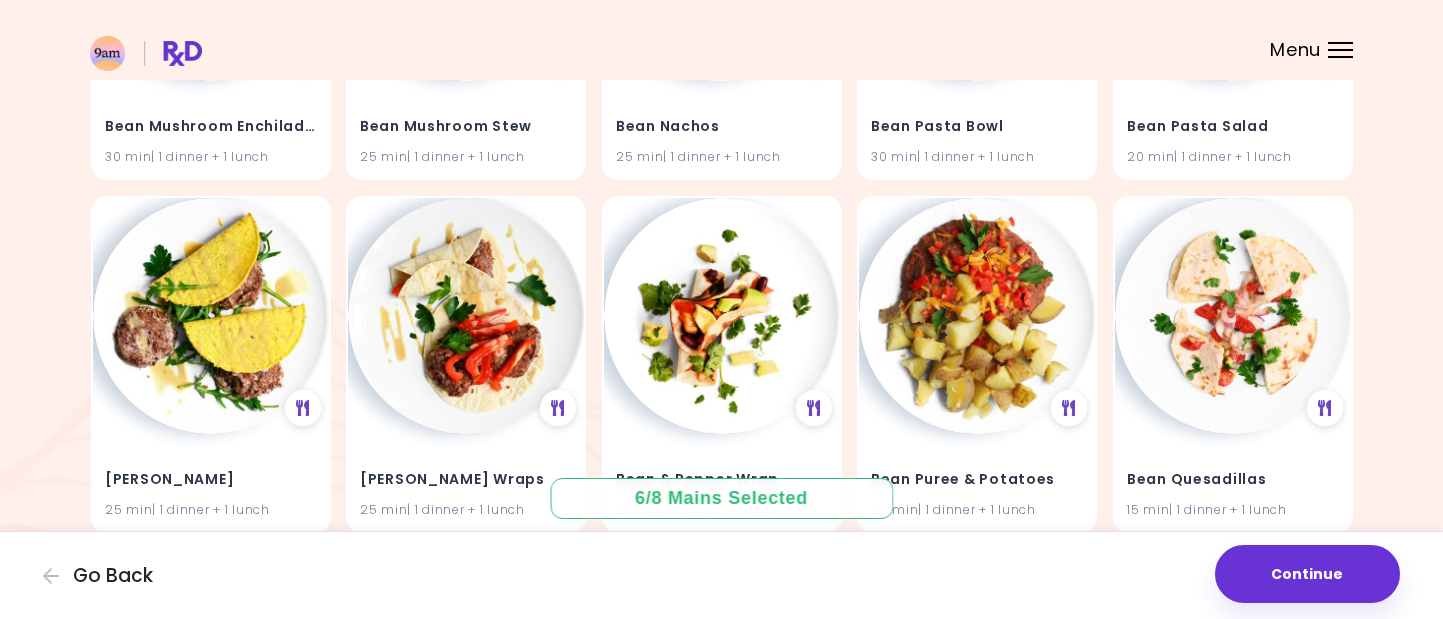 scroll, scrollTop: 7296, scrollLeft: 0, axis: vertical 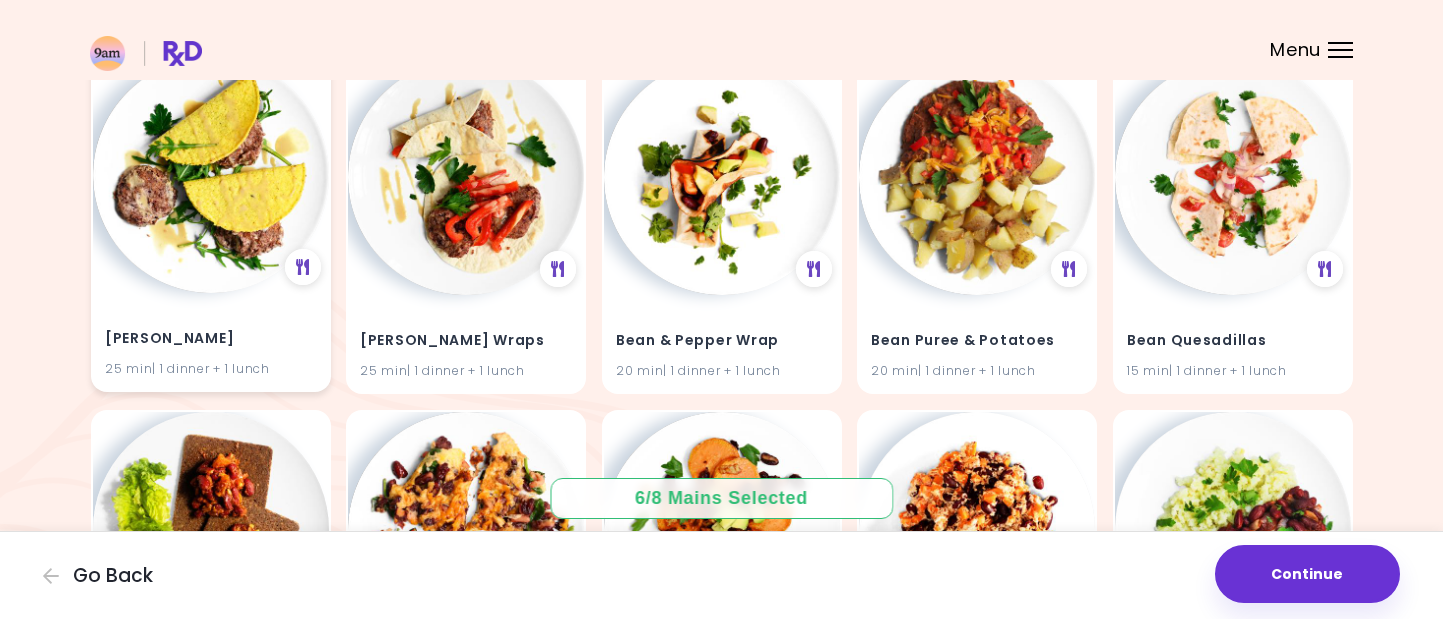 click on "[PERSON_NAME] Tacos 25   min  |   1 dinner +
1 lunch" at bounding box center [211, 342] 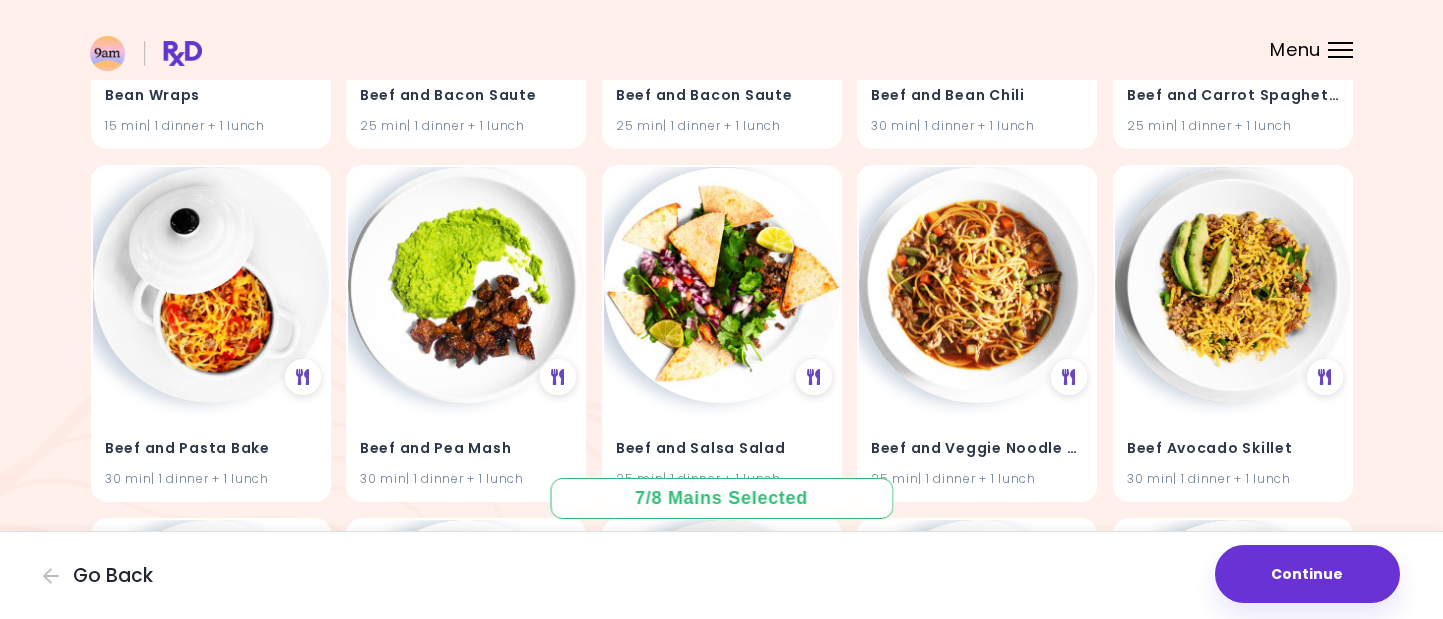 scroll, scrollTop: 8696, scrollLeft: 0, axis: vertical 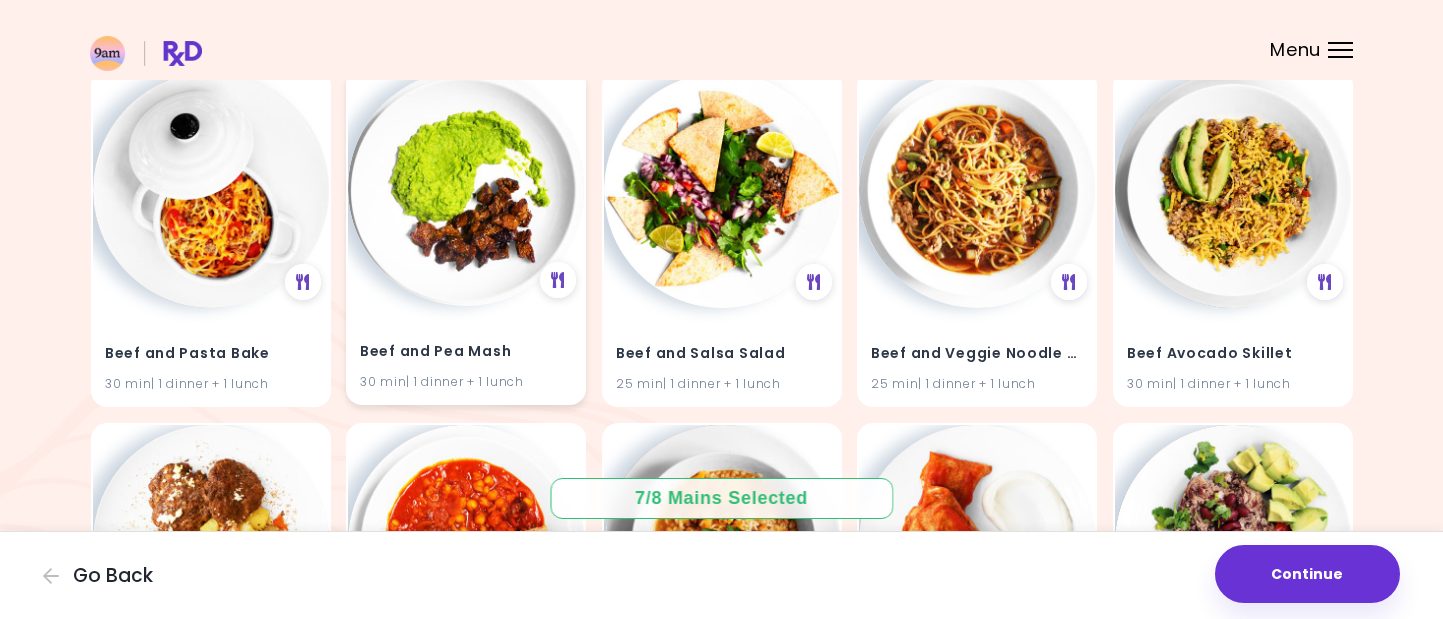 click on "Beef and Pea Mash 30   min  |   1 dinner +
1 lunch" at bounding box center [466, 236] 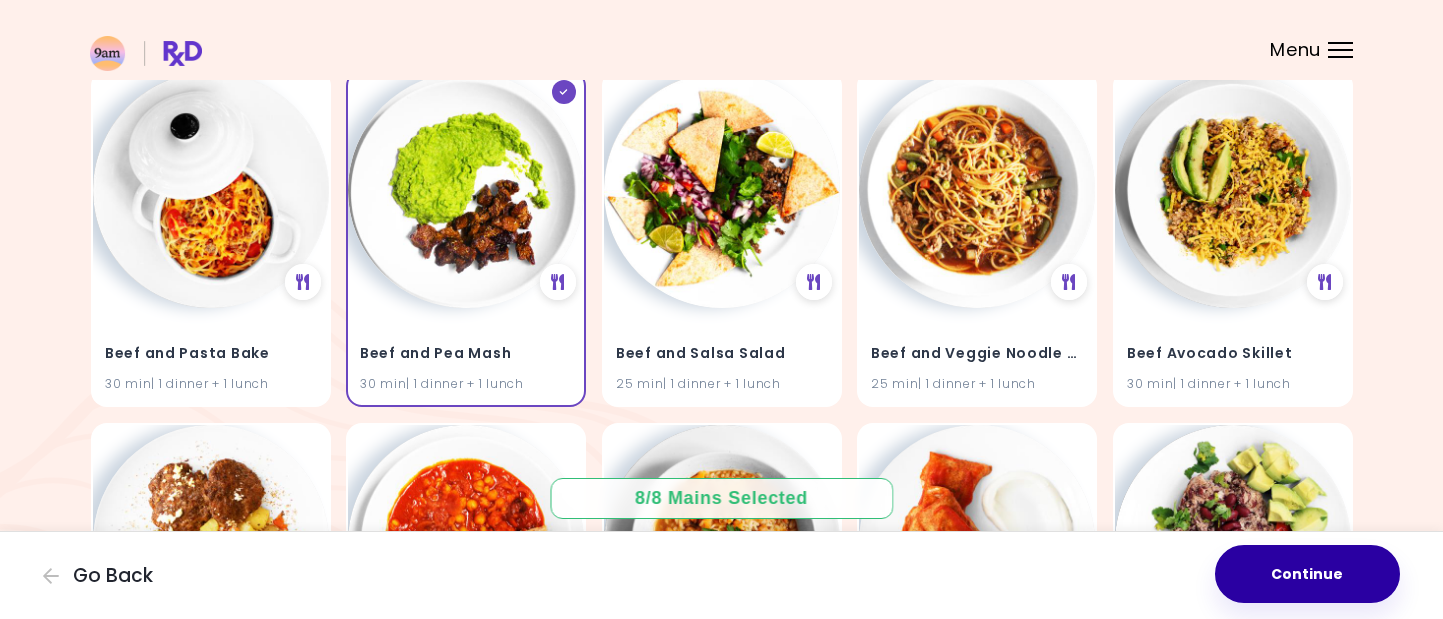 click on "Continue" at bounding box center [1307, 574] 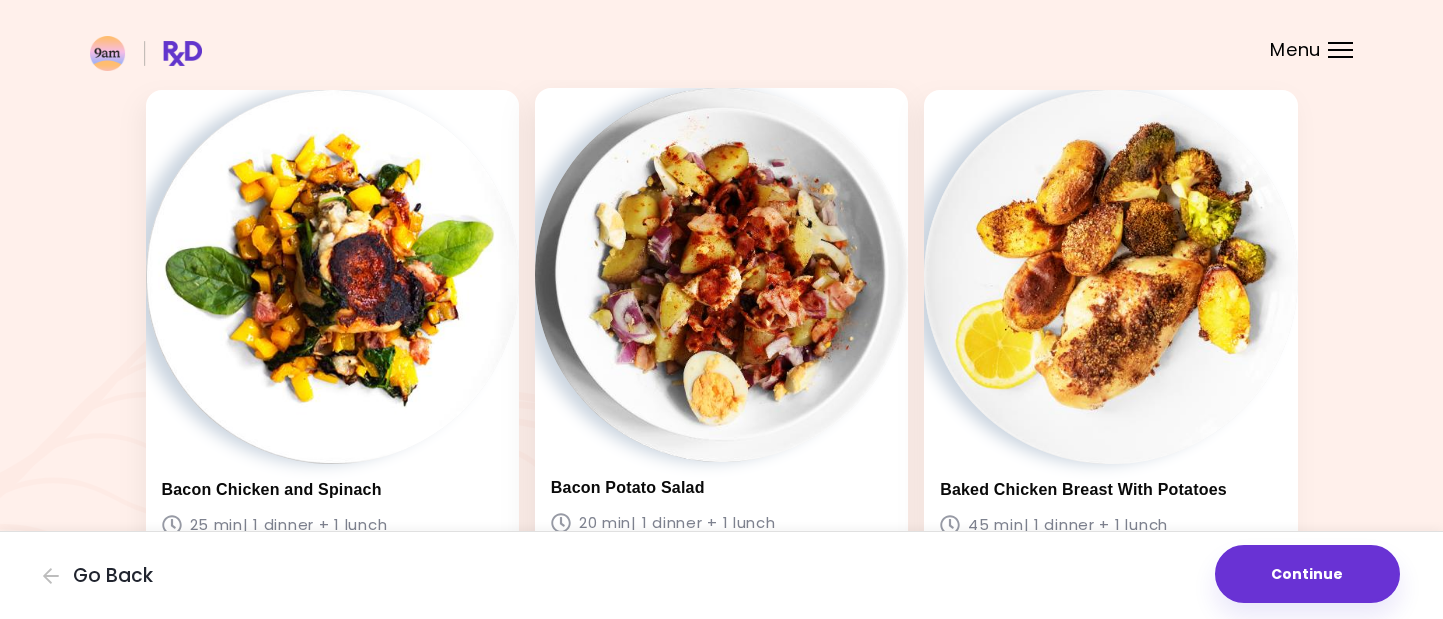scroll, scrollTop: 0, scrollLeft: 0, axis: both 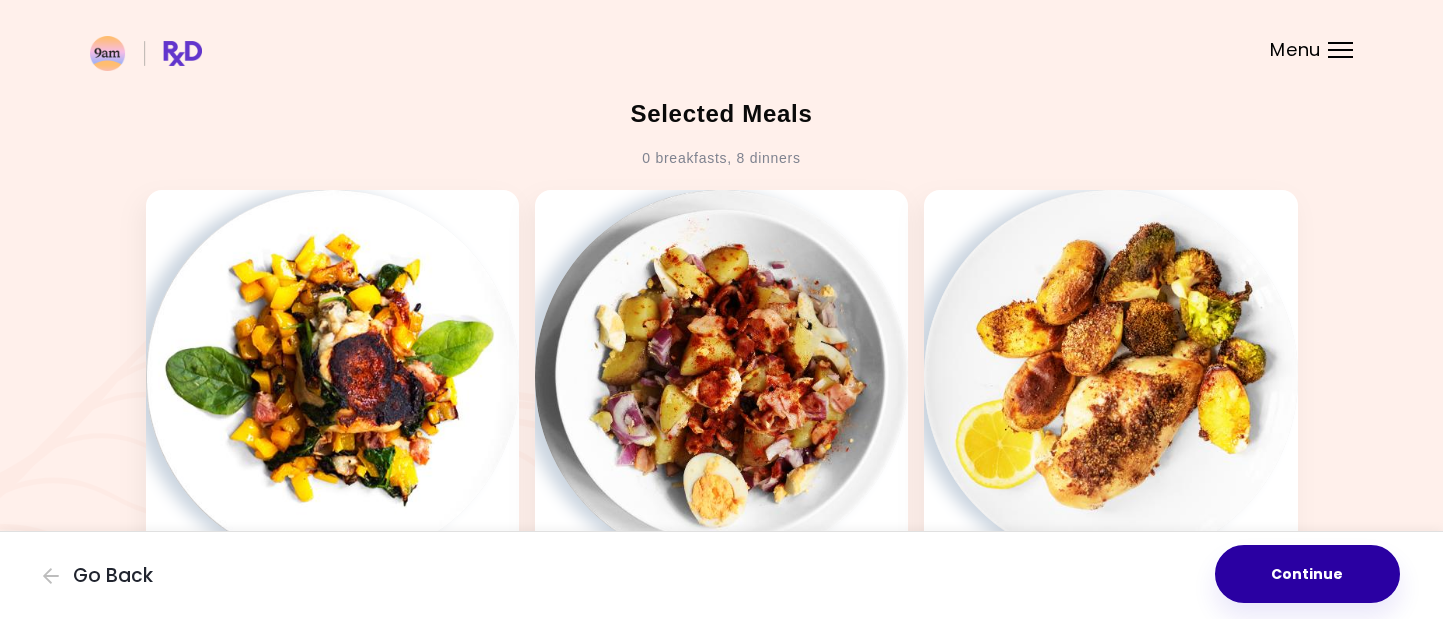 click on "Continue" at bounding box center [1307, 574] 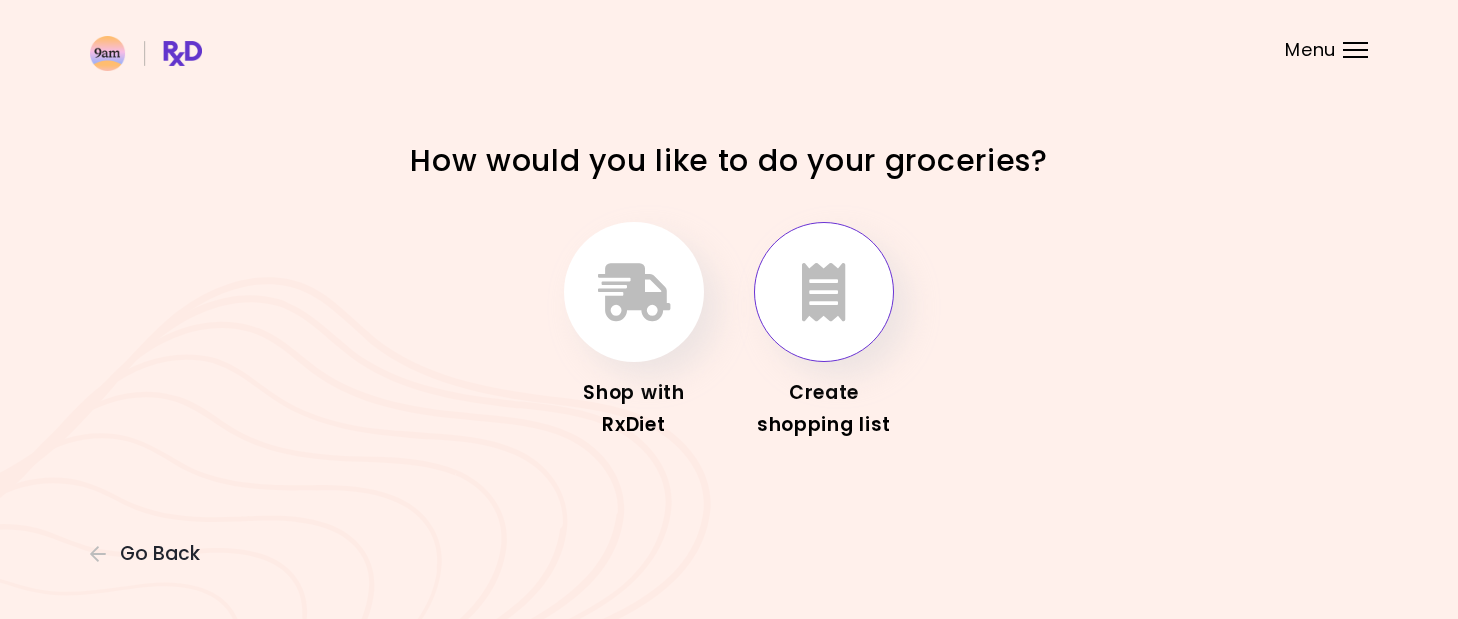 click at bounding box center (824, 292) 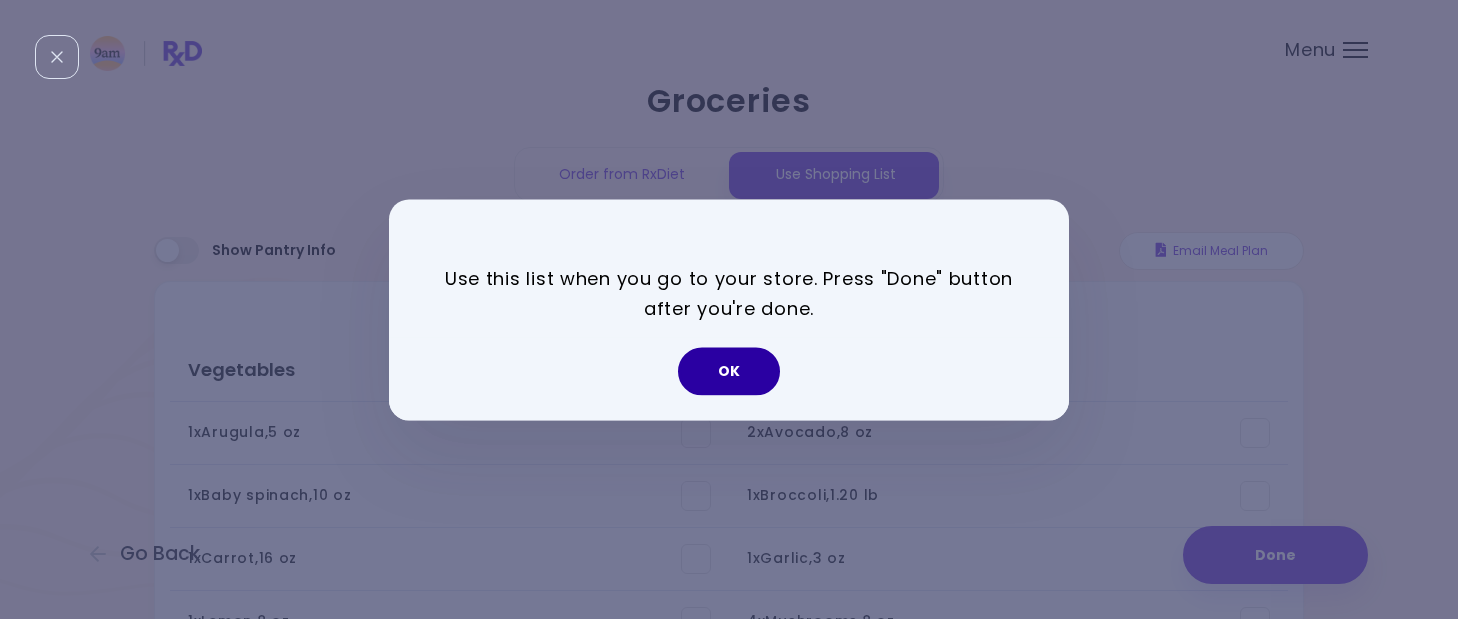click on "OK" at bounding box center [729, 371] 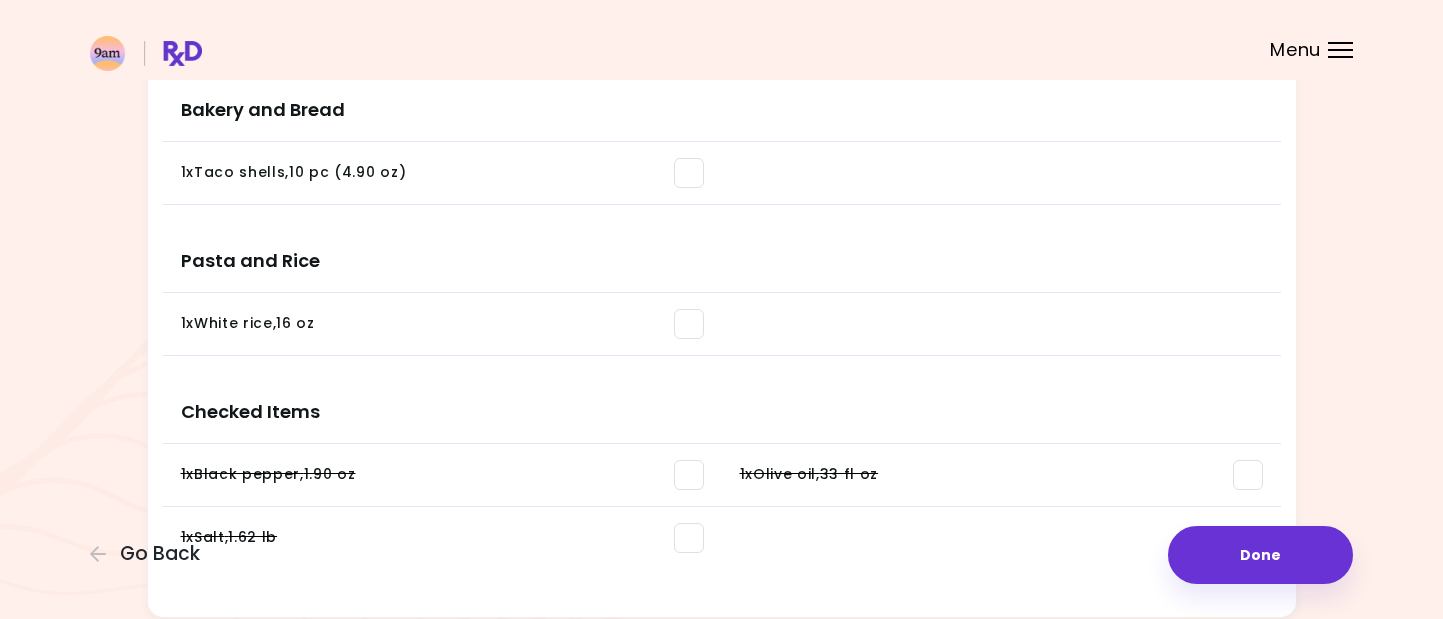 scroll, scrollTop: 2049, scrollLeft: 0, axis: vertical 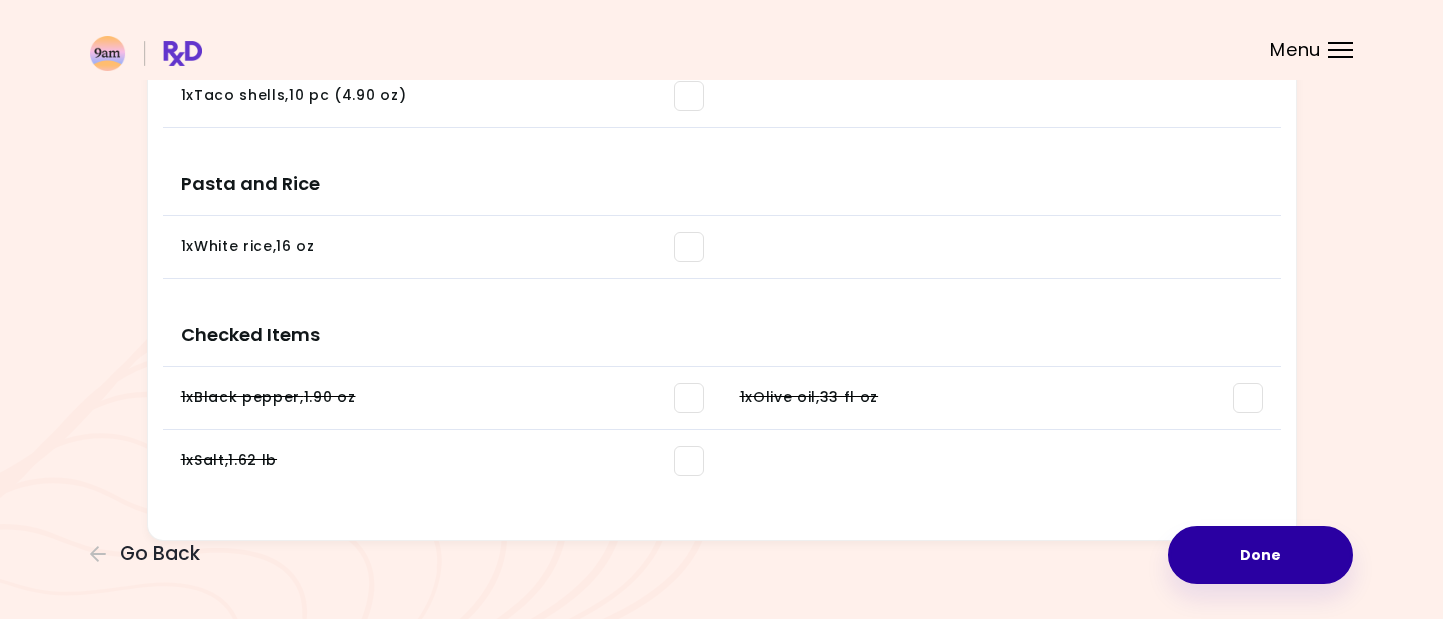click on "Done" at bounding box center (1260, 555) 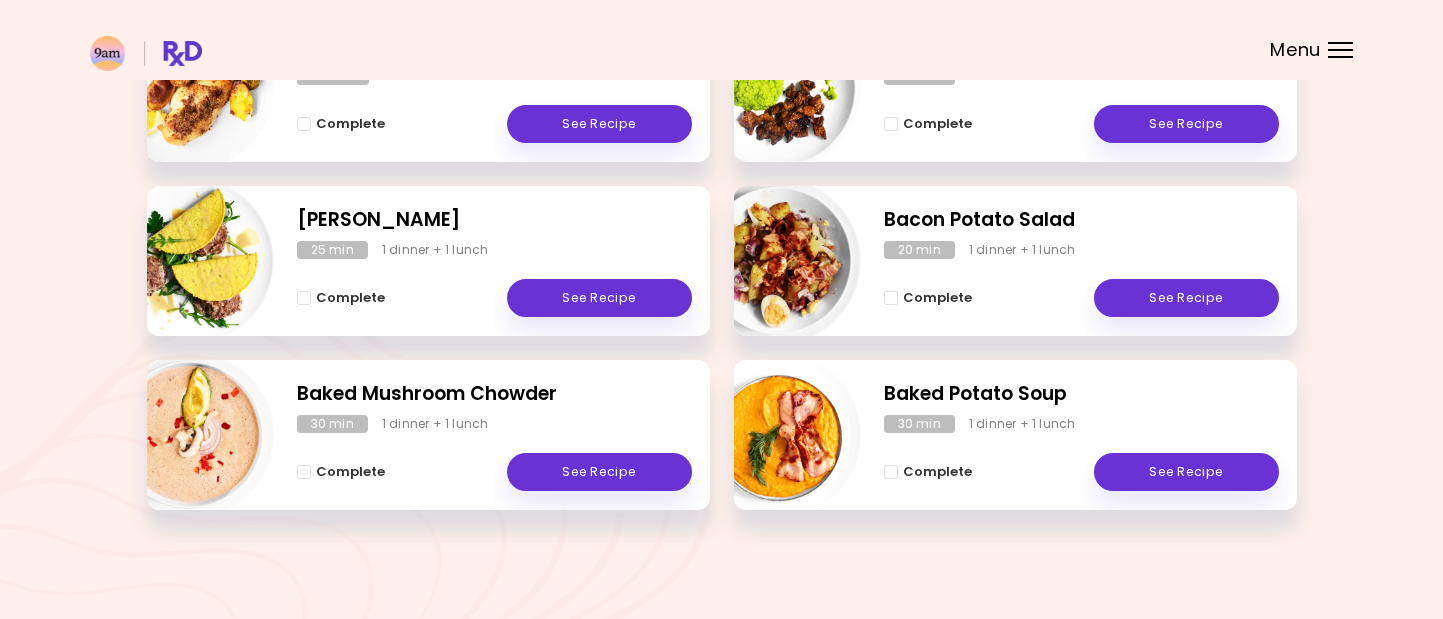 scroll, scrollTop: 0, scrollLeft: 0, axis: both 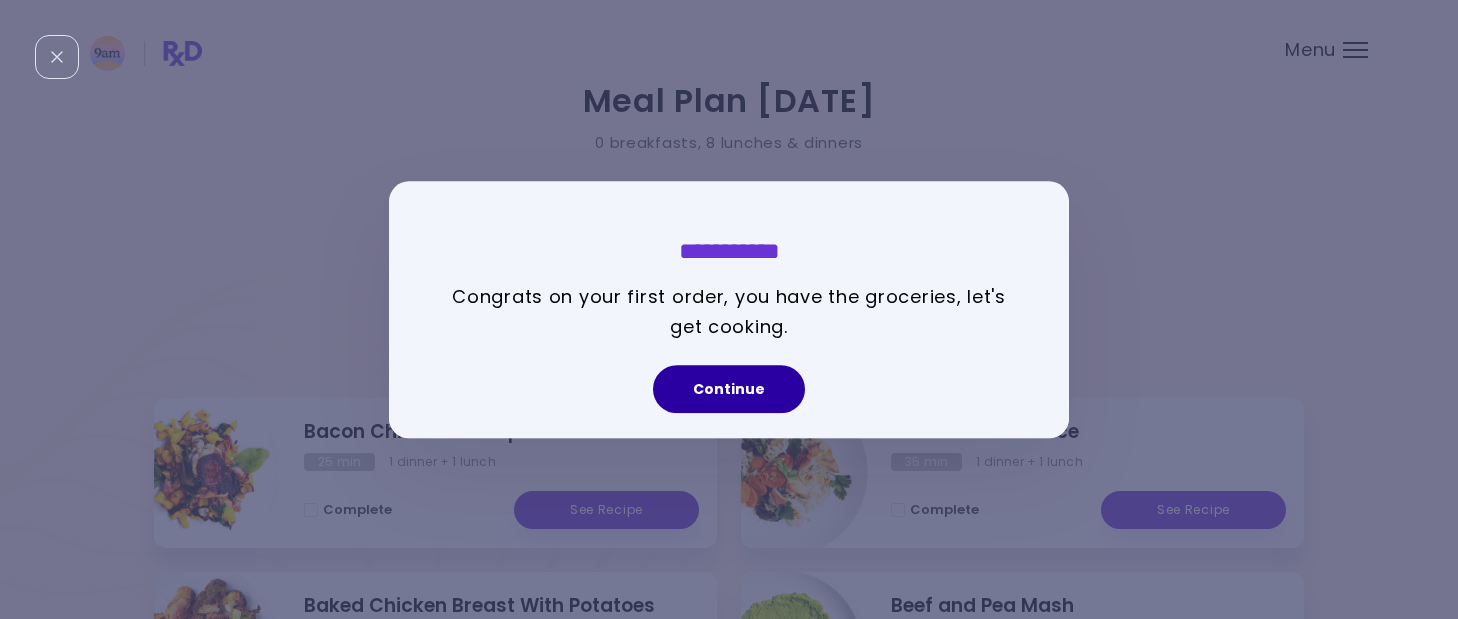 click on "Continue" at bounding box center [729, 389] 